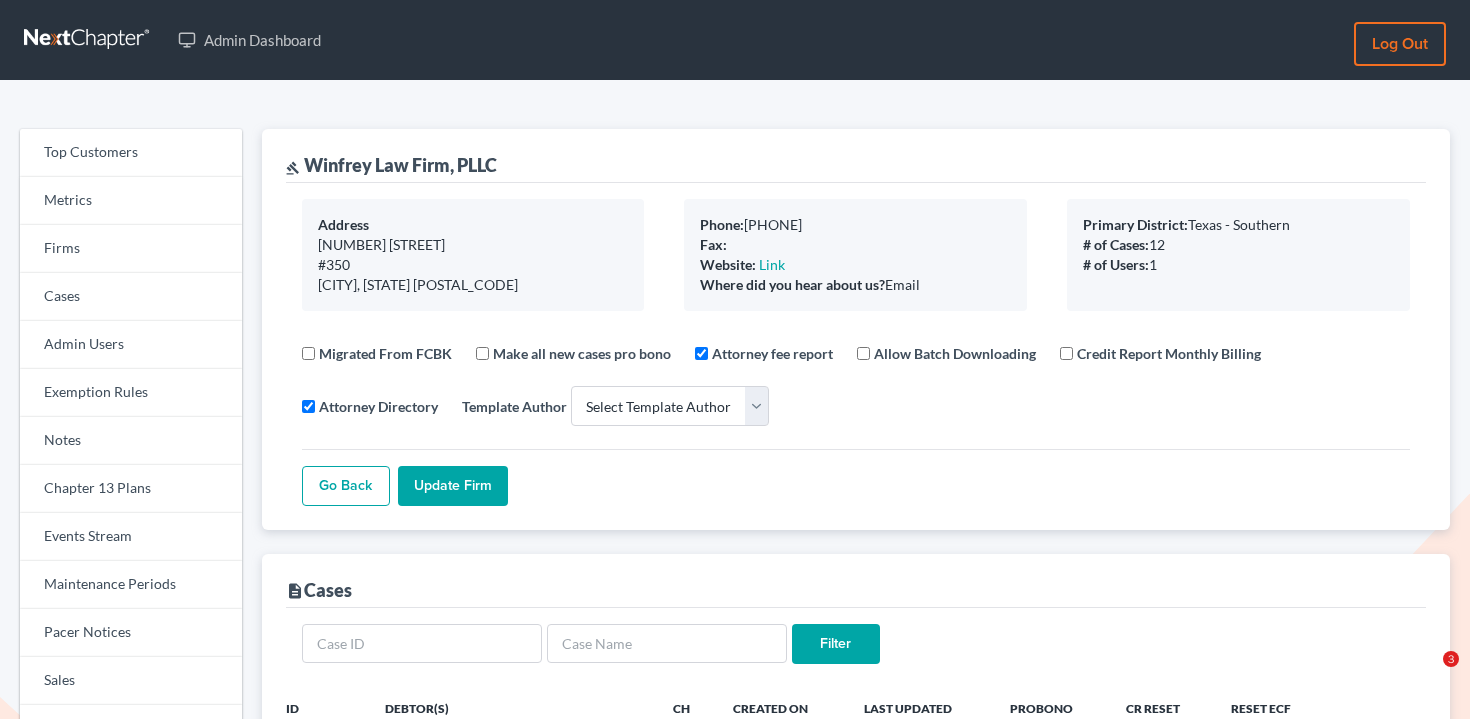 select 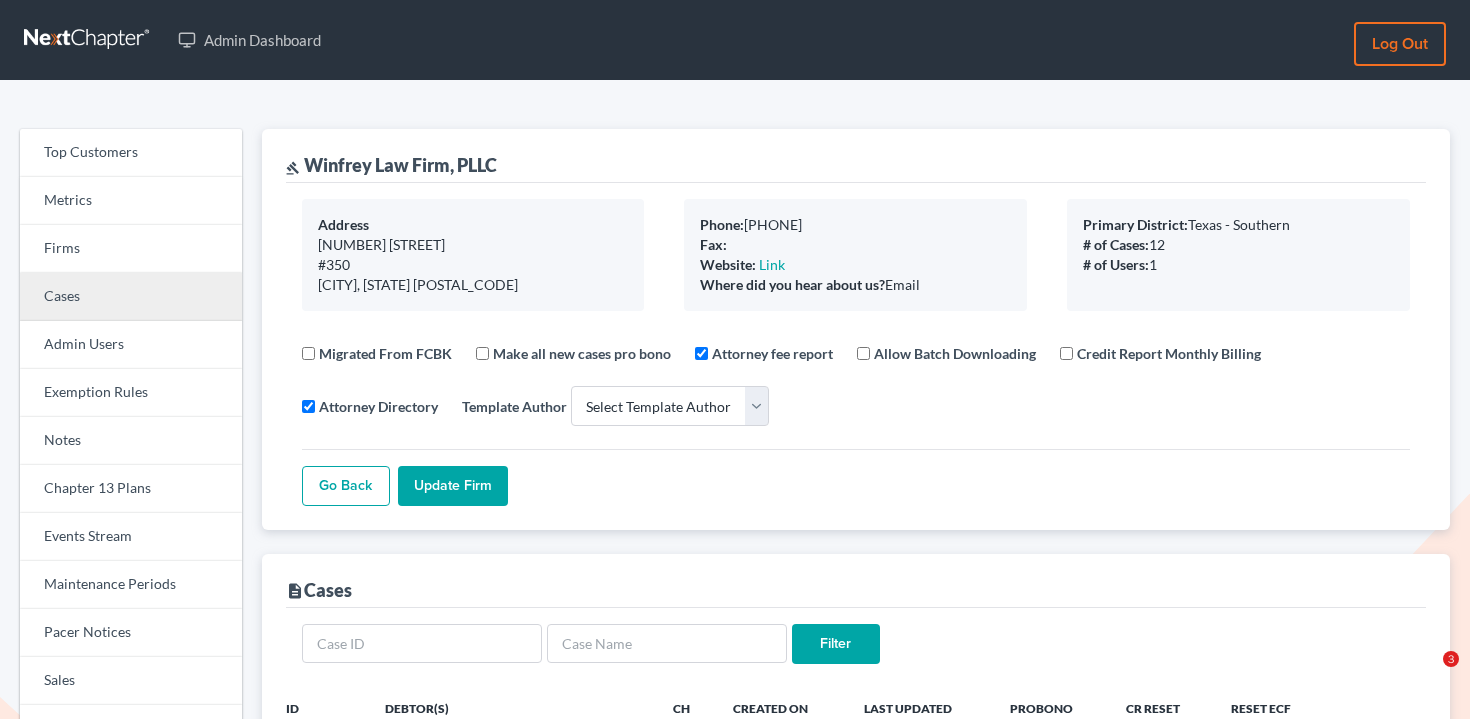scroll, scrollTop: 205, scrollLeft: 0, axis: vertical 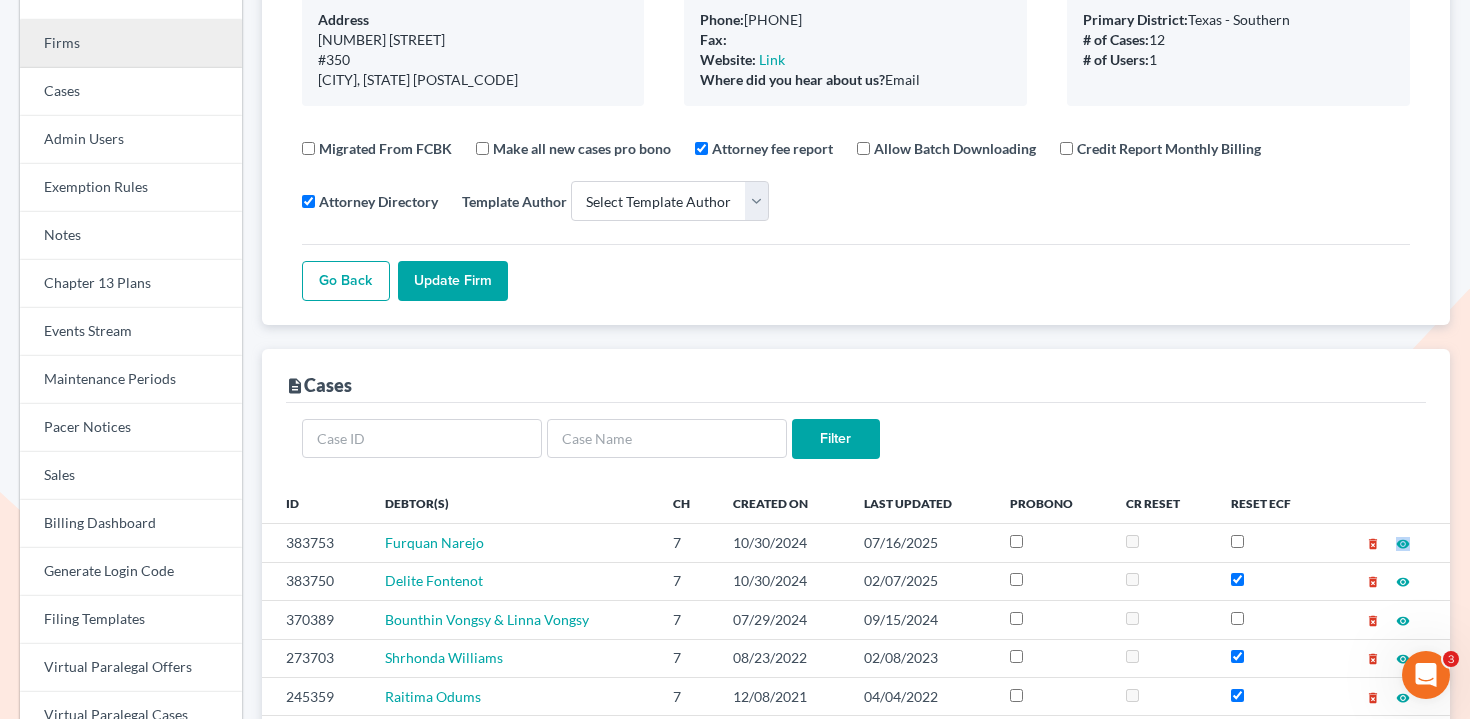 click on "Firms" at bounding box center [131, 44] 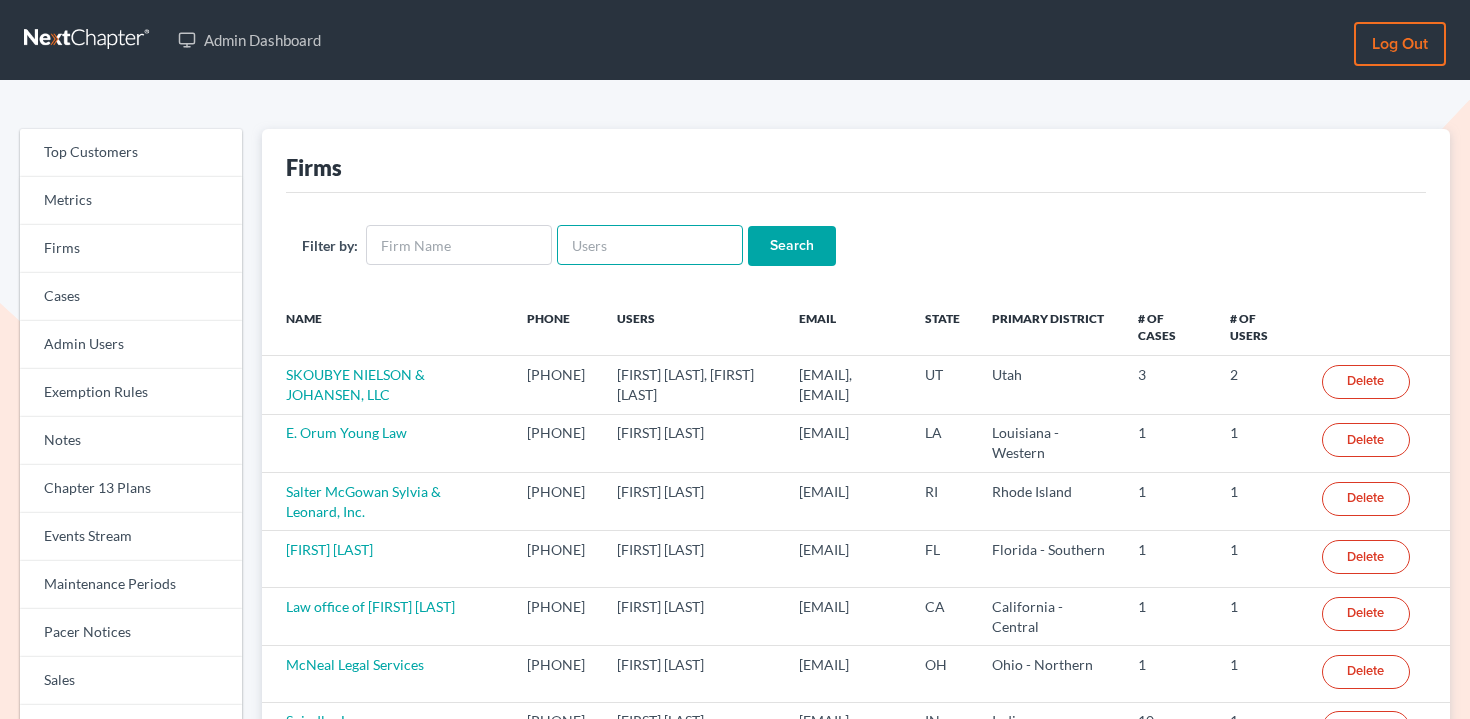 scroll, scrollTop: 0, scrollLeft: 0, axis: both 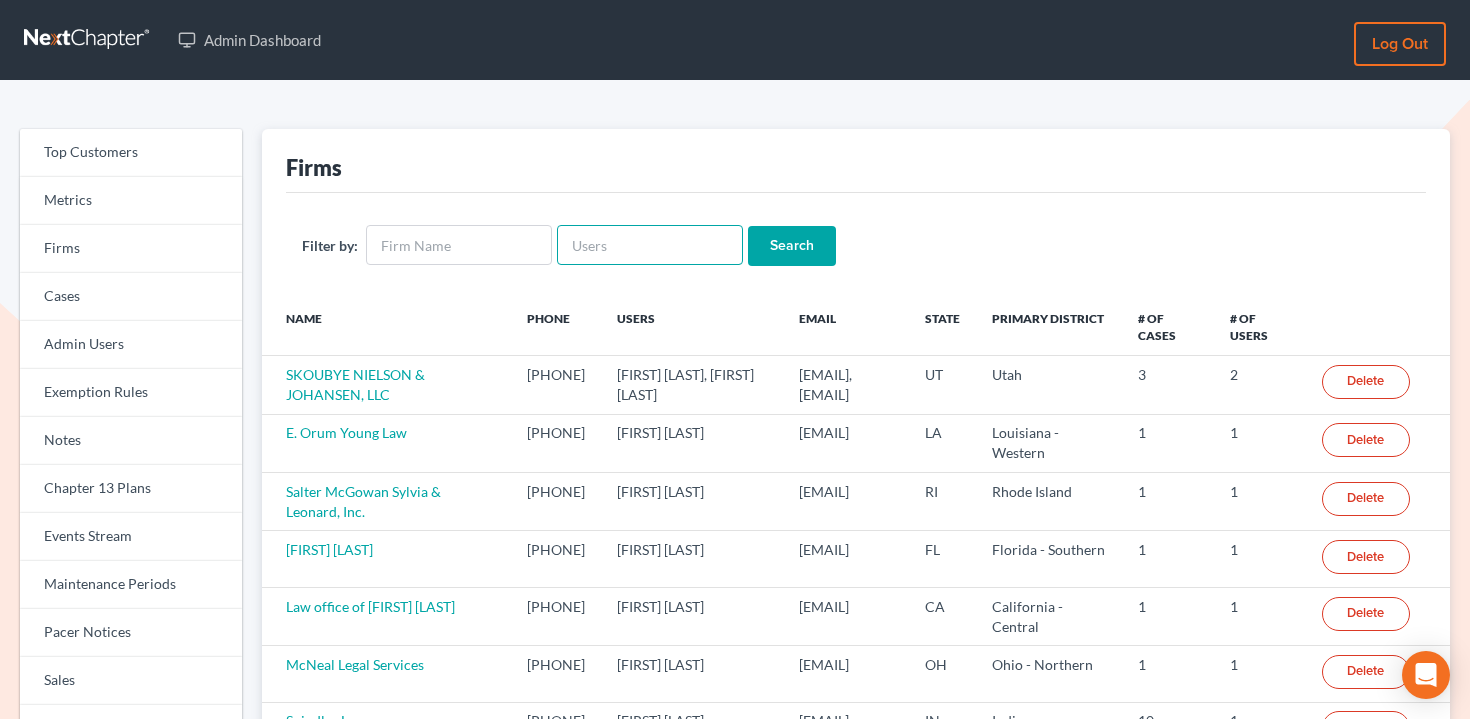paste on "[EMAIL]" 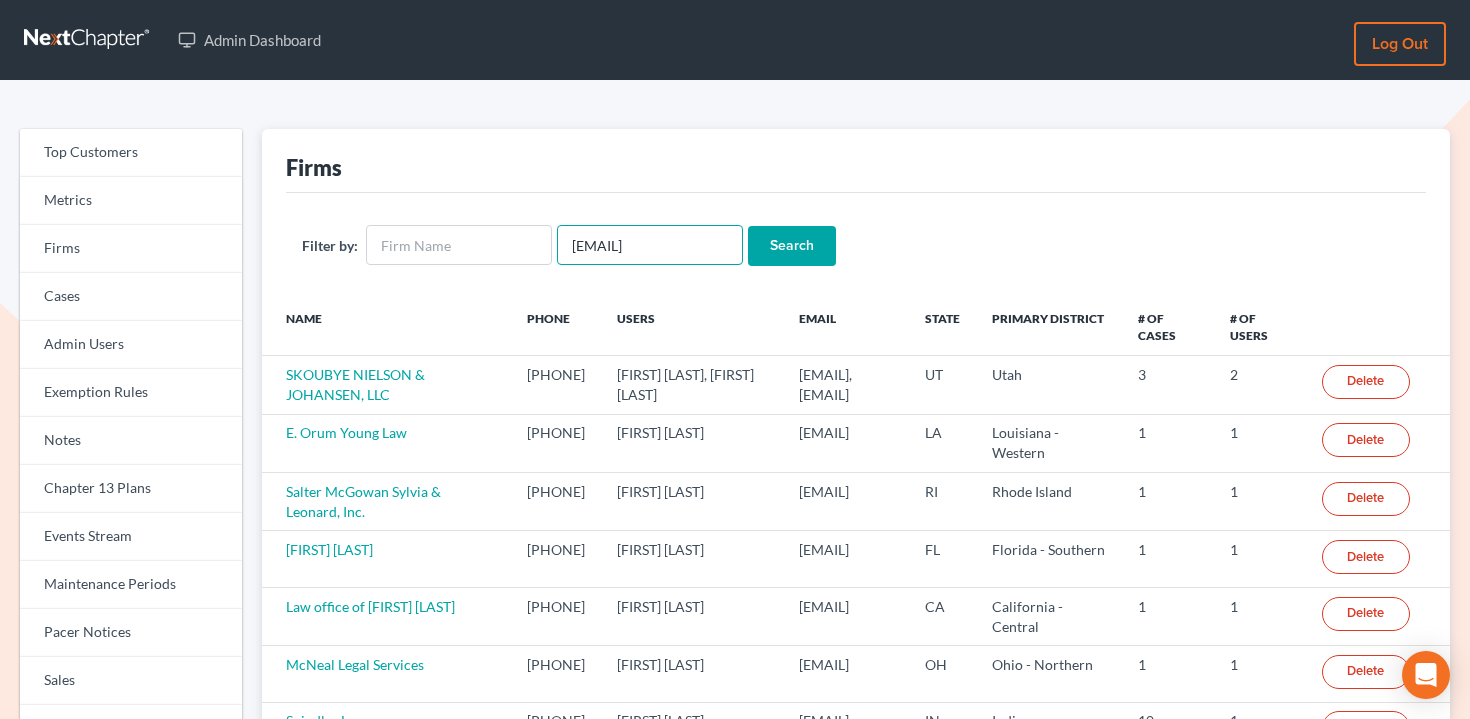 scroll, scrollTop: 0, scrollLeft: 29, axis: horizontal 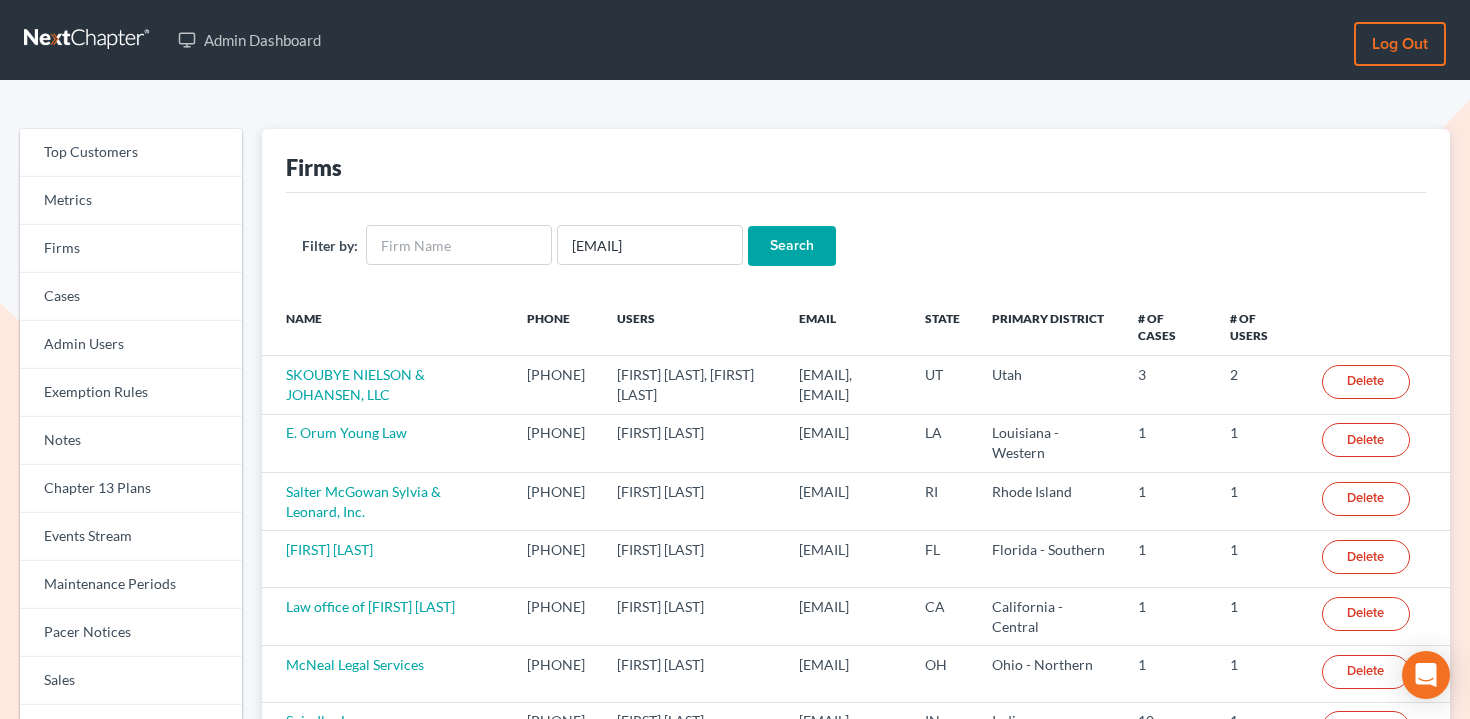 click on "Search" at bounding box center (792, 246) 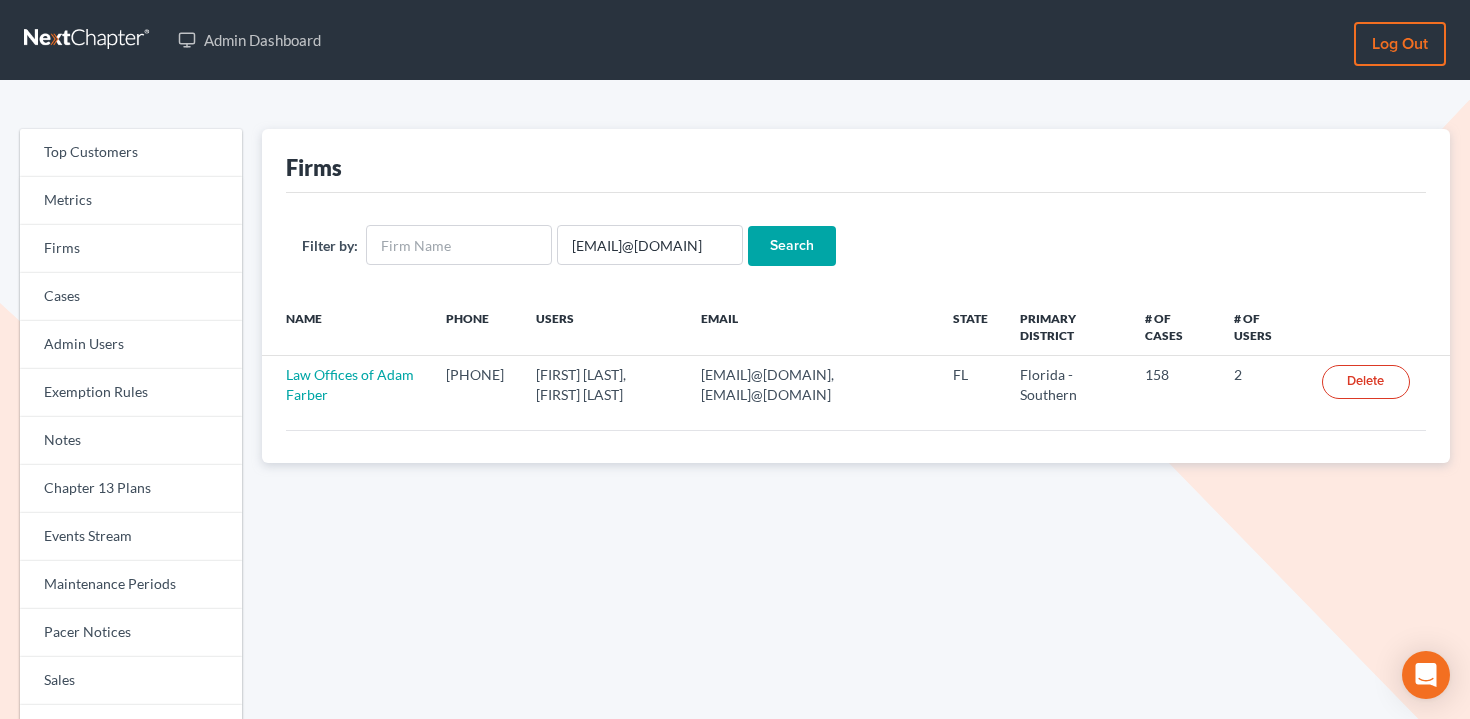 click on "Law Offices of Adam Farber" at bounding box center (350, 384) 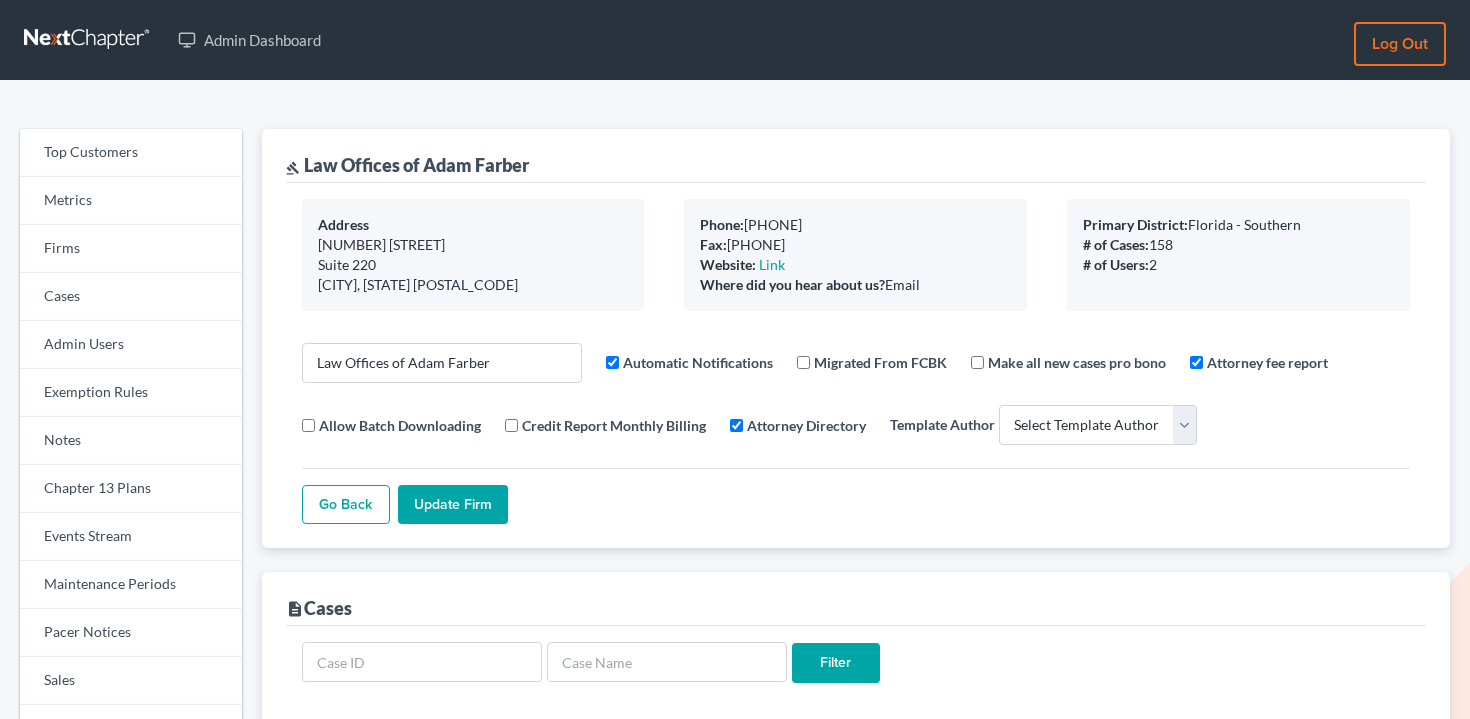 select 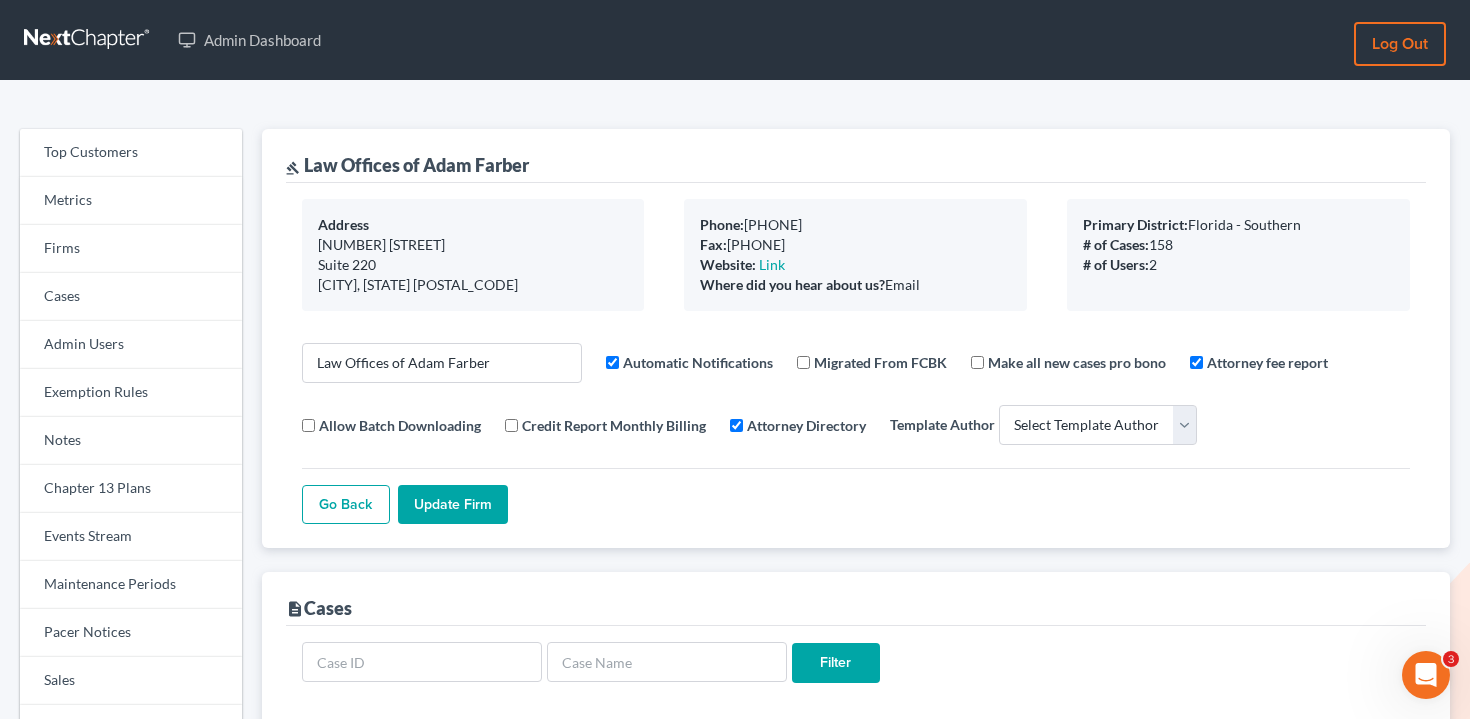 scroll, scrollTop: 0, scrollLeft: 0, axis: both 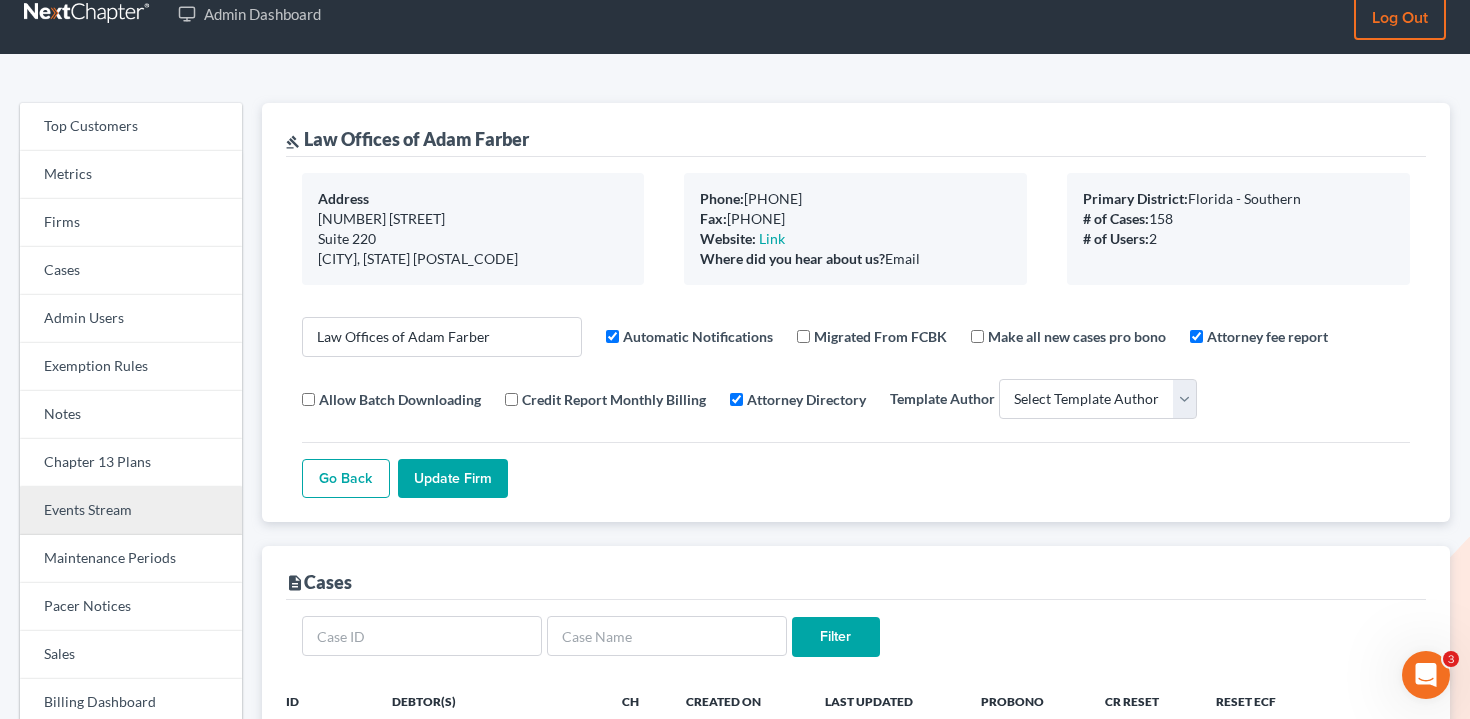 click on "Events Stream" at bounding box center [131, 511] 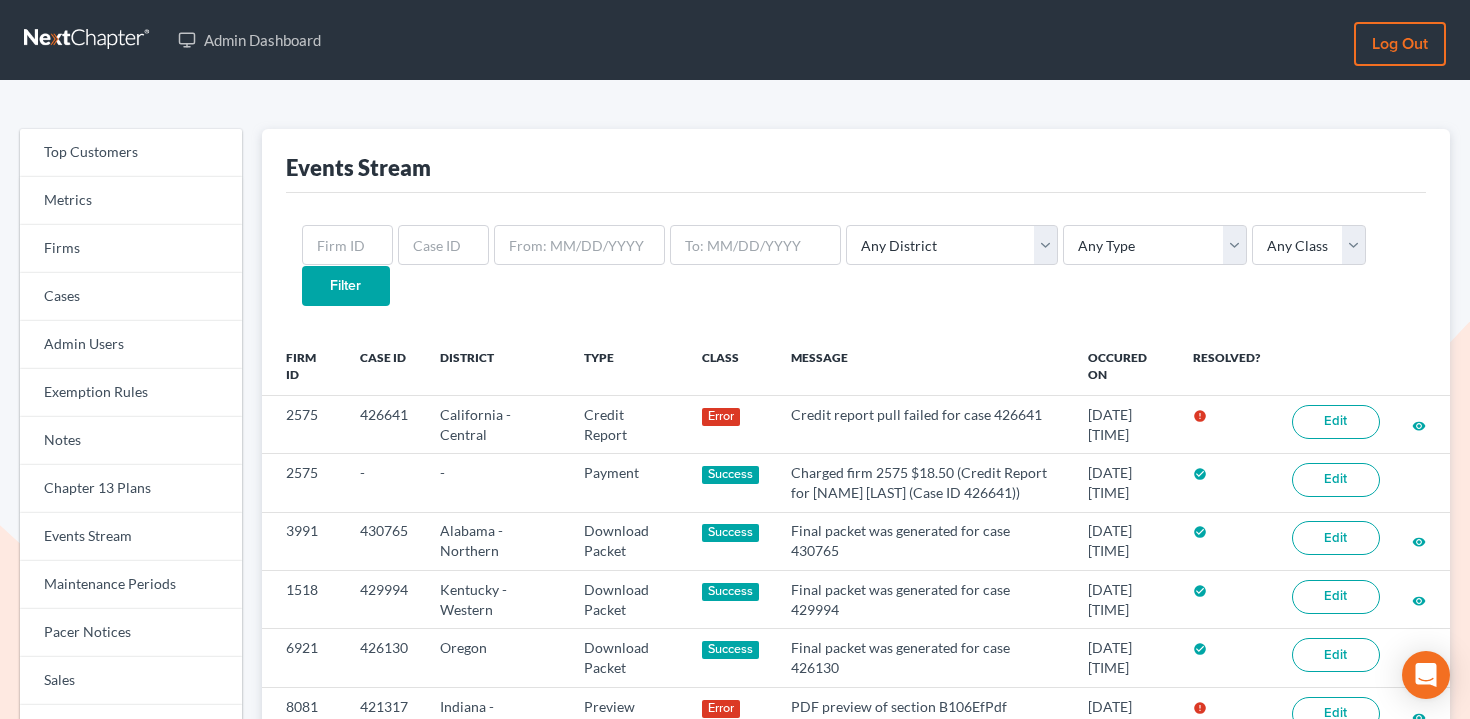 scroll, scrollTop: 0, scrollLeft: 0, axis: both 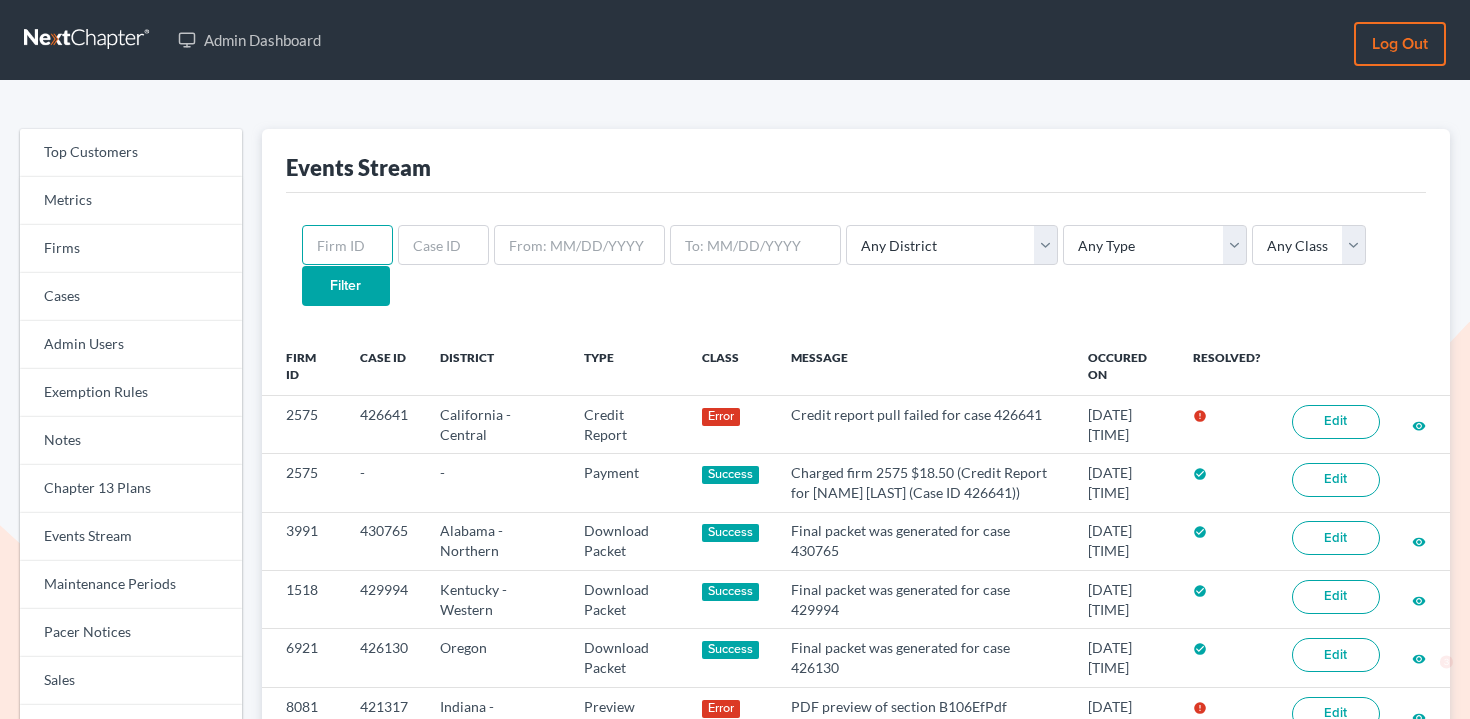 click at bounding box center (347, 245) 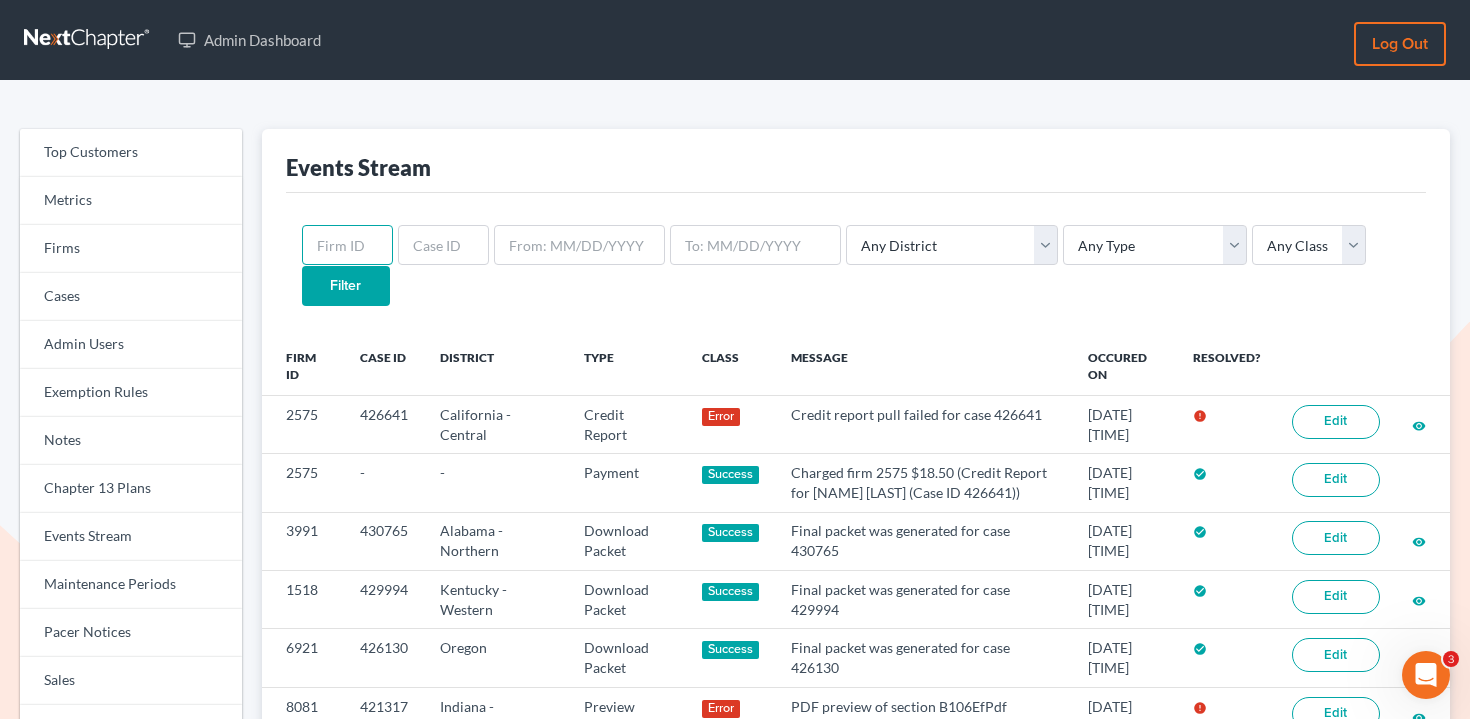 scroll, scrollTop: 0, scrollLeft: 0, axis: both 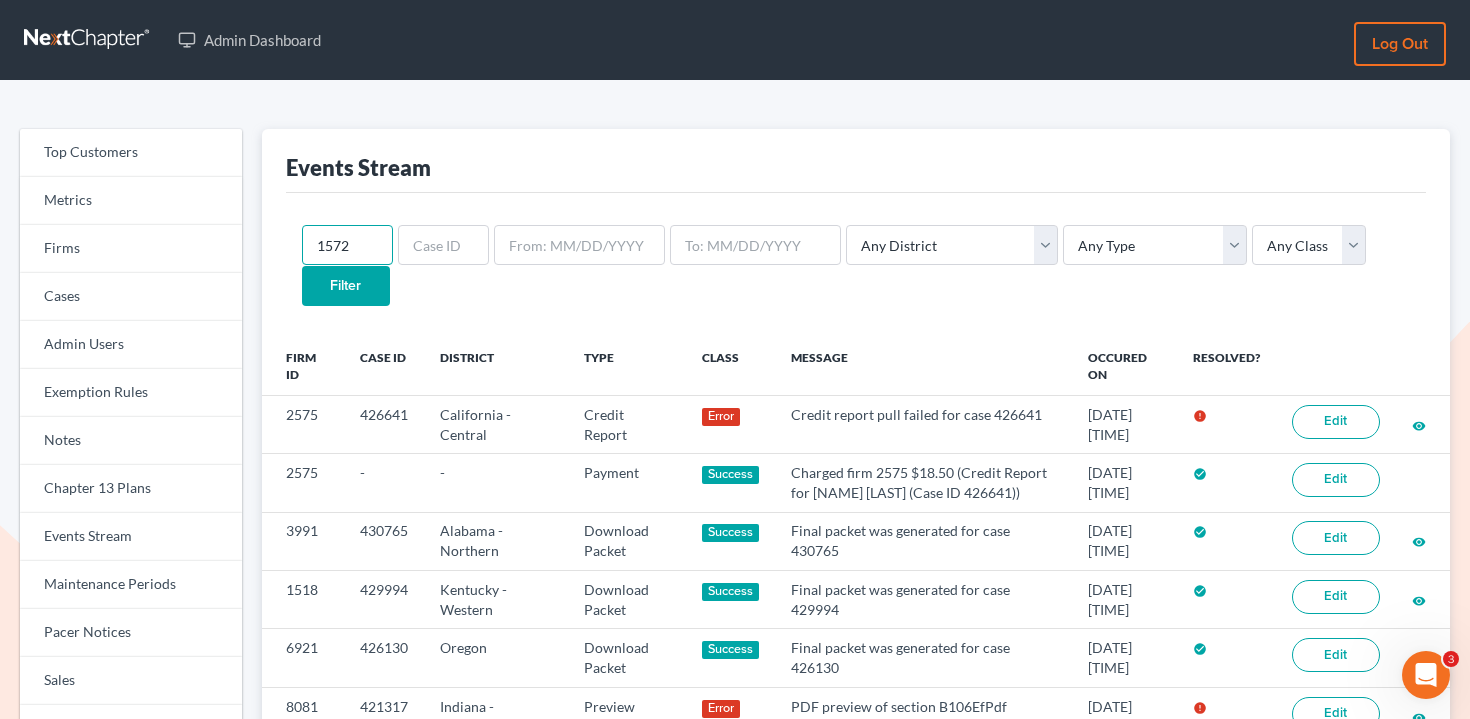 type on "1572" 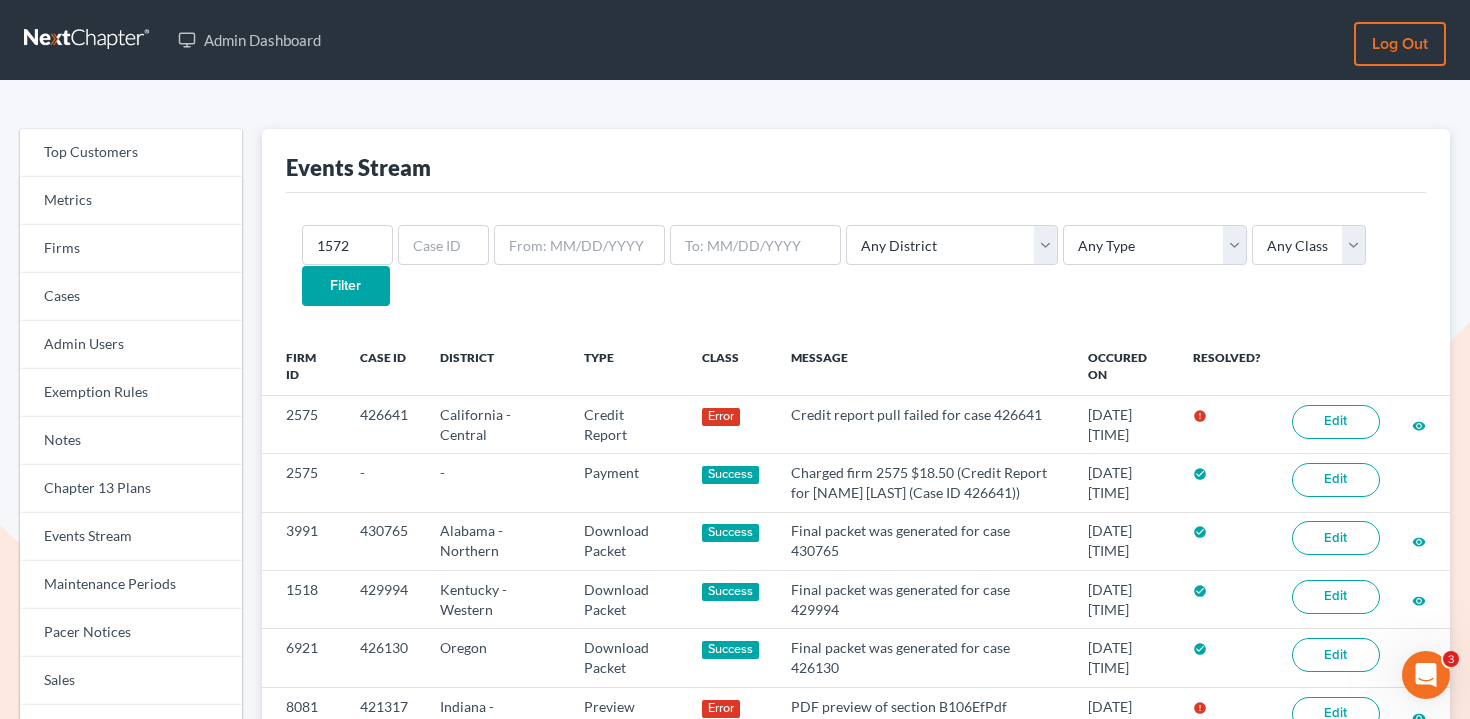 click on "Filter" at bounding box center [346, 286] 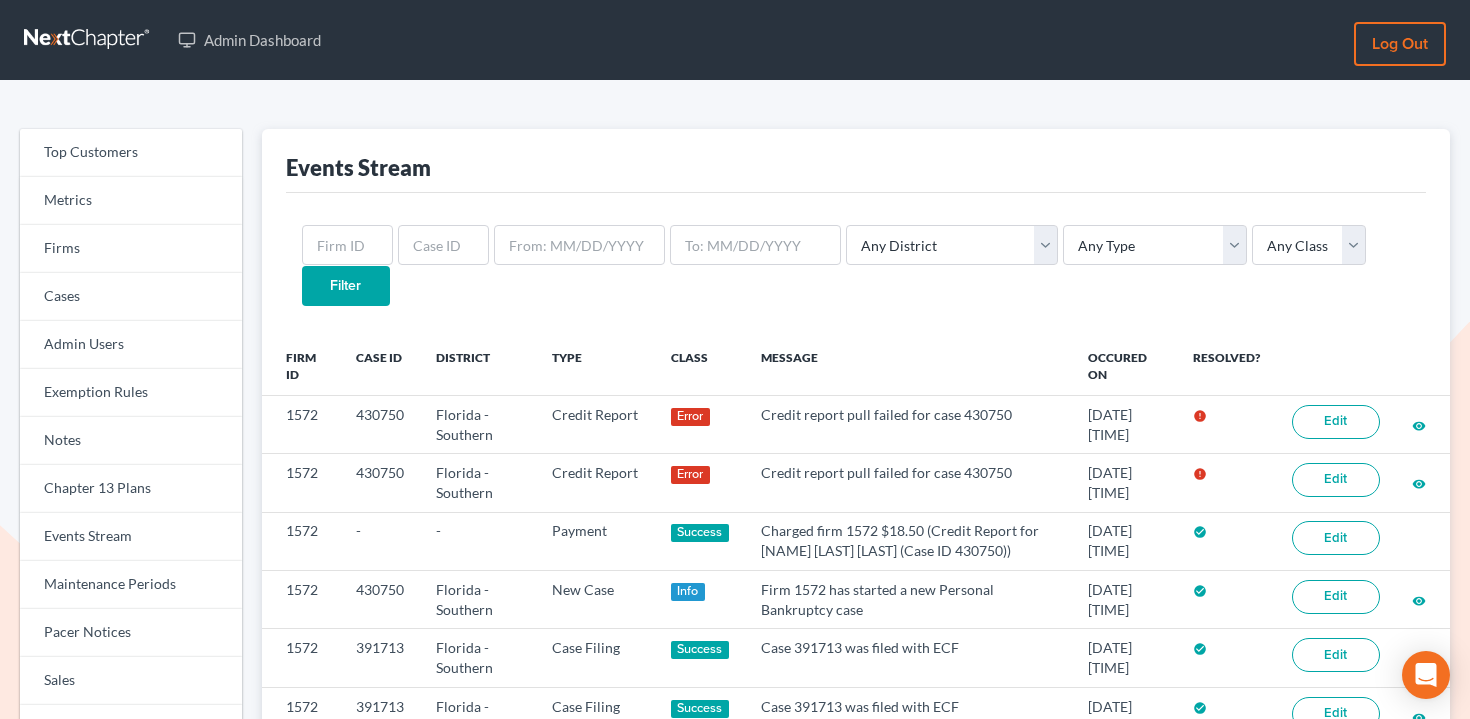 scroll, scrollTop: 0, scrollLeft: 0, axis: both 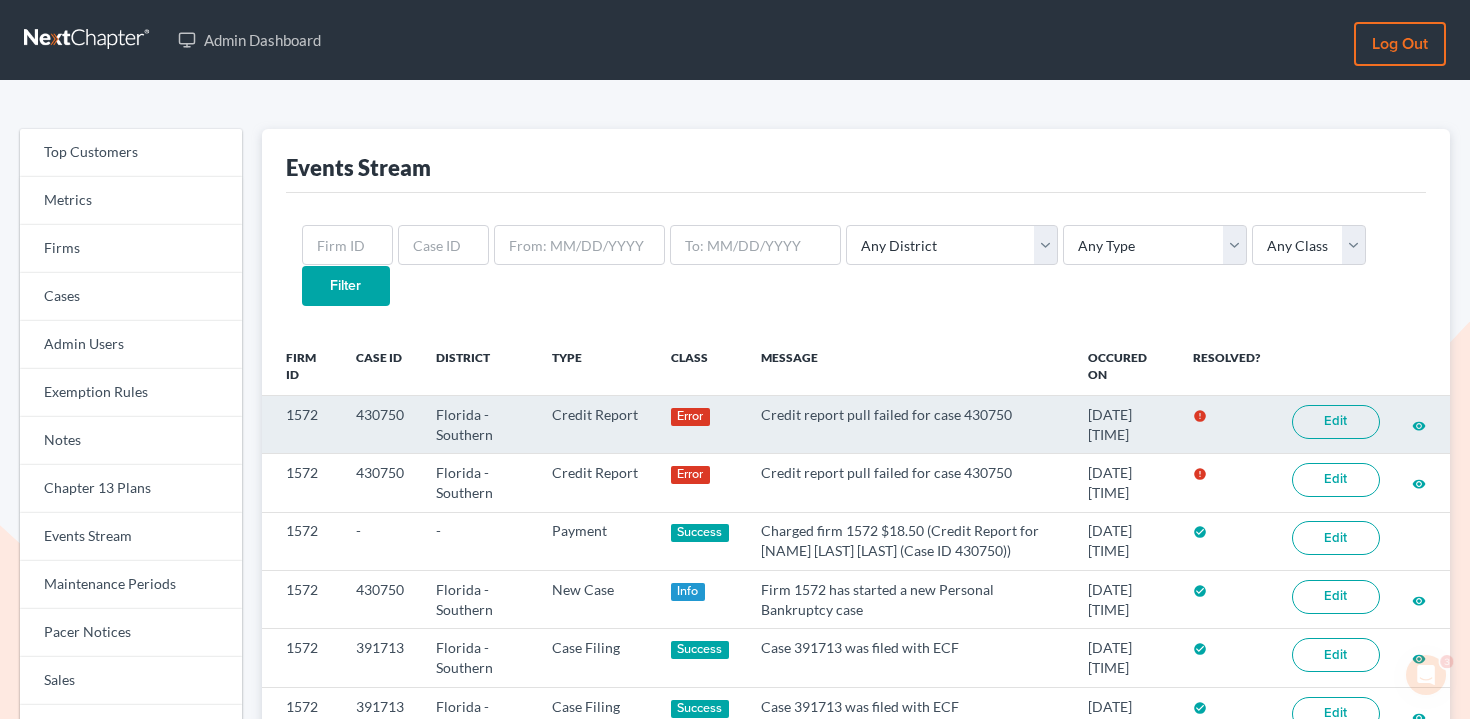 click on "Edit" at bounding box center [1336, 422] 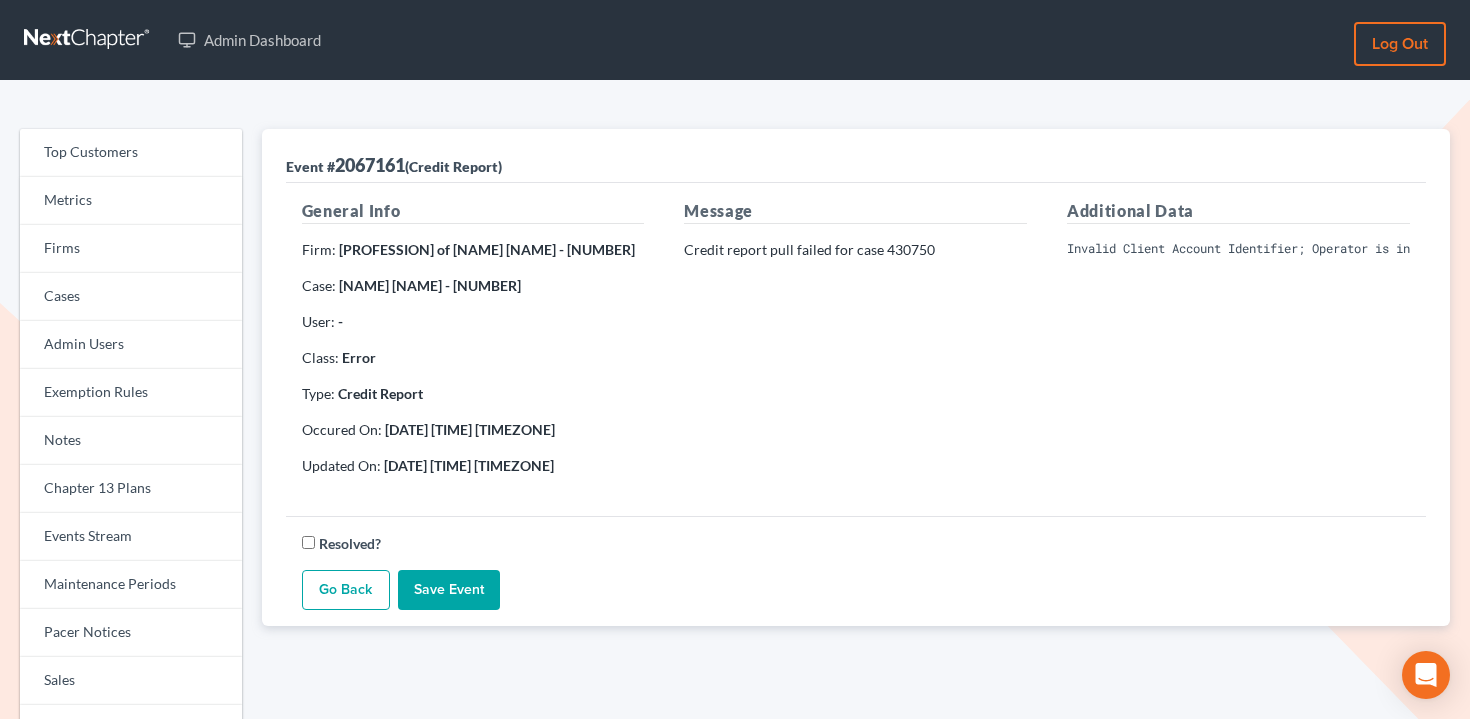 scroll, scrollTop: 0, scrollLeft: 0, axis: both 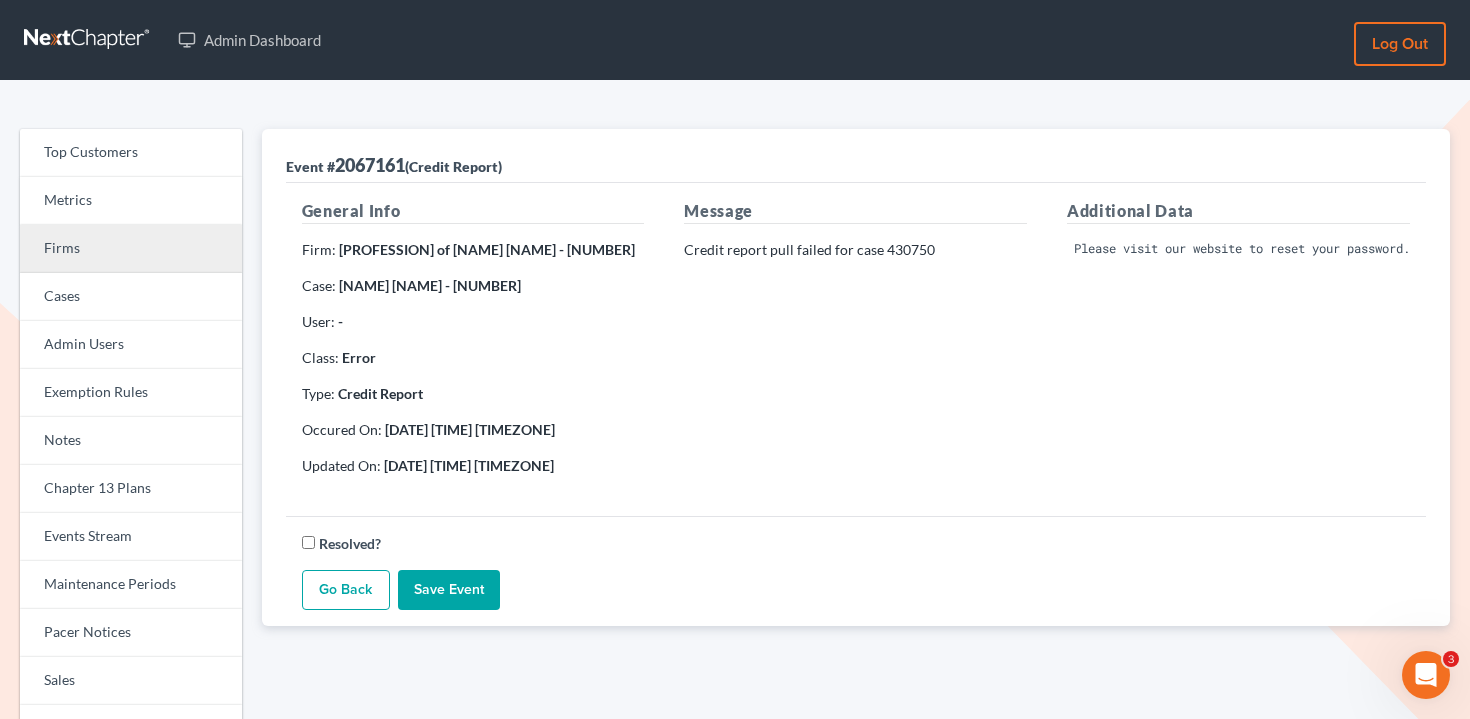 click on "Firms" at bounding box center (131, 249) 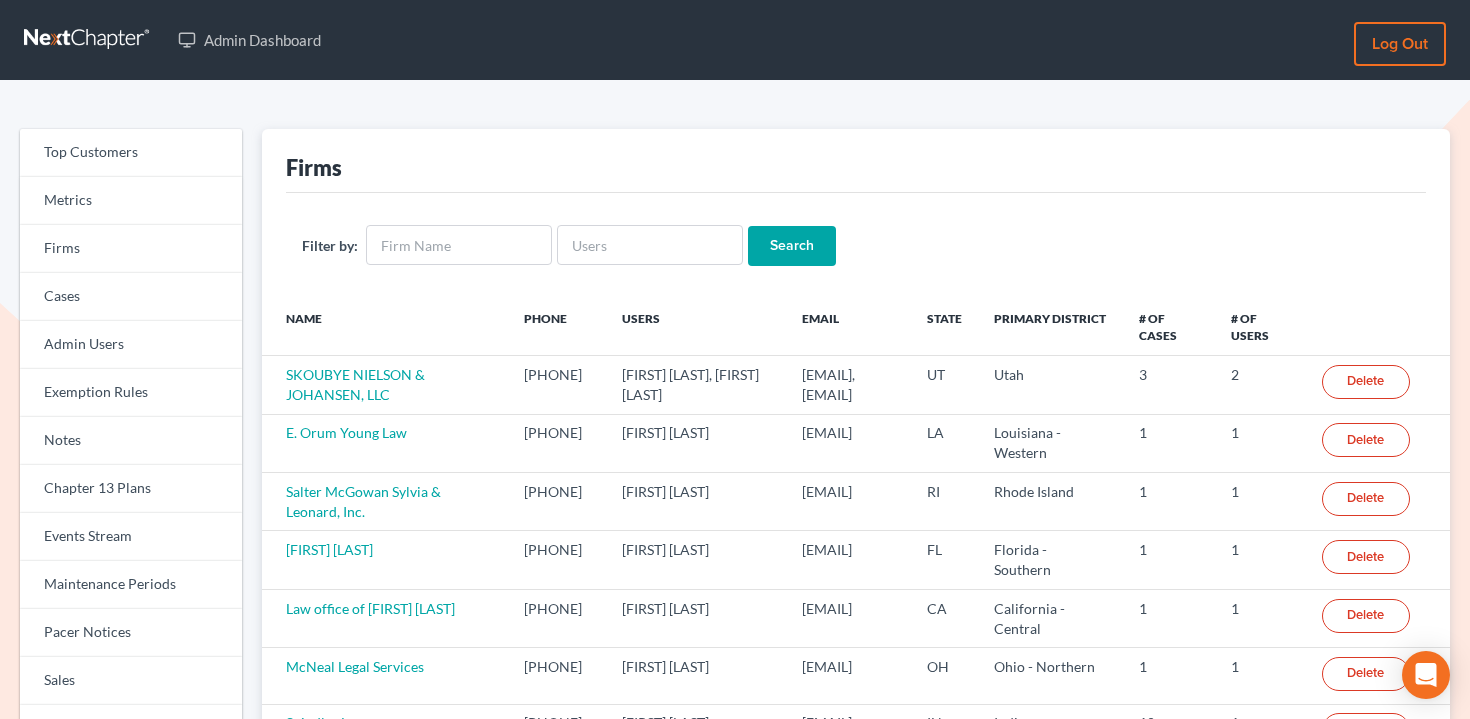 scroll, scrollTop: 0, scrollLeft: 0, axis: both 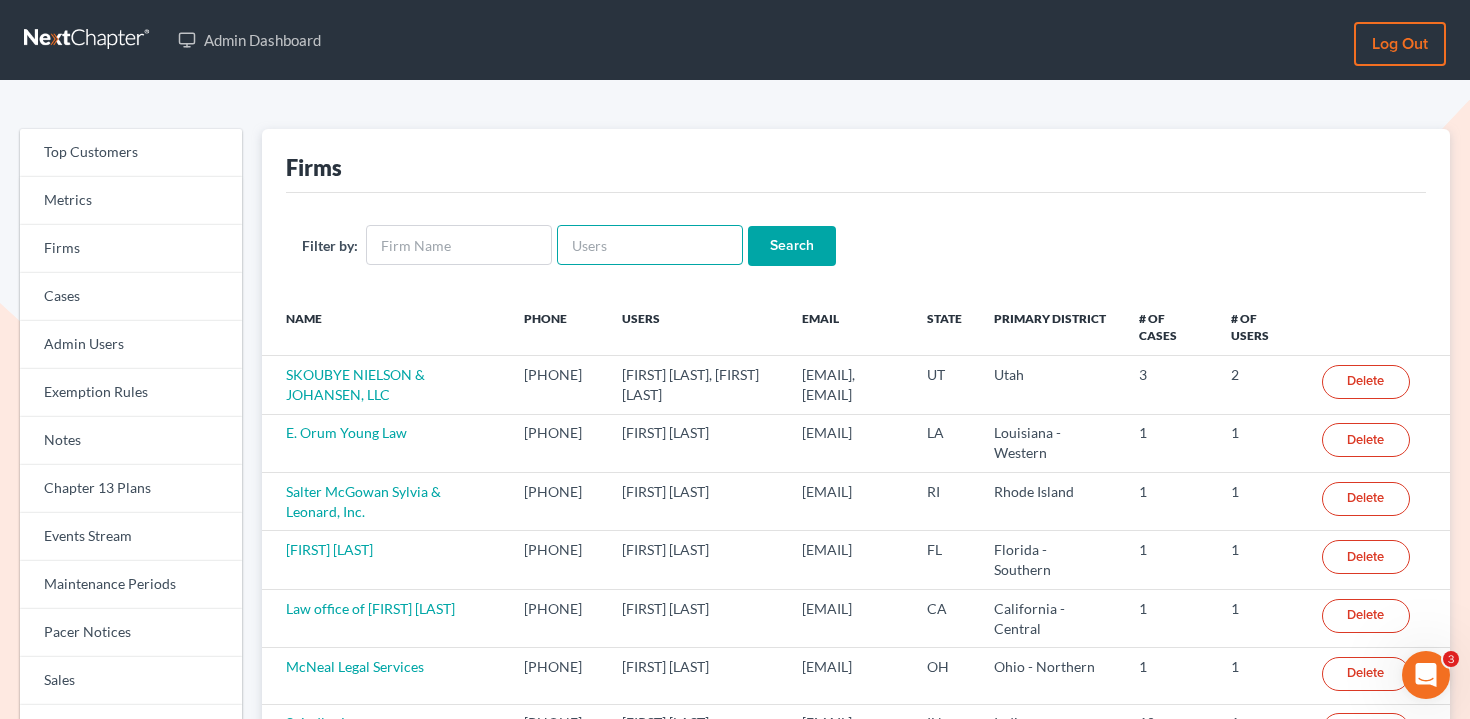click at bounding box center [650, 245] 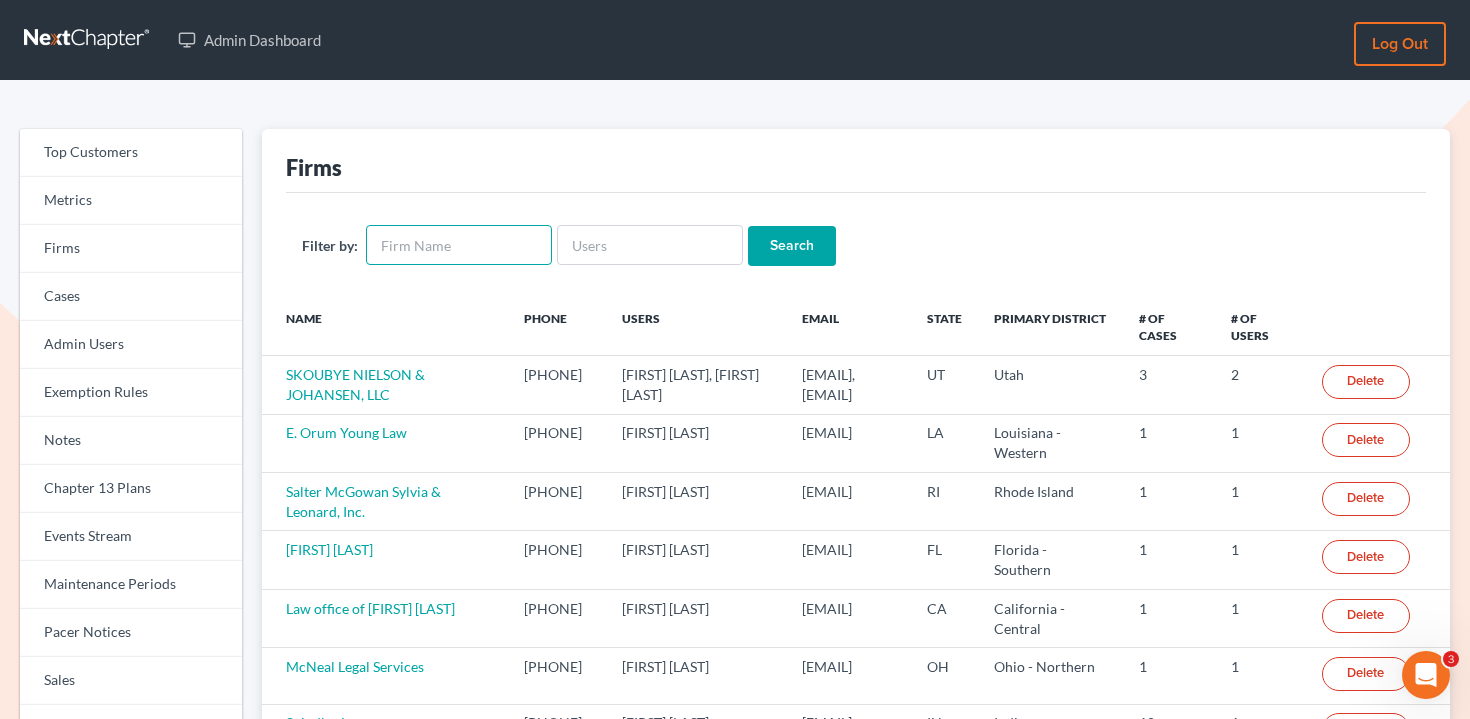 click at bounding box center (459, 245) 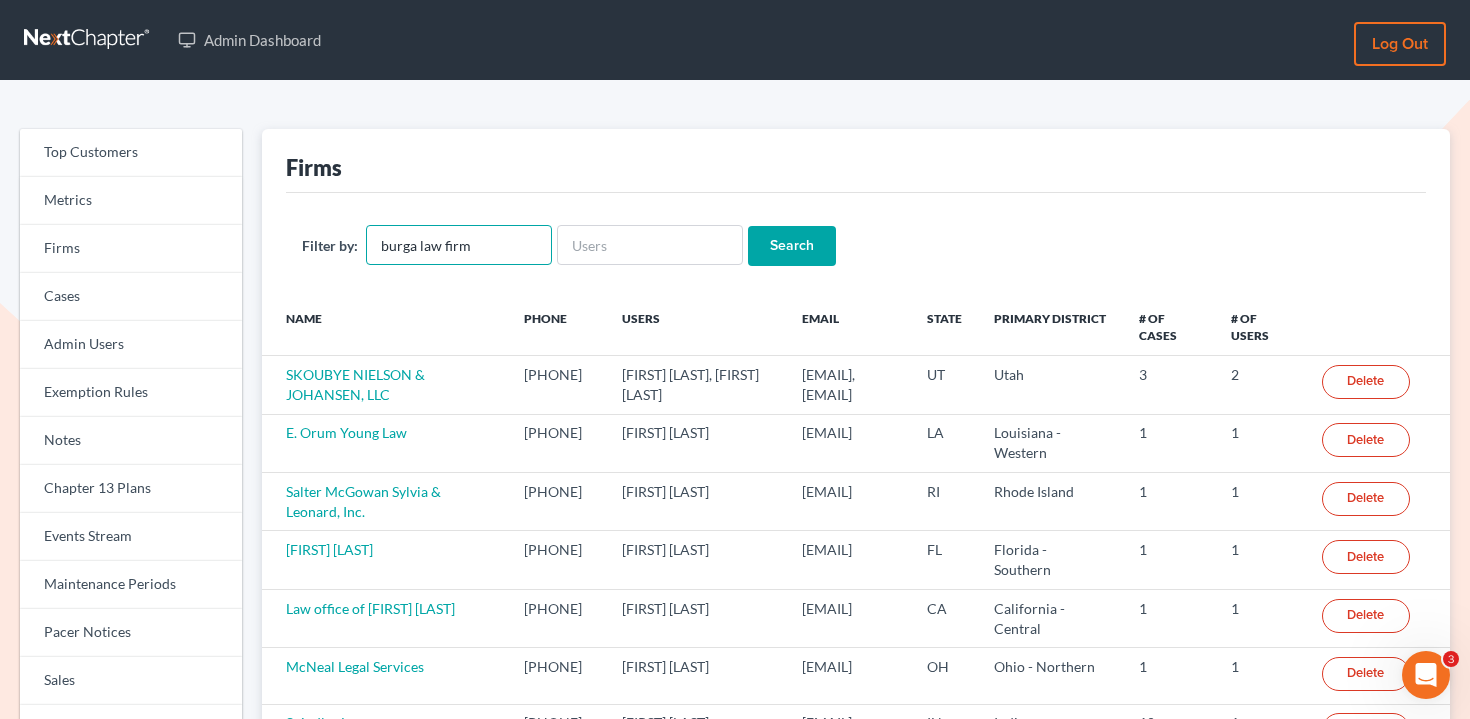 type on "burga law firm" 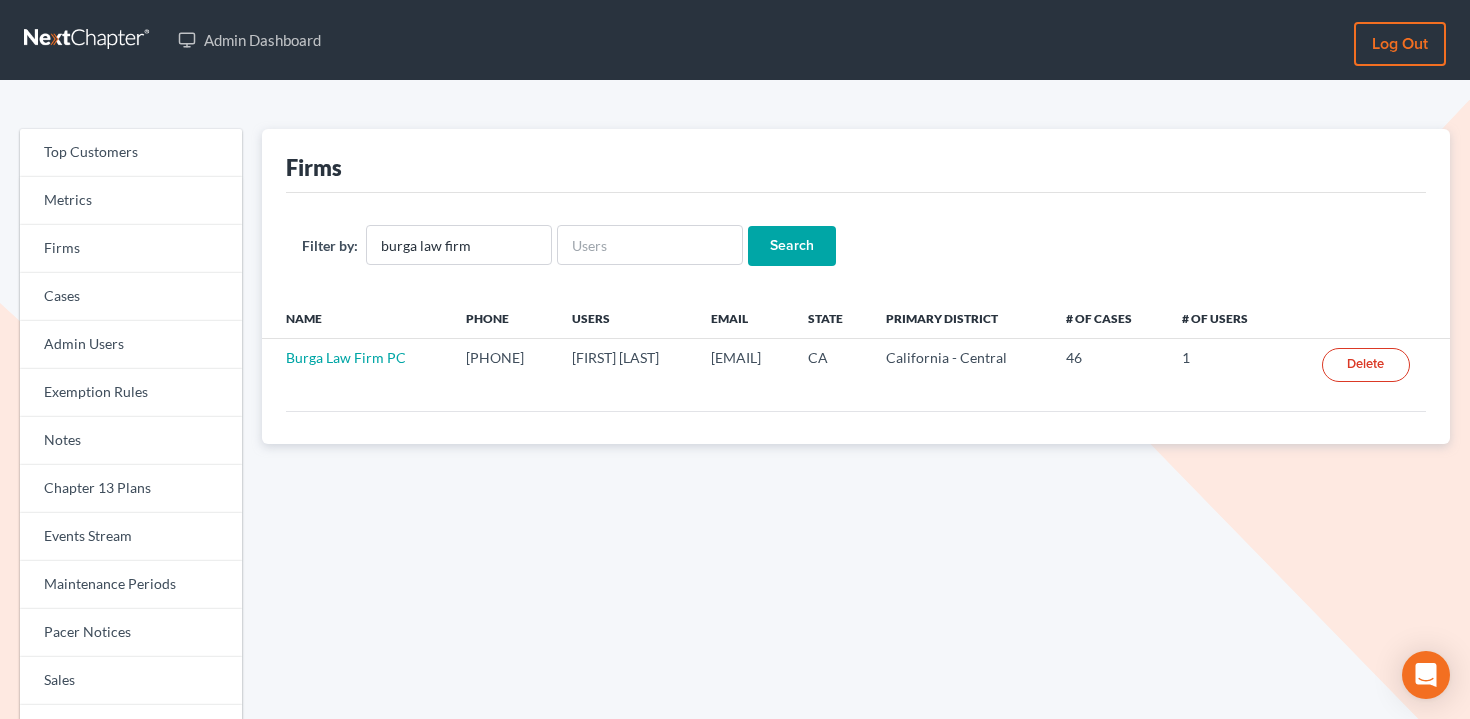 scroll, scrollTop: 0, scrollLeft: 0, axis: both 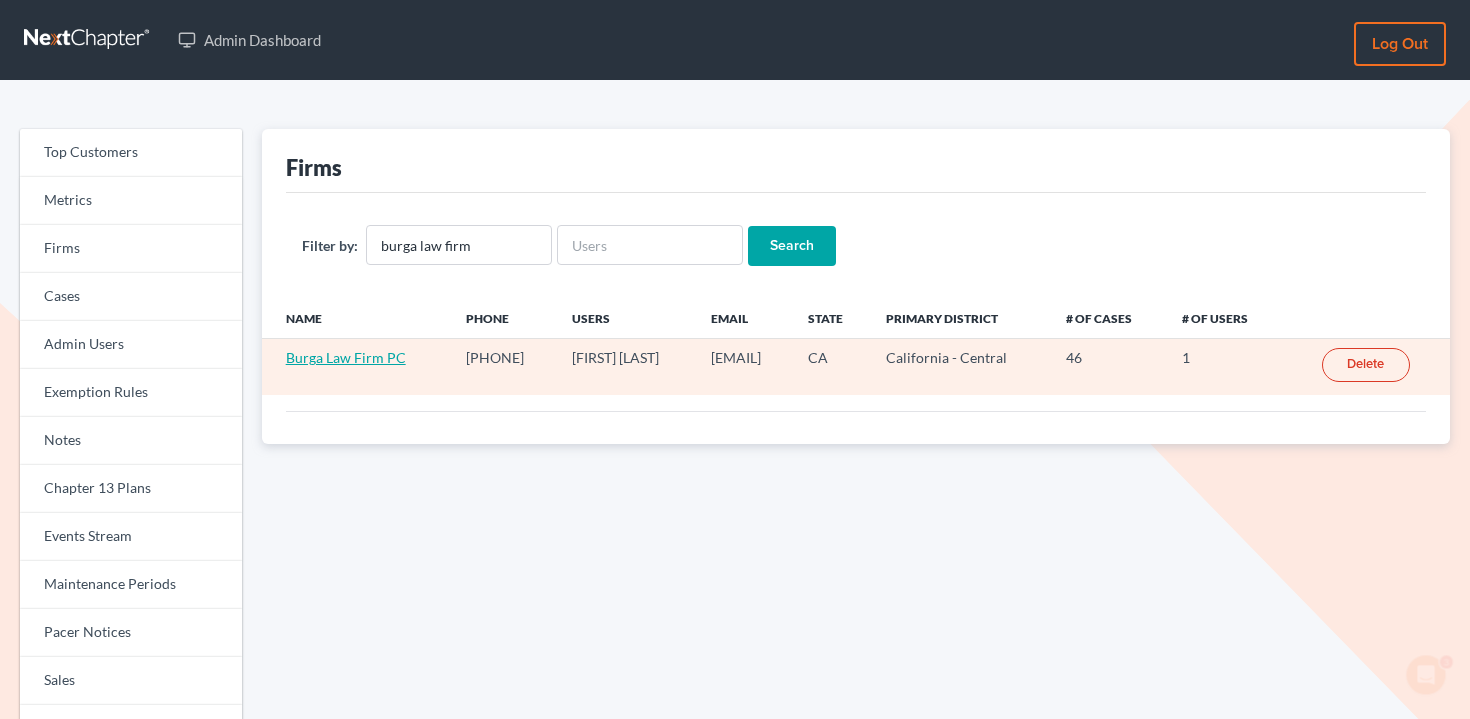 click on "Burga Law Firm PC" at bounding box center [346, 357] 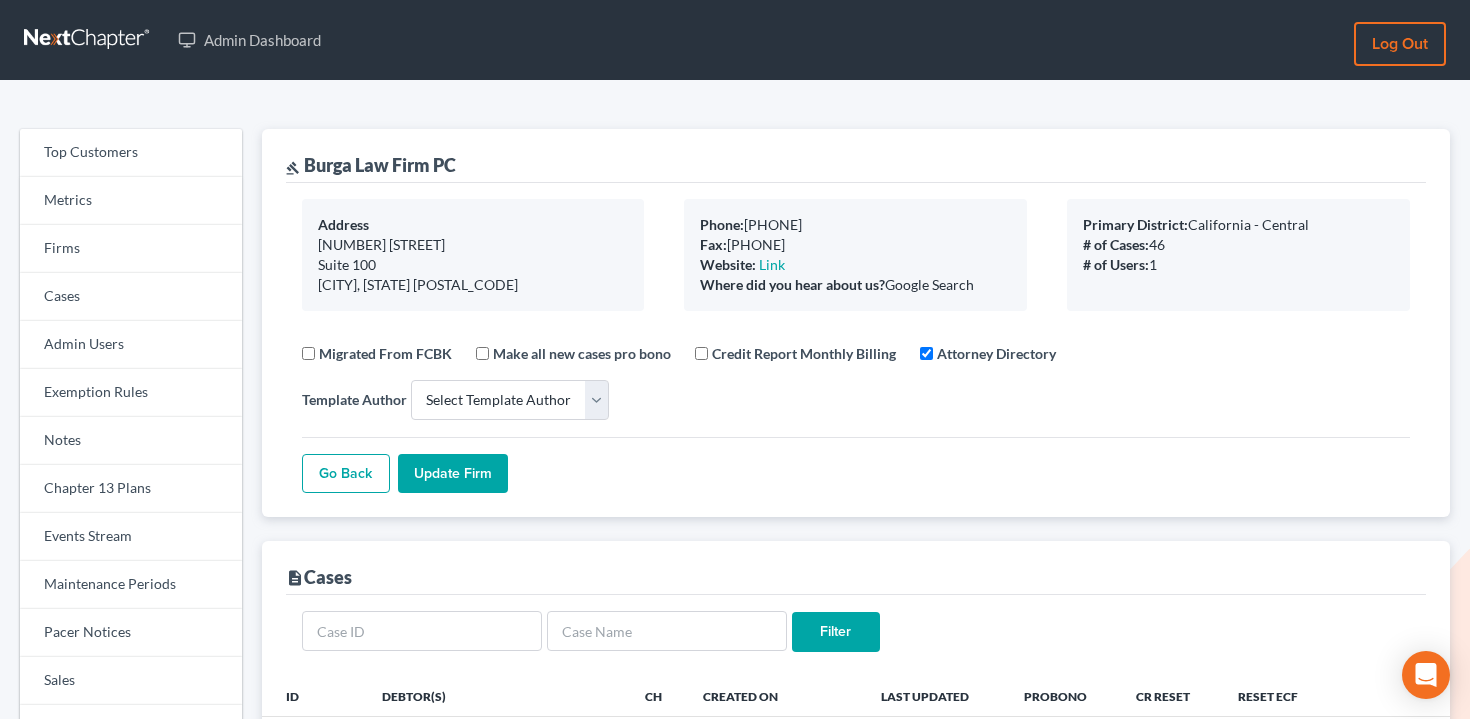 select 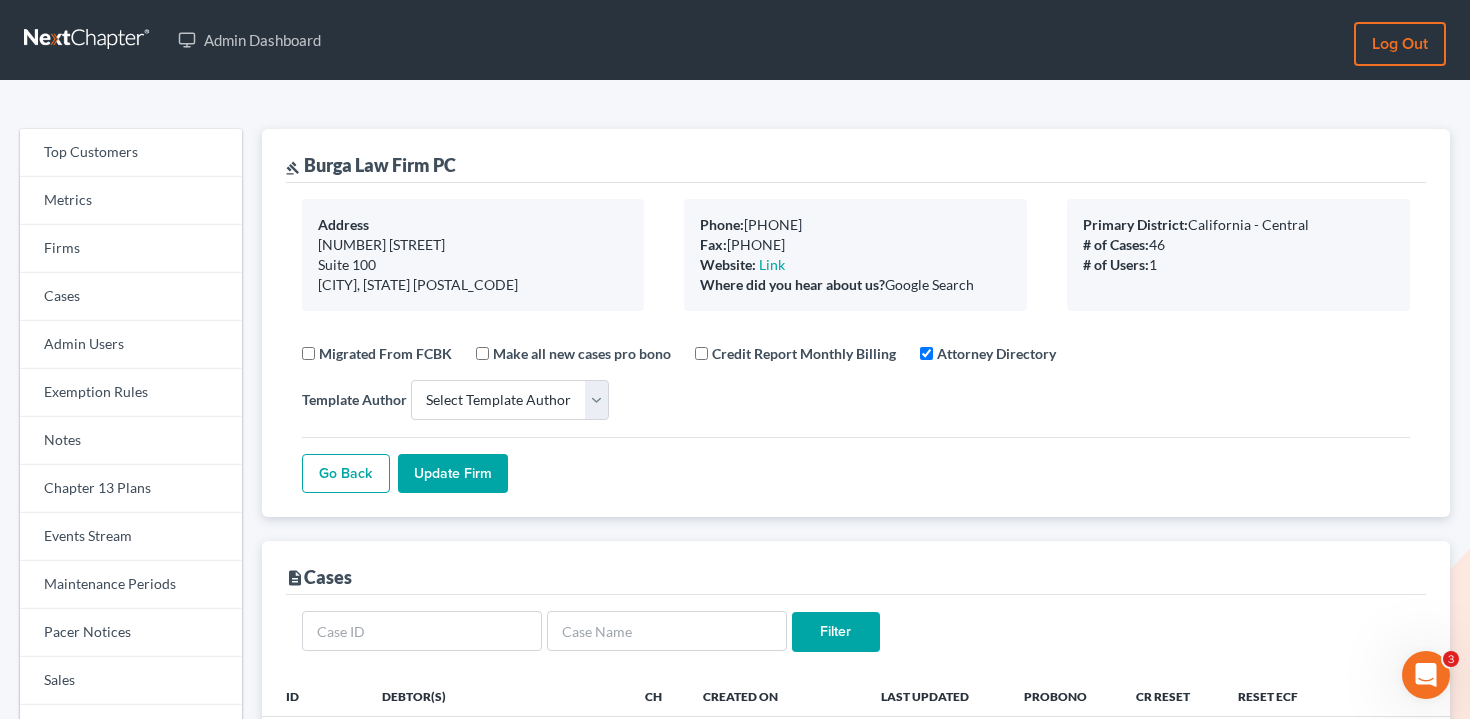 scroll, scrollTop: 0, scrollLeft: 0, axis: both 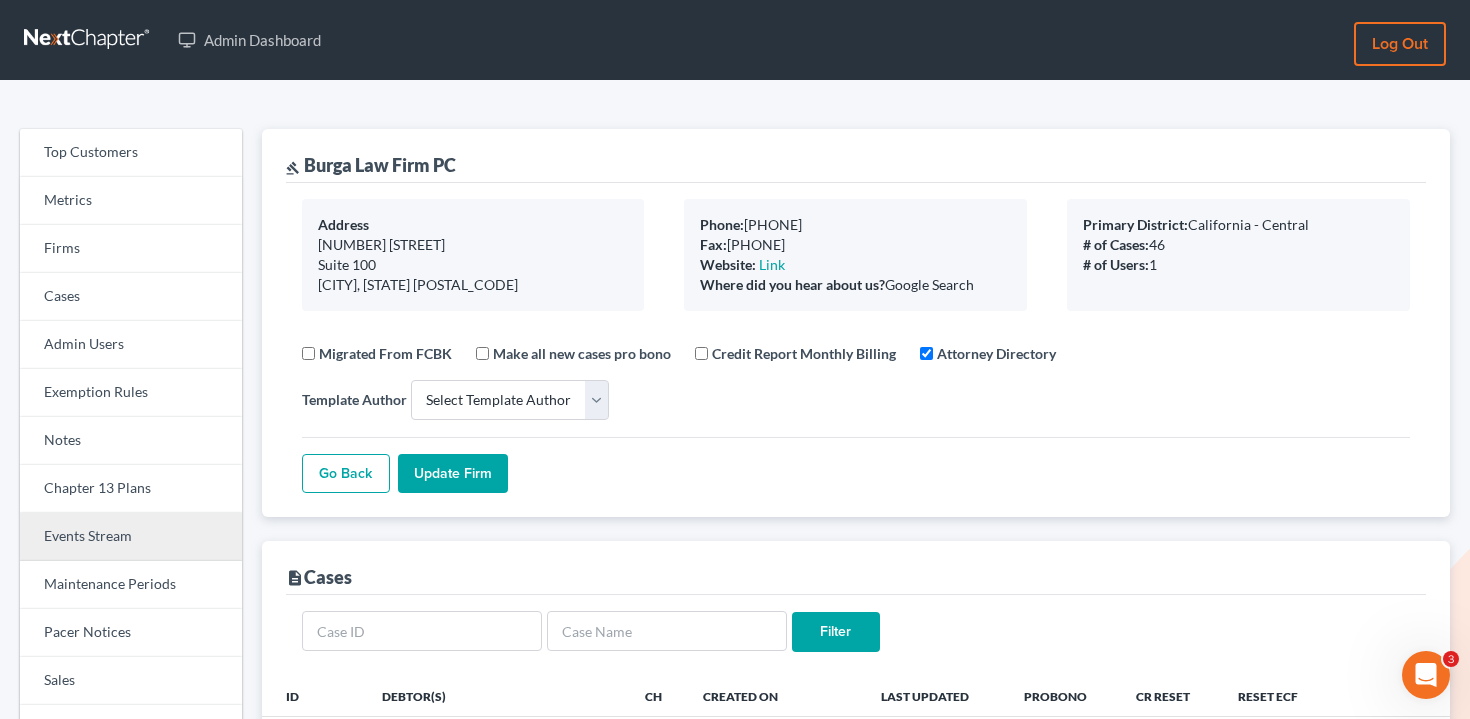 click on "Events Stream" at bounding box center (131, 537) 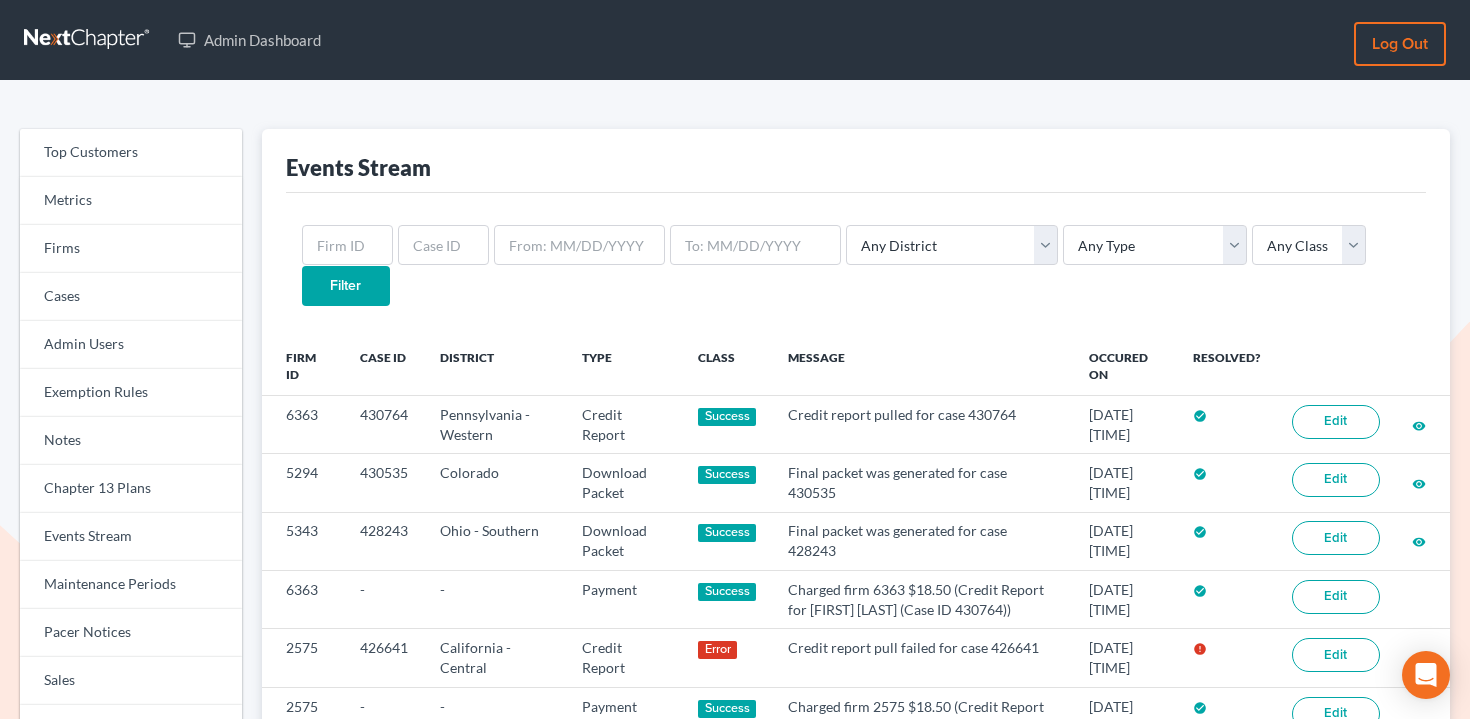scroll, scrollTop: 0, scrollLeft: 0, axis: both 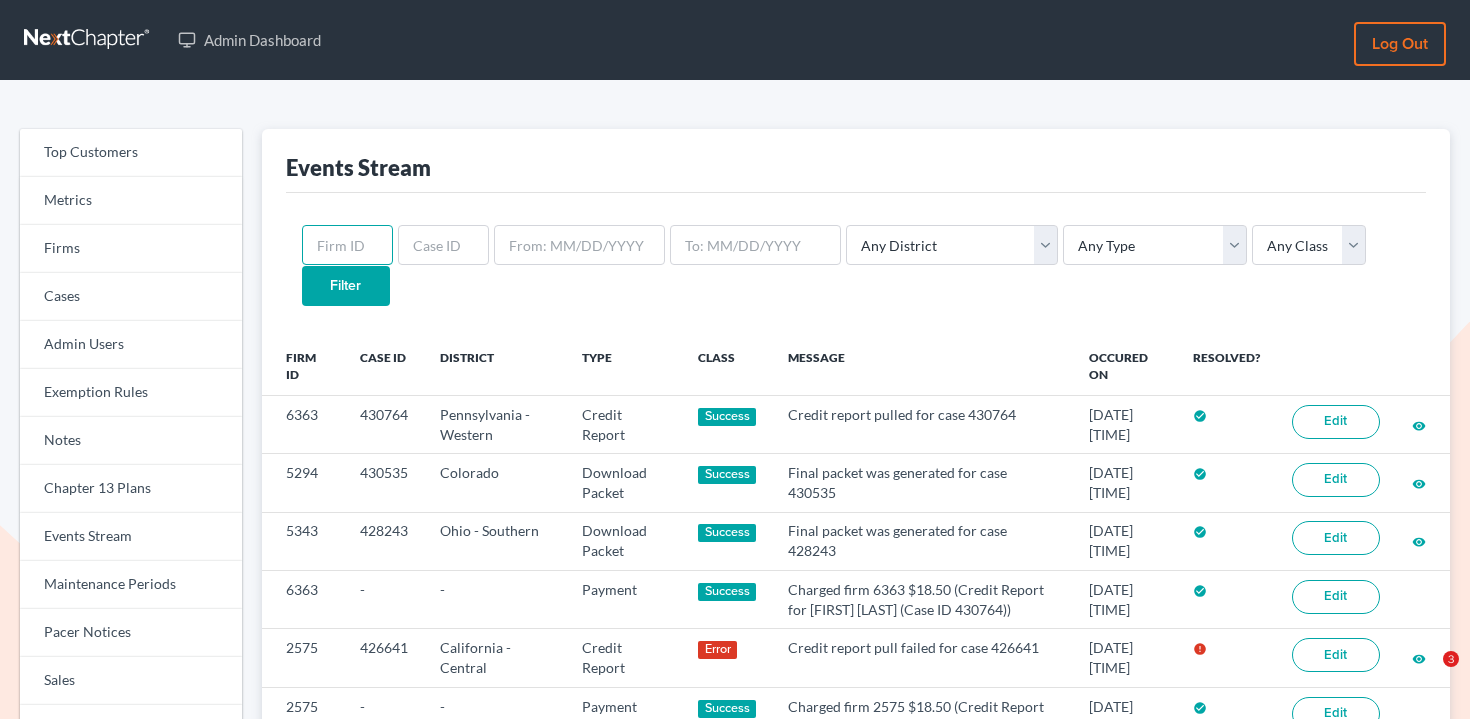 click at bounding box center (347, 245) 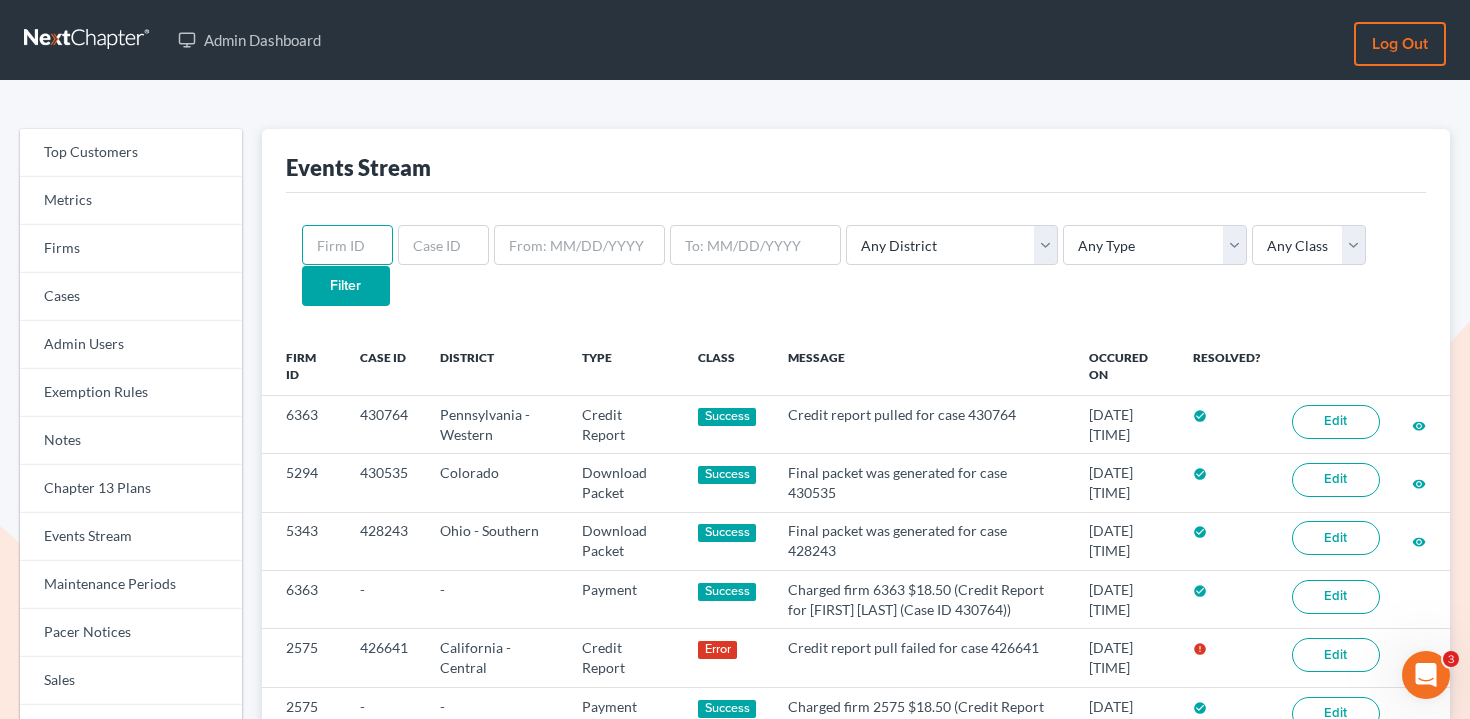scroll, scrollTop: 0, scrollLeft: 0, axis: both 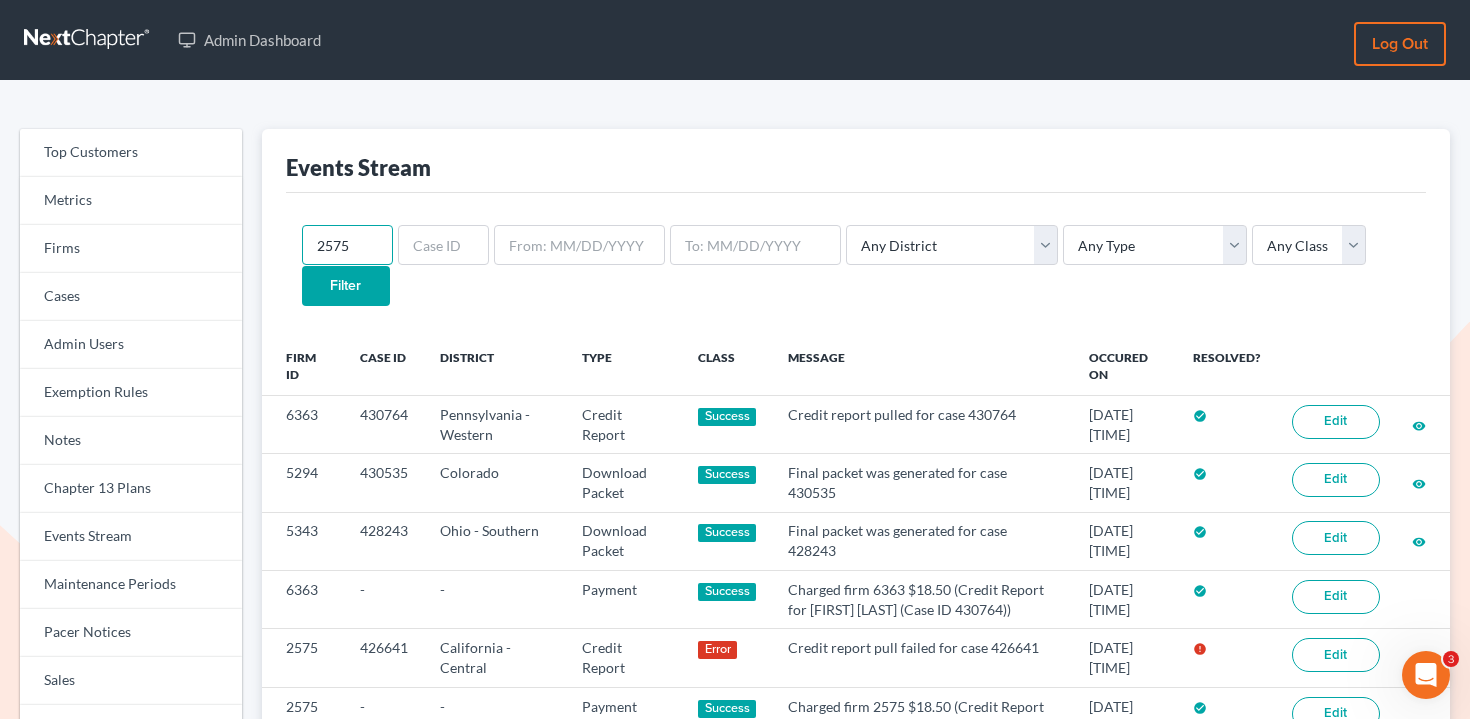 type on "2575" 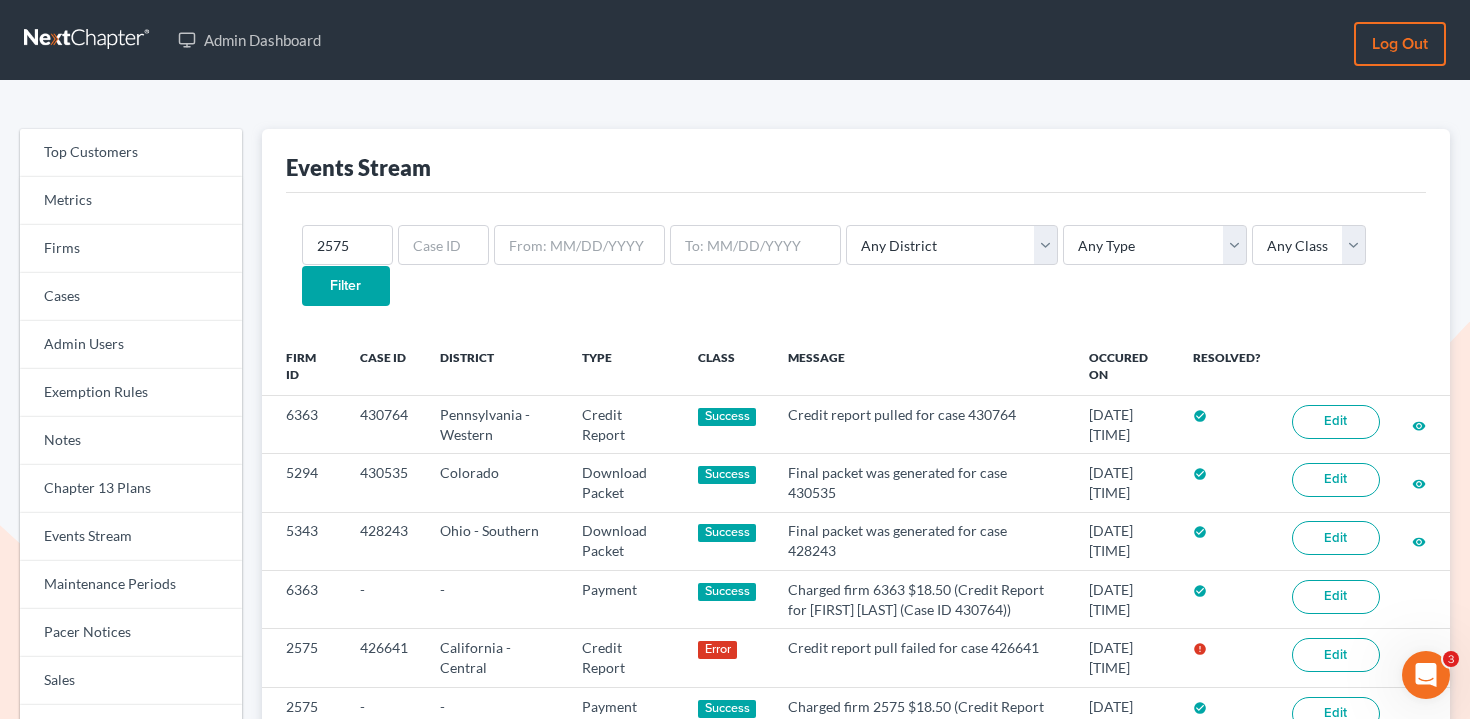 click on "Filter" at bounding box center [346, 286] 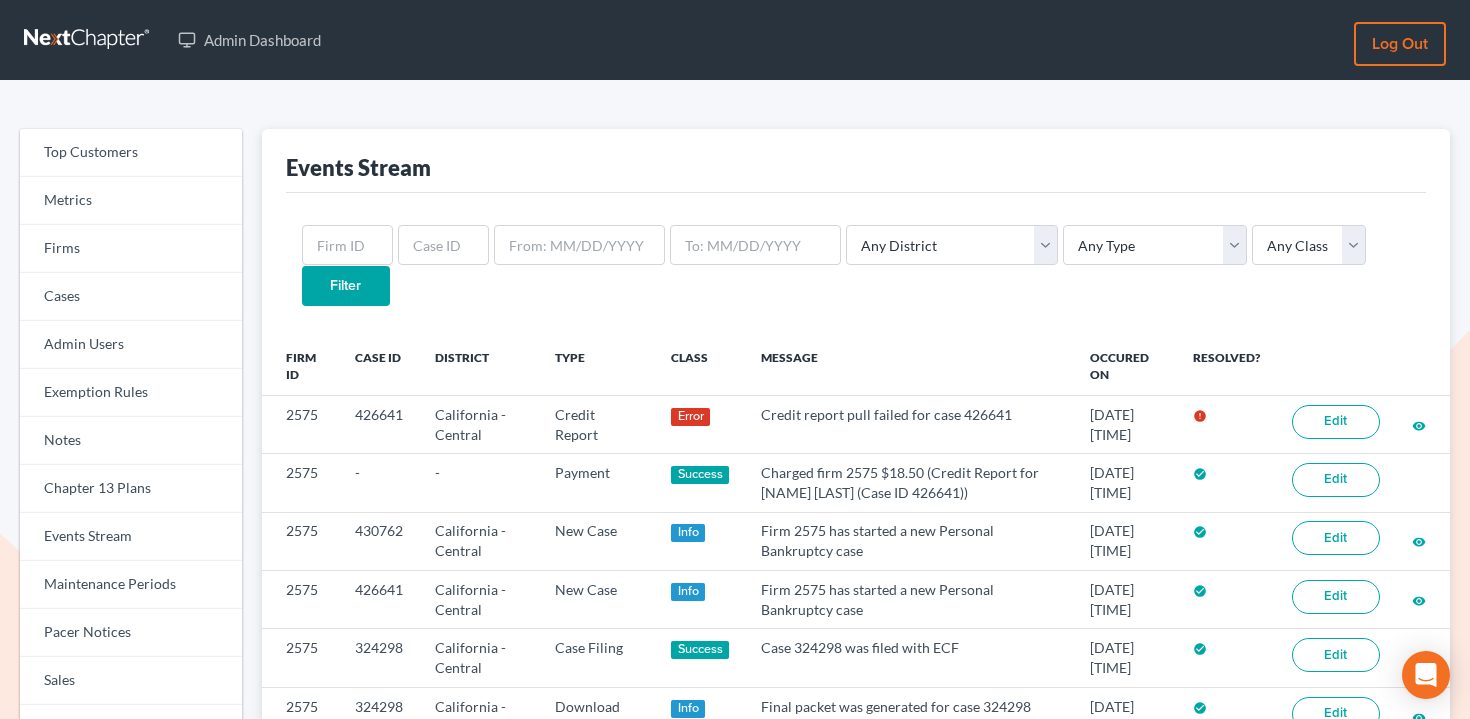 scroll, scrollTop: 0, scrollLeft: 0, axis: both 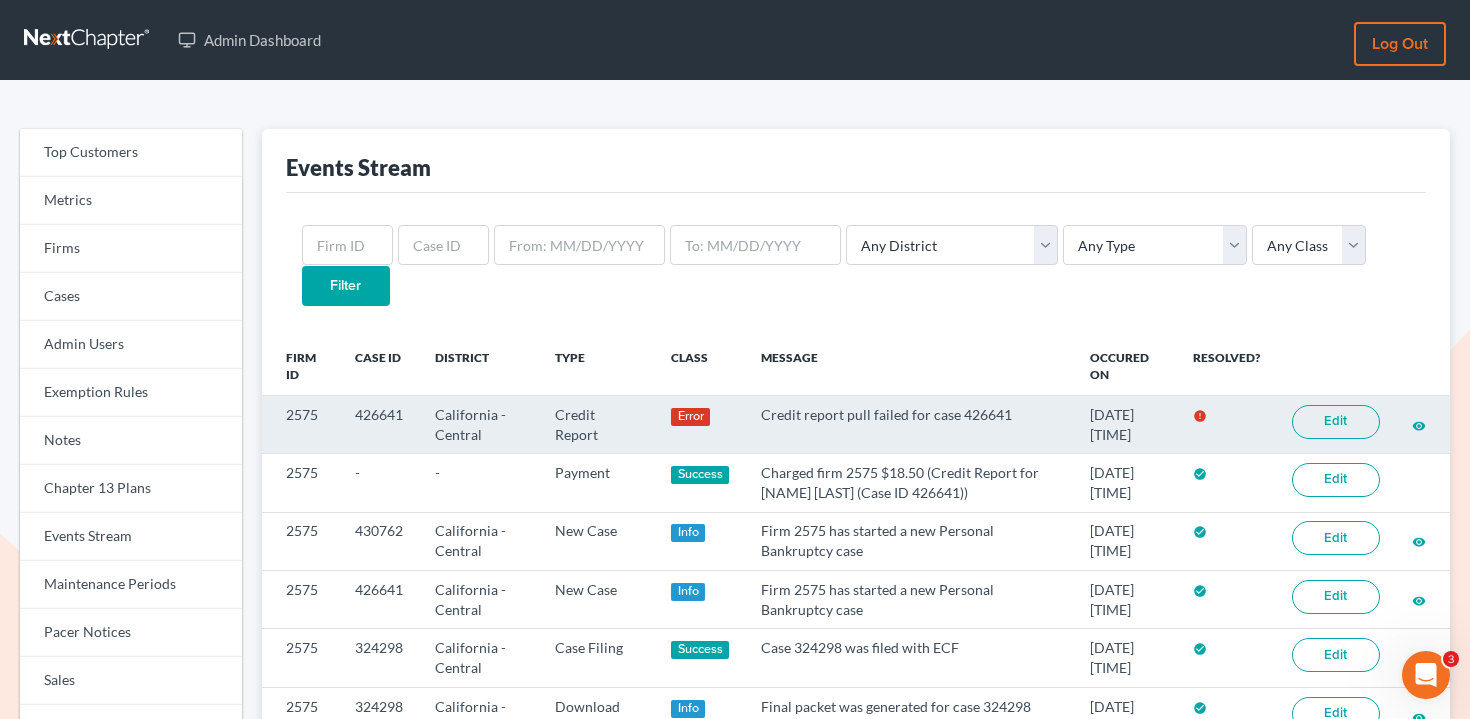 click on "Edit" at bounding box center (1336, 422) 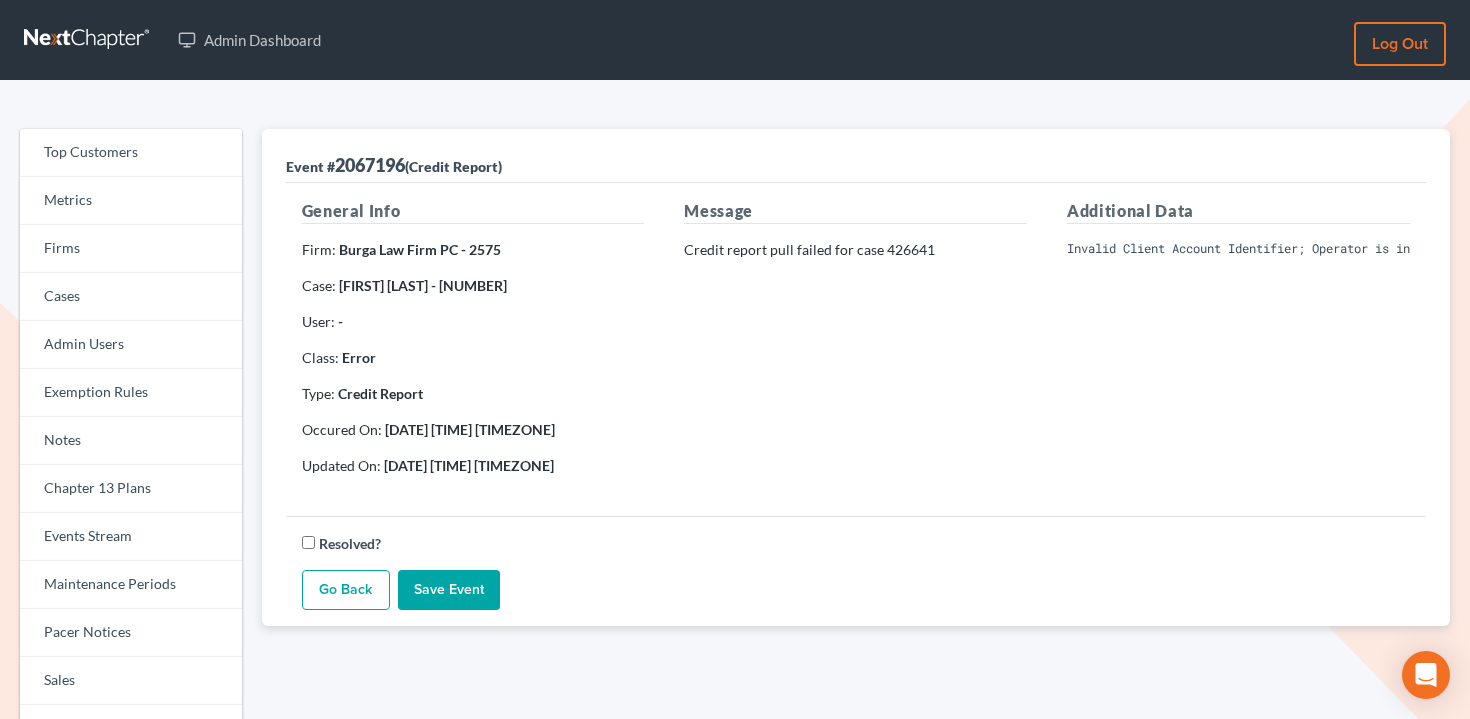 scroll, scrollTop: 0, scrollLeft: 0, axis: both 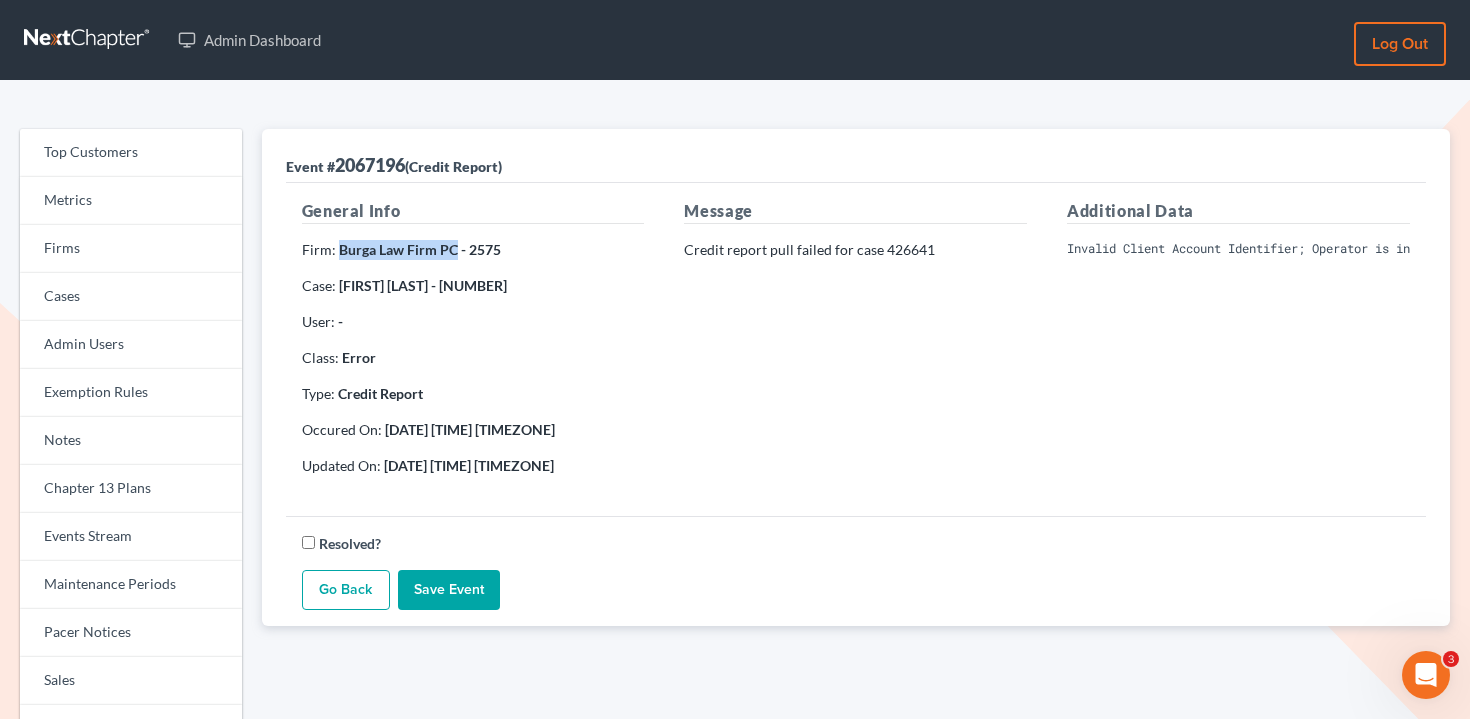 drag, startPoint x: 451, startPoint y: 249, endPoint x: 340, endPoint y: 253, distance: 111.07205 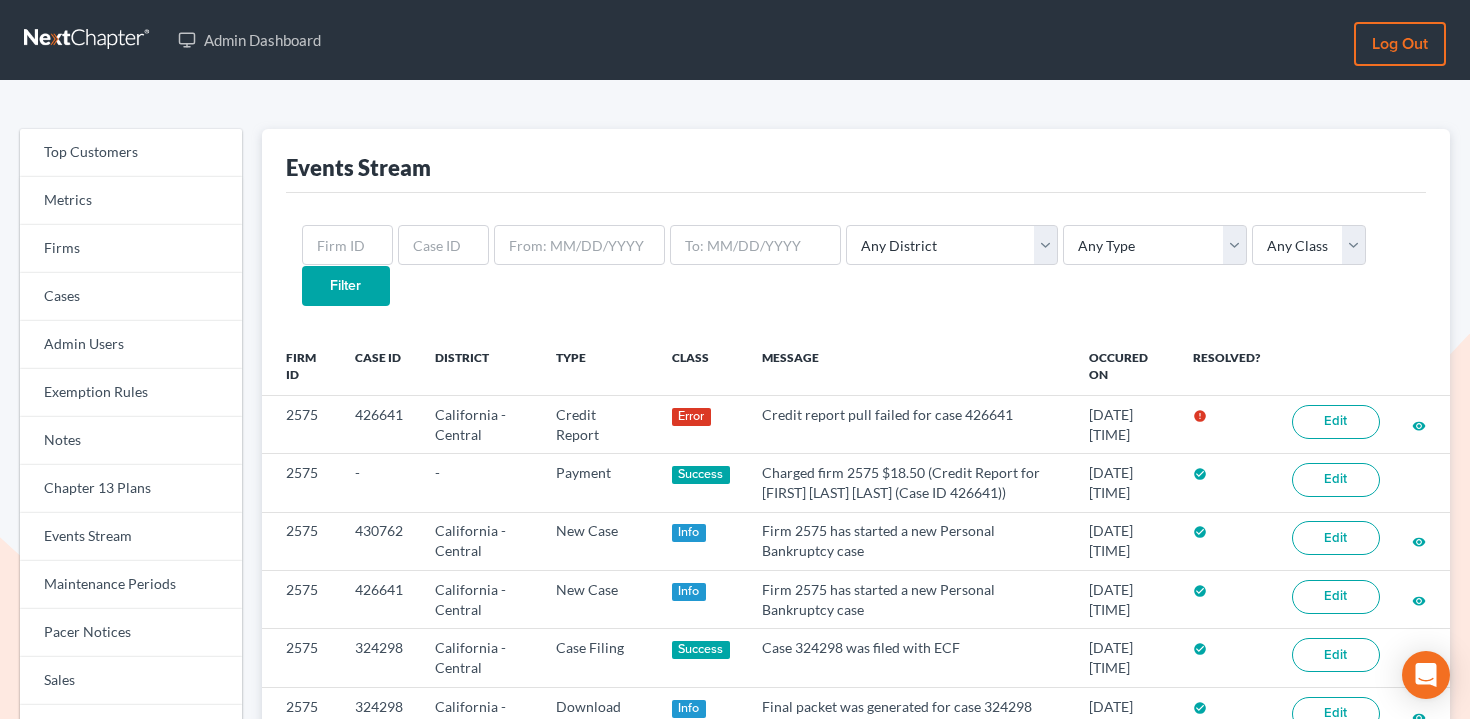 scroll, scrollTop: 0, scrollLeft: 0, axis: both 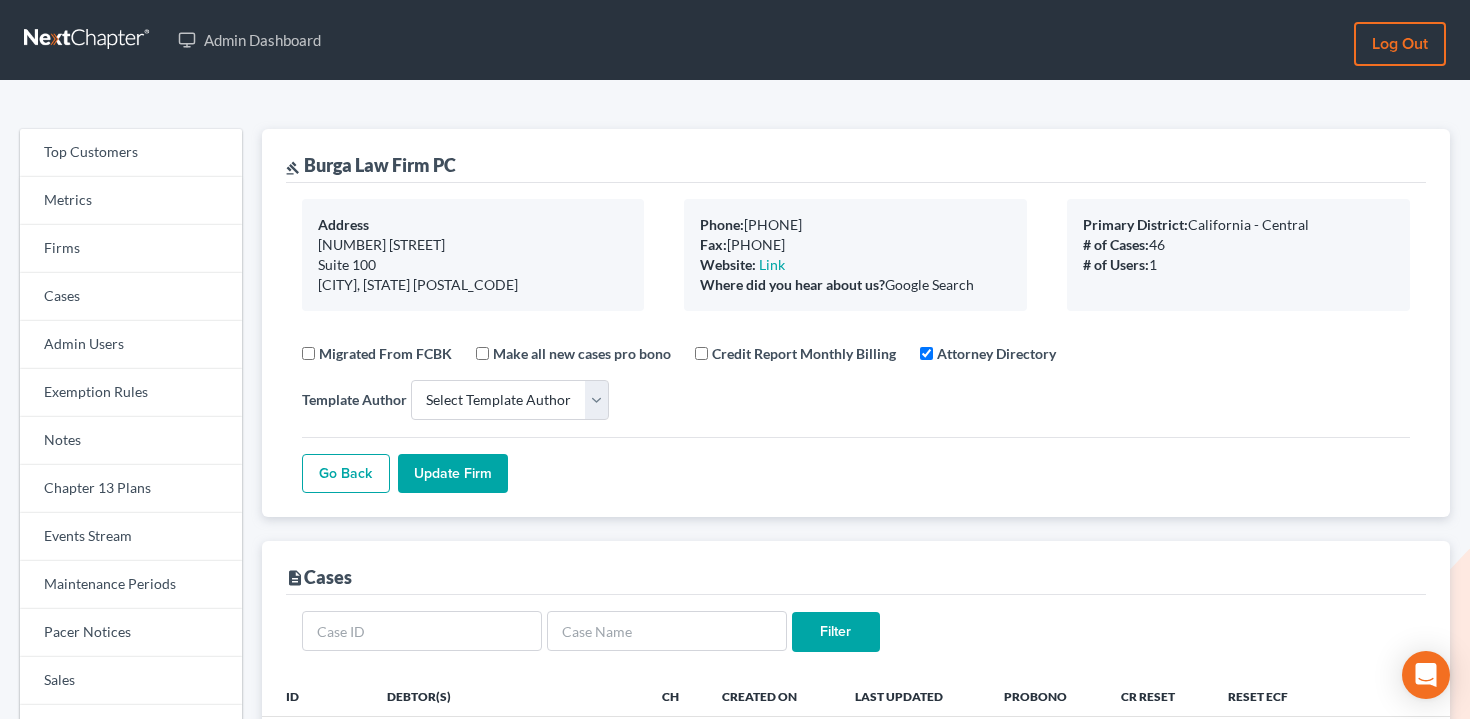 select 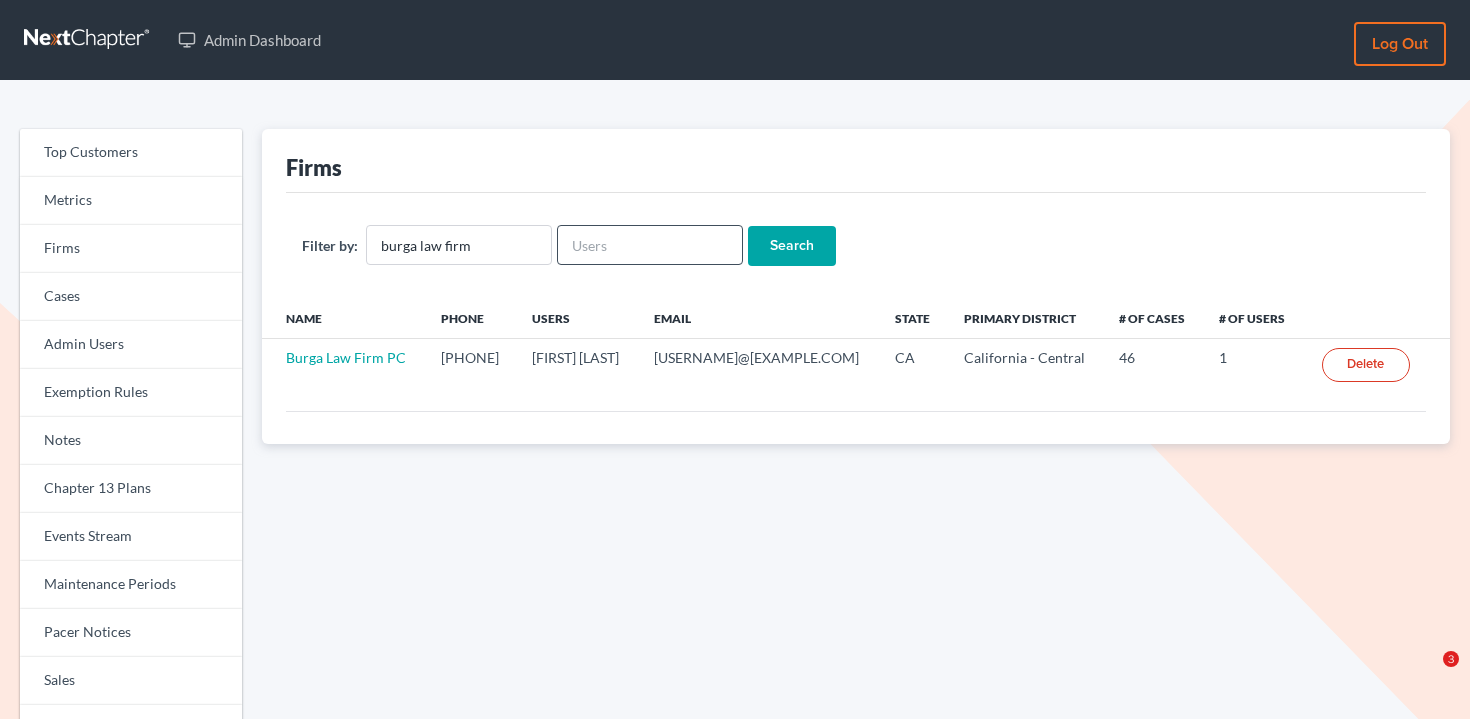 scroll, scrollTop: 14, scrollLeft: 0, axis: vertical 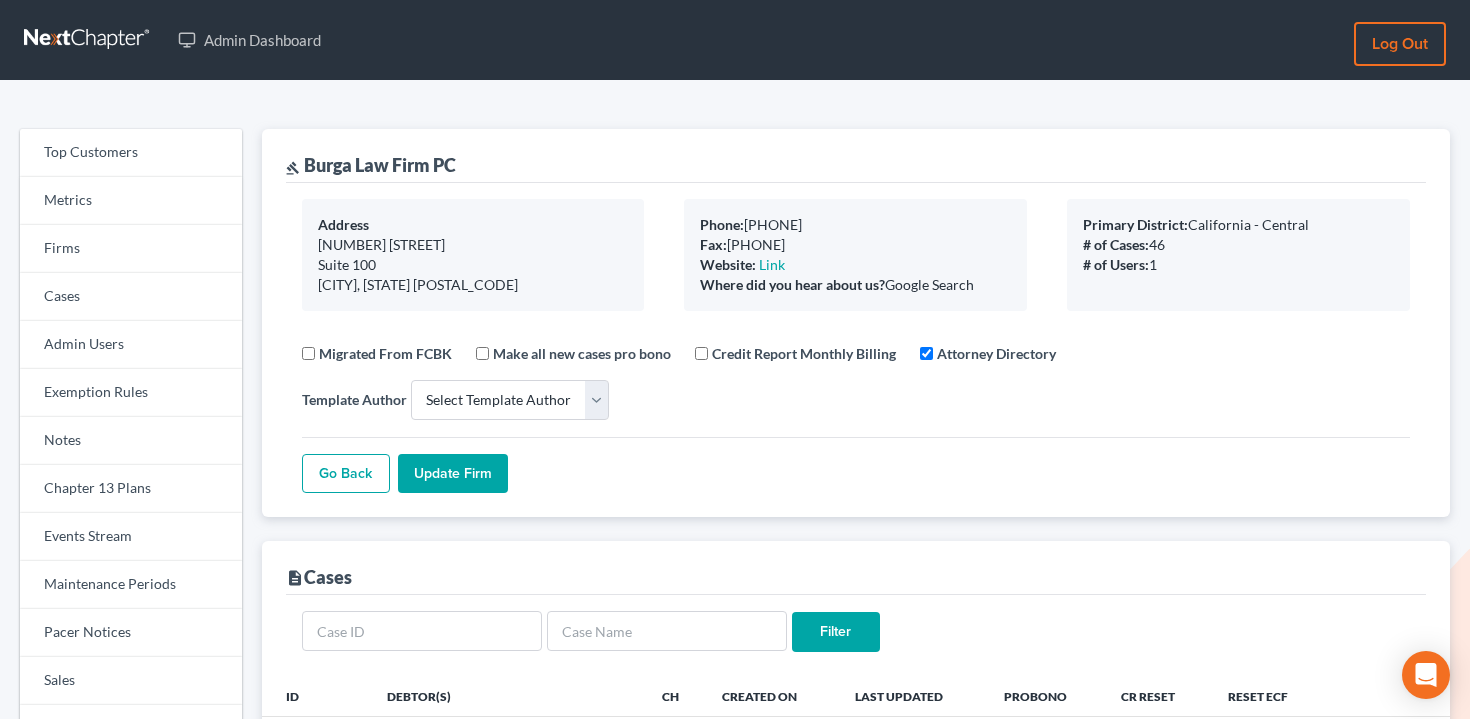 select 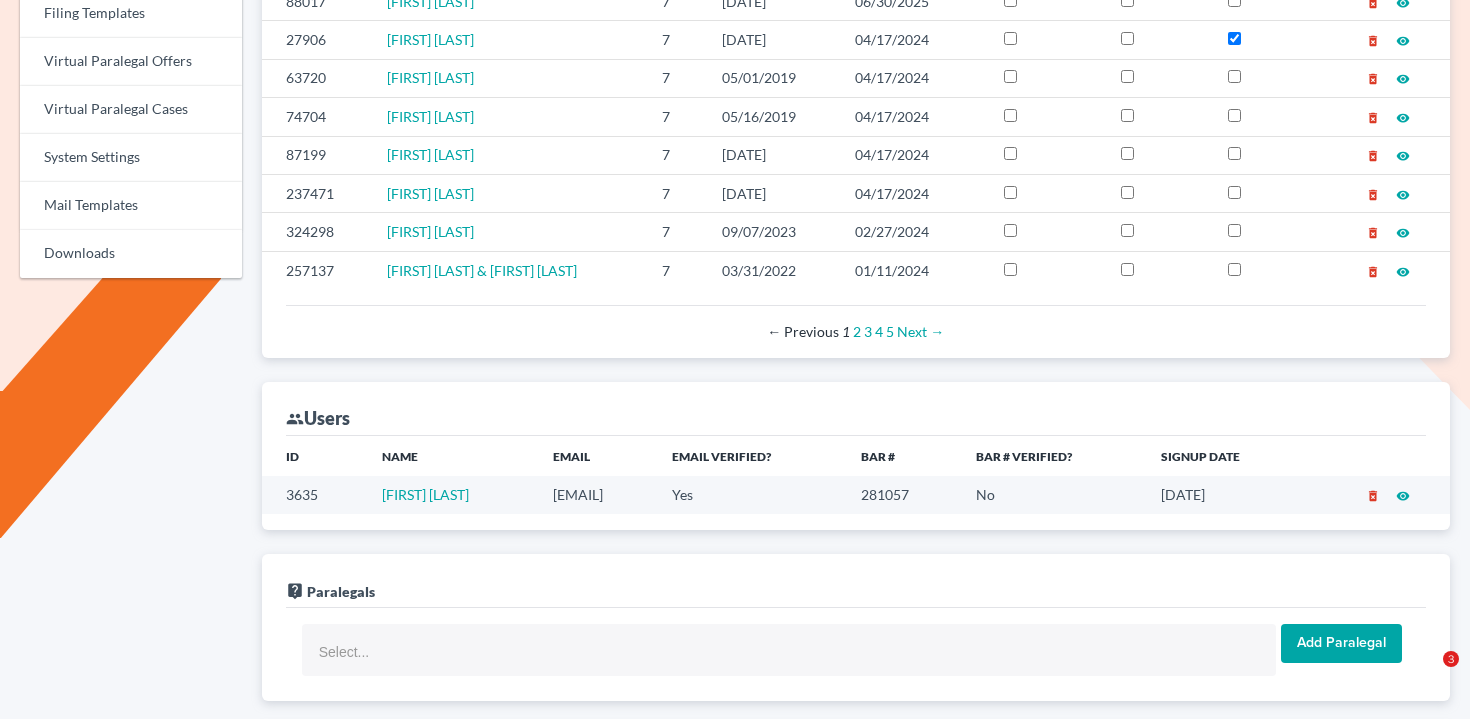 scroll, scrollTop: 909, scrollLeft: 0, axis: vertical 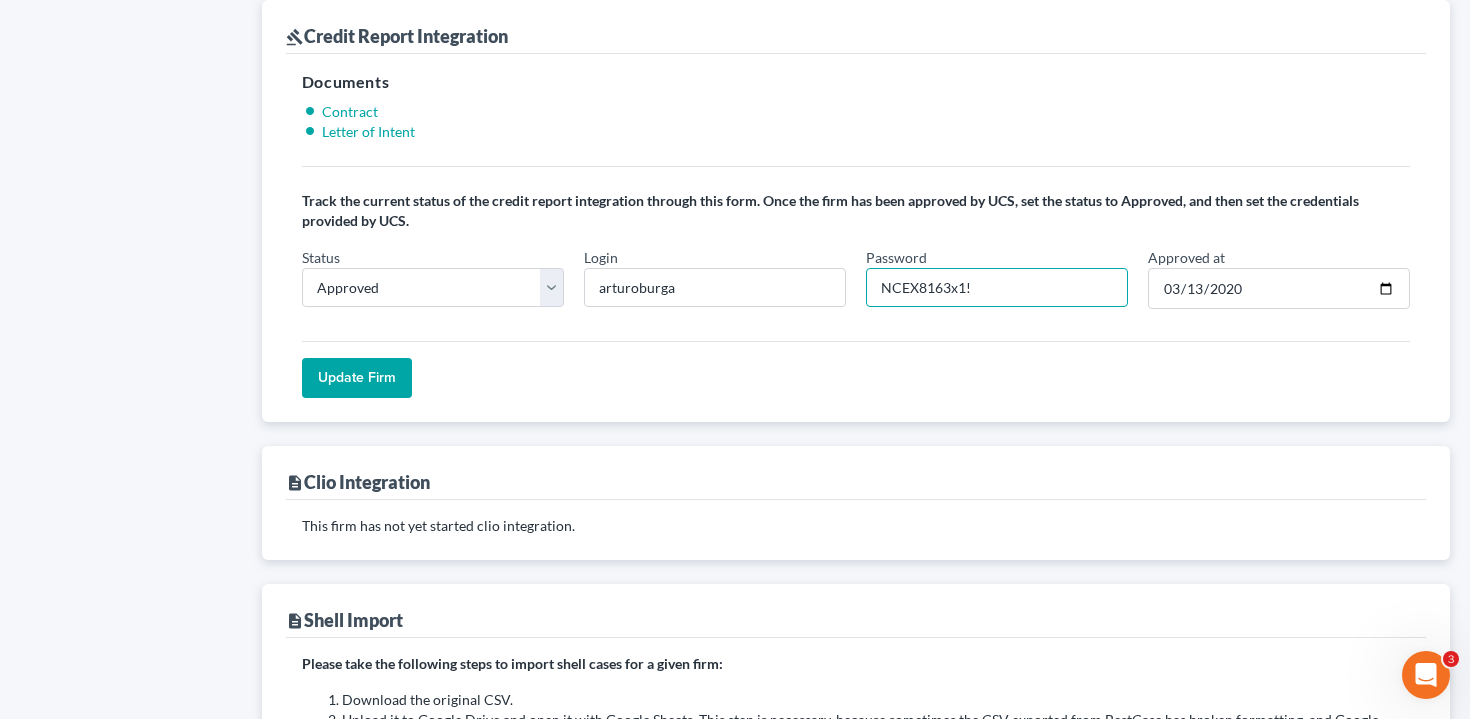 drag, startPoint x: 949, startPoint y: 292, endPoint x: 850, endPoint y: 291, distance: 99.00505 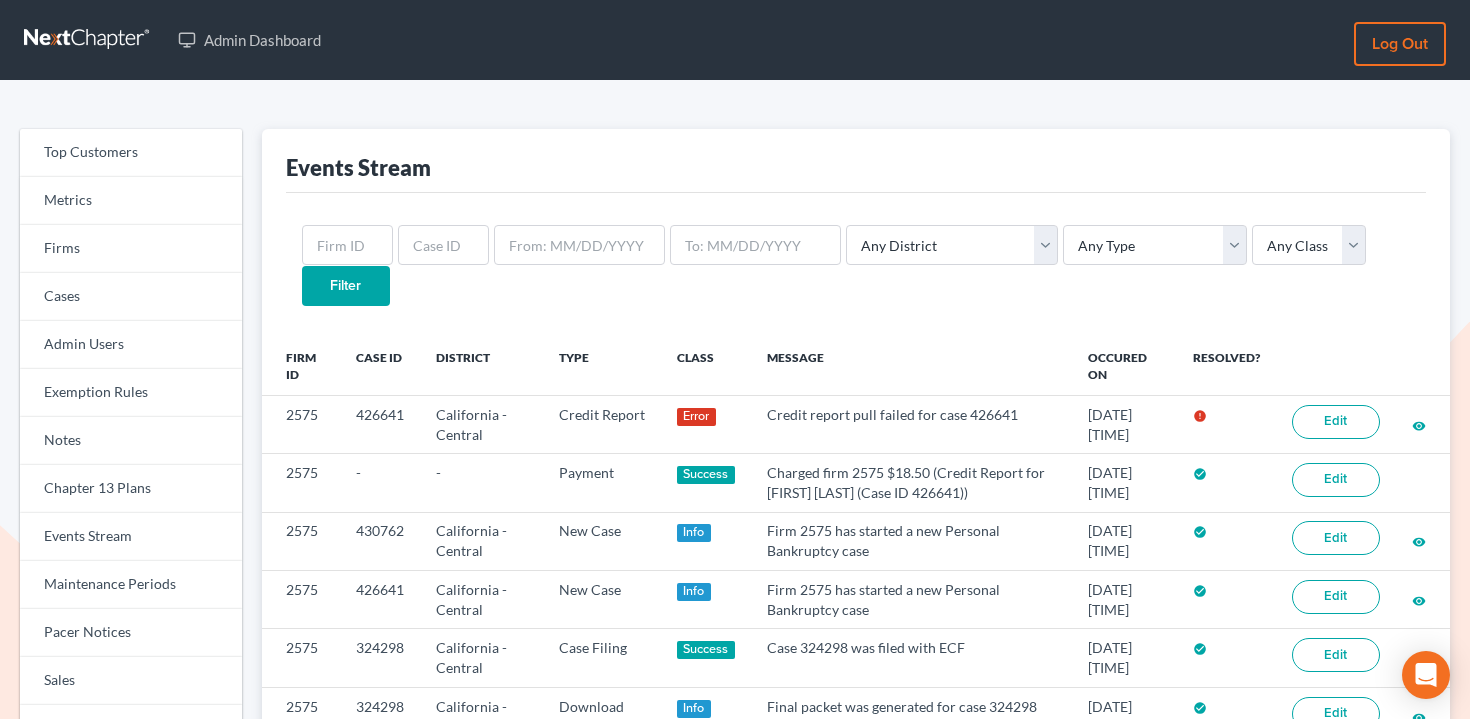 scroll, scrollTop: 0, scrollLeft: 0, axis: both 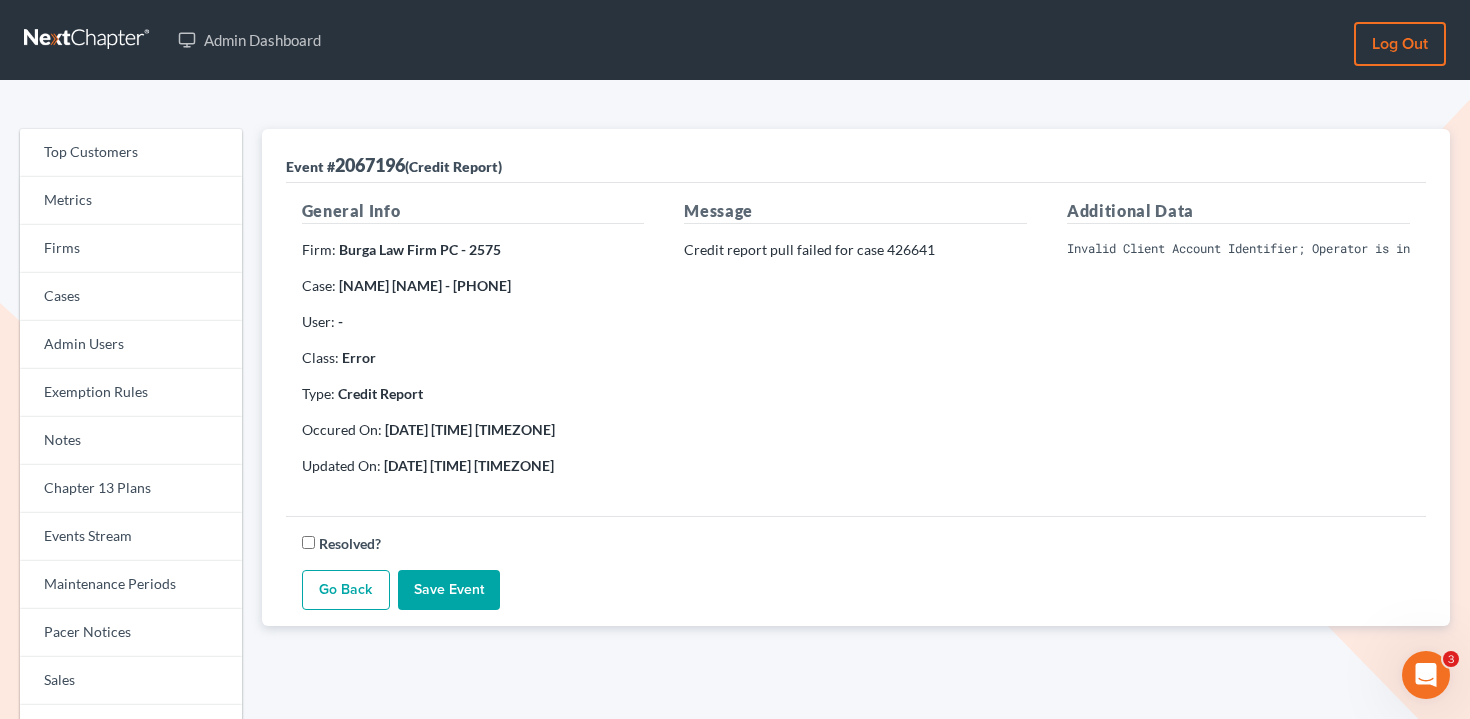 click on "Invalid Client Account Identifier; Operator is inactive. Please visit our website to reset your password." at bounding box center (1238, 249) 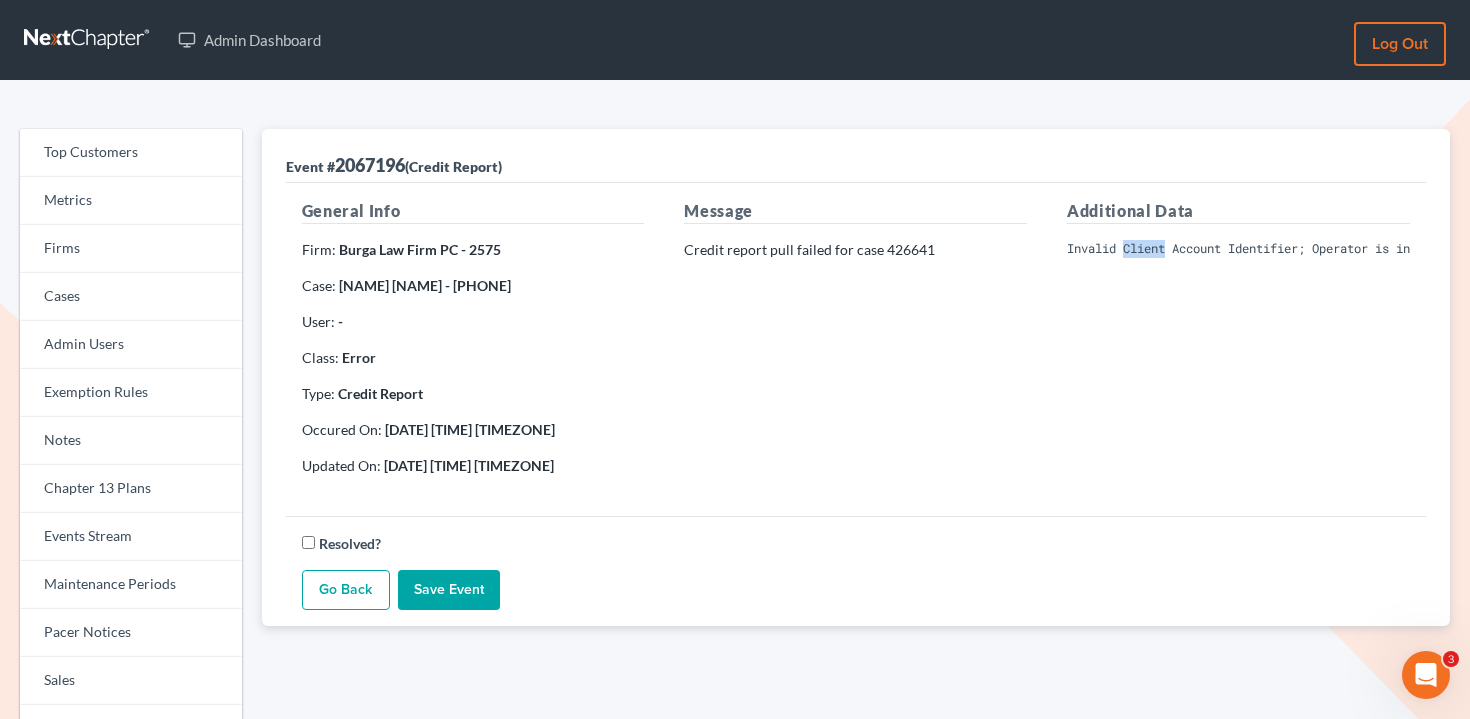 click on "Invalid Client Account Identifier; Operator is inactive. Please visit our website to reset your password." at bounding box center [1238, 249] 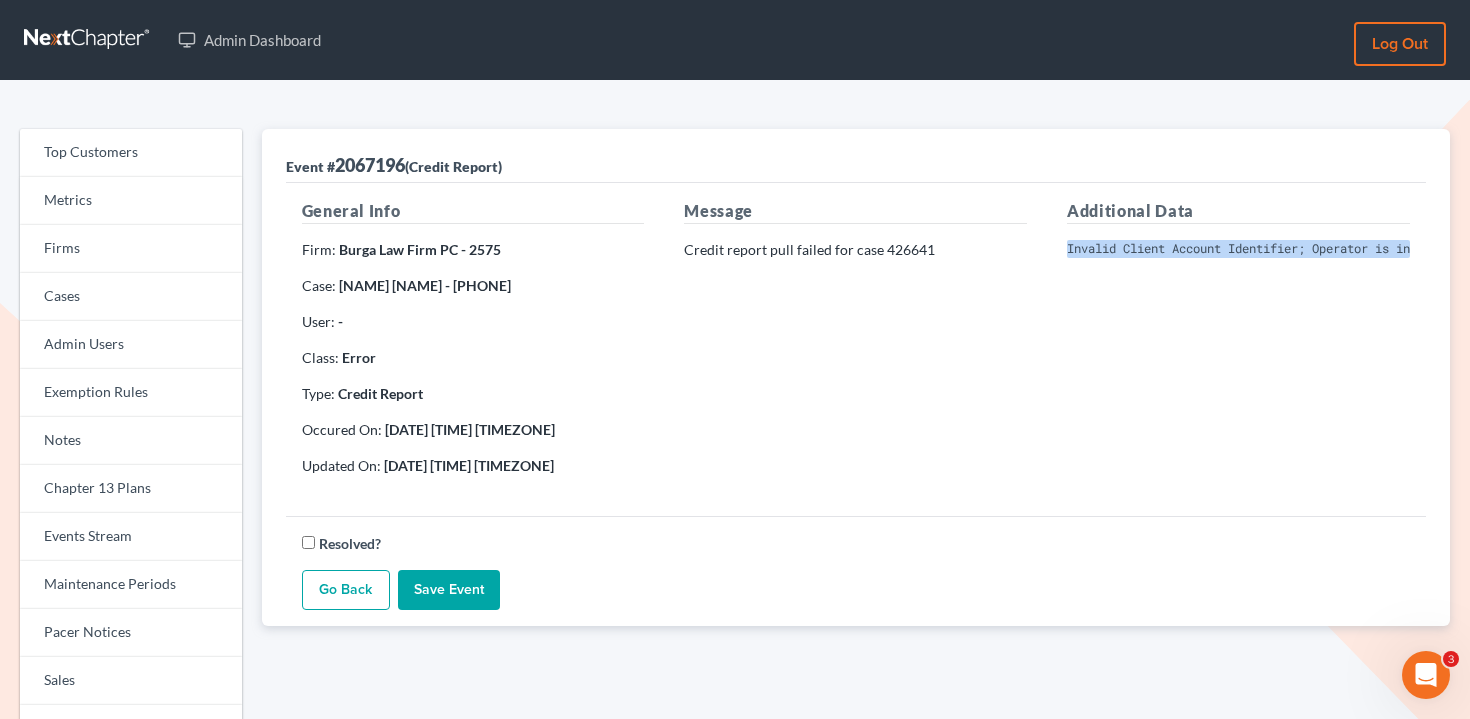 click on "Invalid Client Account Identifier; Operator is inactive. Please visit our website to reset your password." at bounding box center [1238, 249] 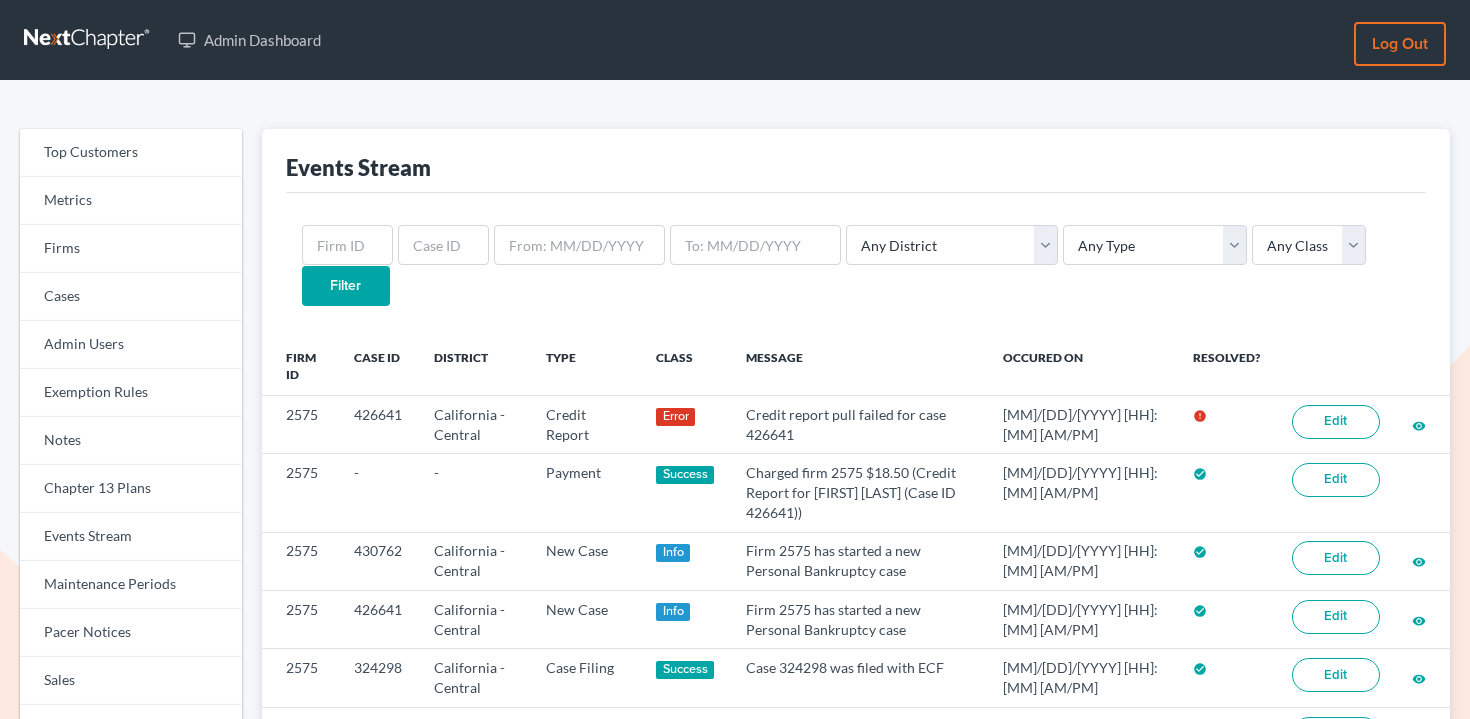 scroll, scrollTop: 0, scrollLeft: 0, axis: both 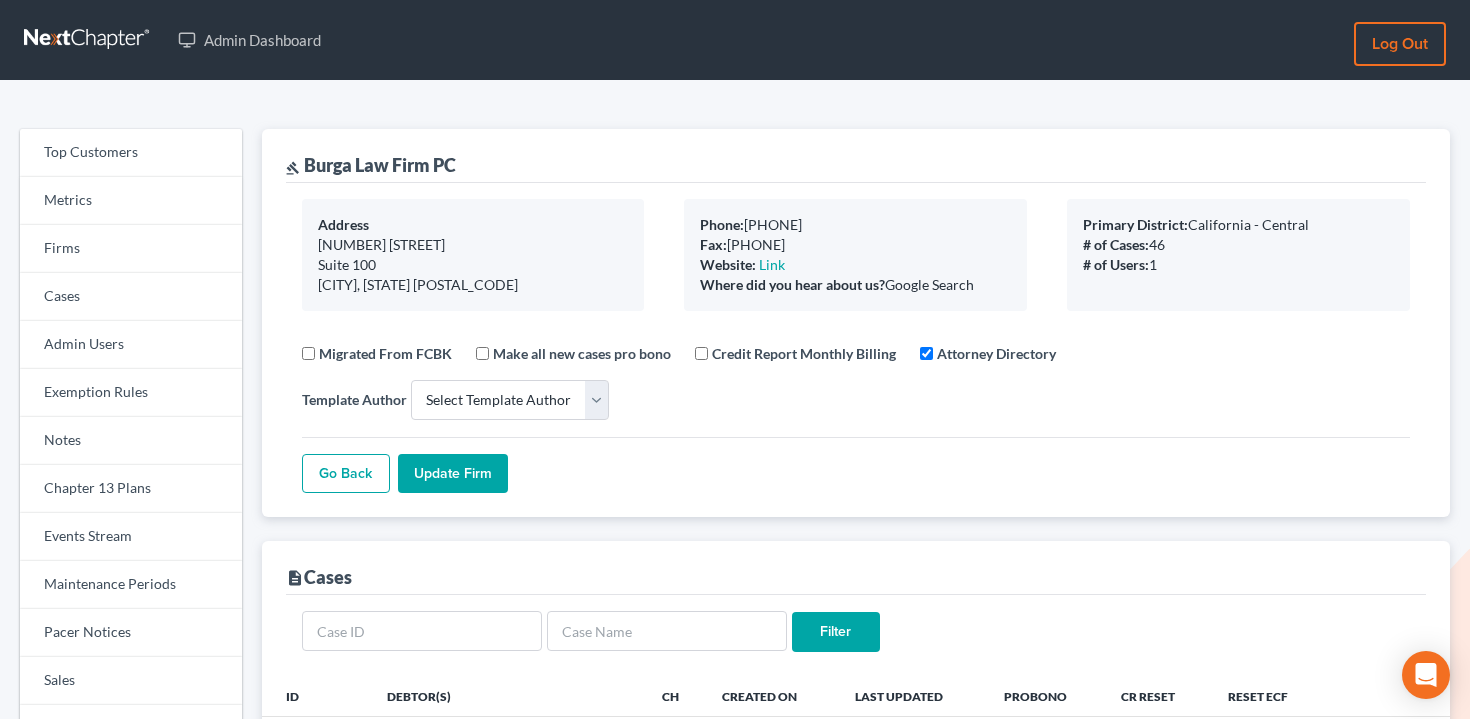 select 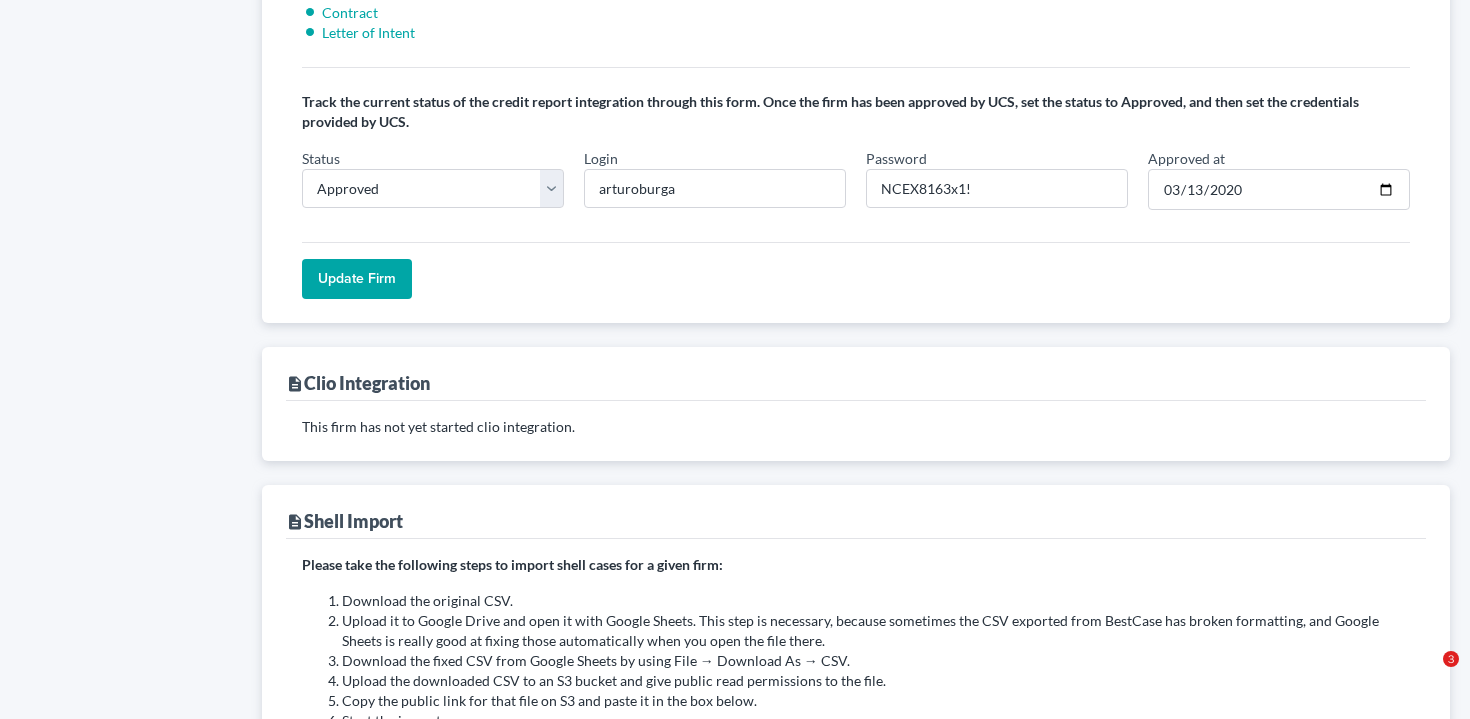 scroll, scrollTop: 1835, scrollLeft: 0, axis: vertical 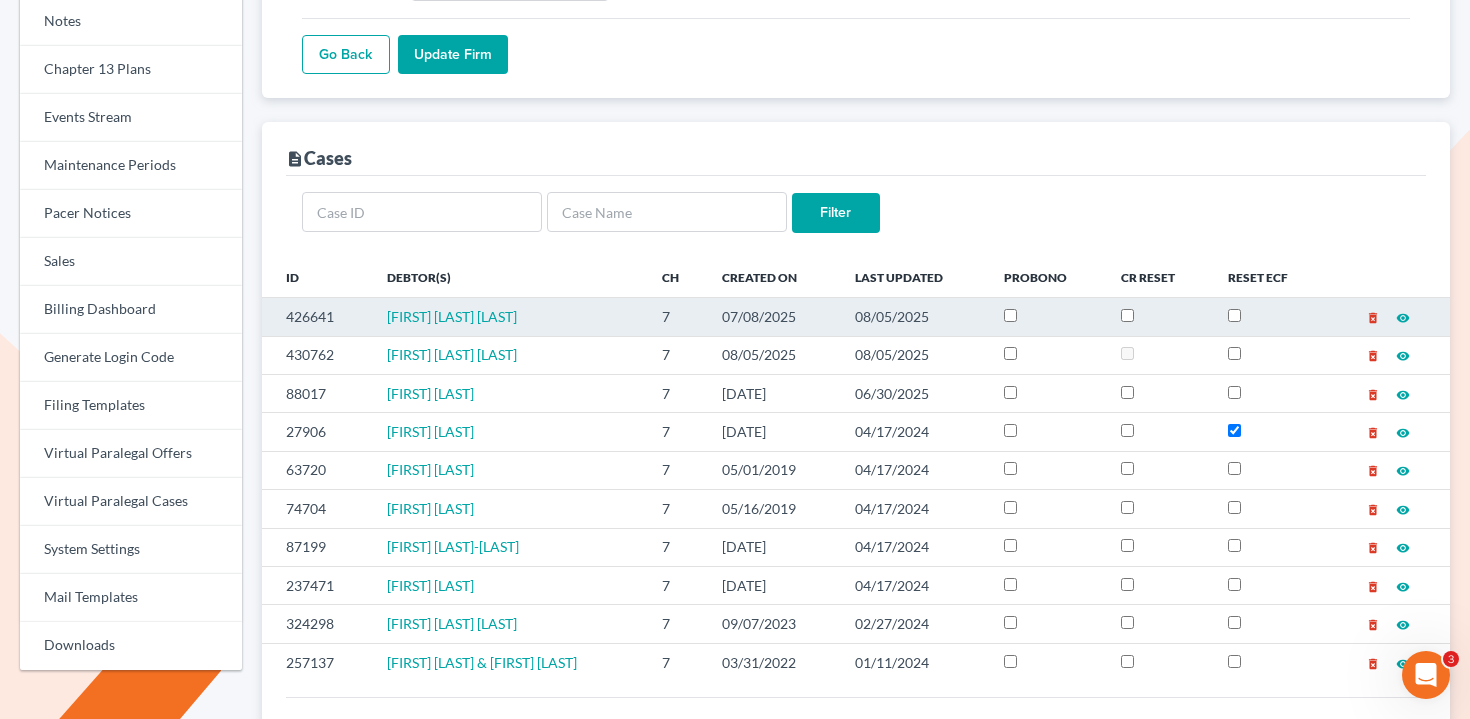 drag, startPoint x: 555, startPoint y: 317, endPoint x: 379, endPoint y: 315, distance: 176.01137 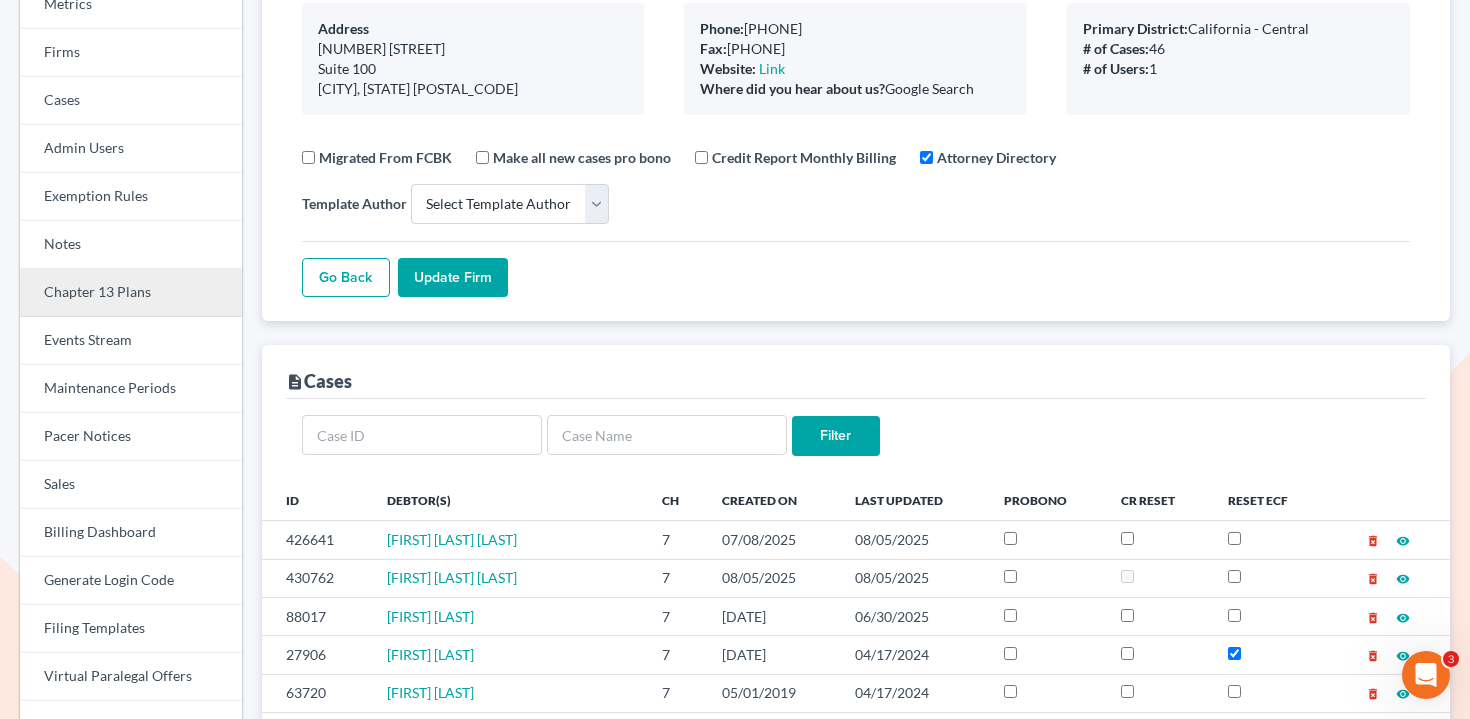scroll, scrollTop: 0, scrollLeft: 0, axis: both 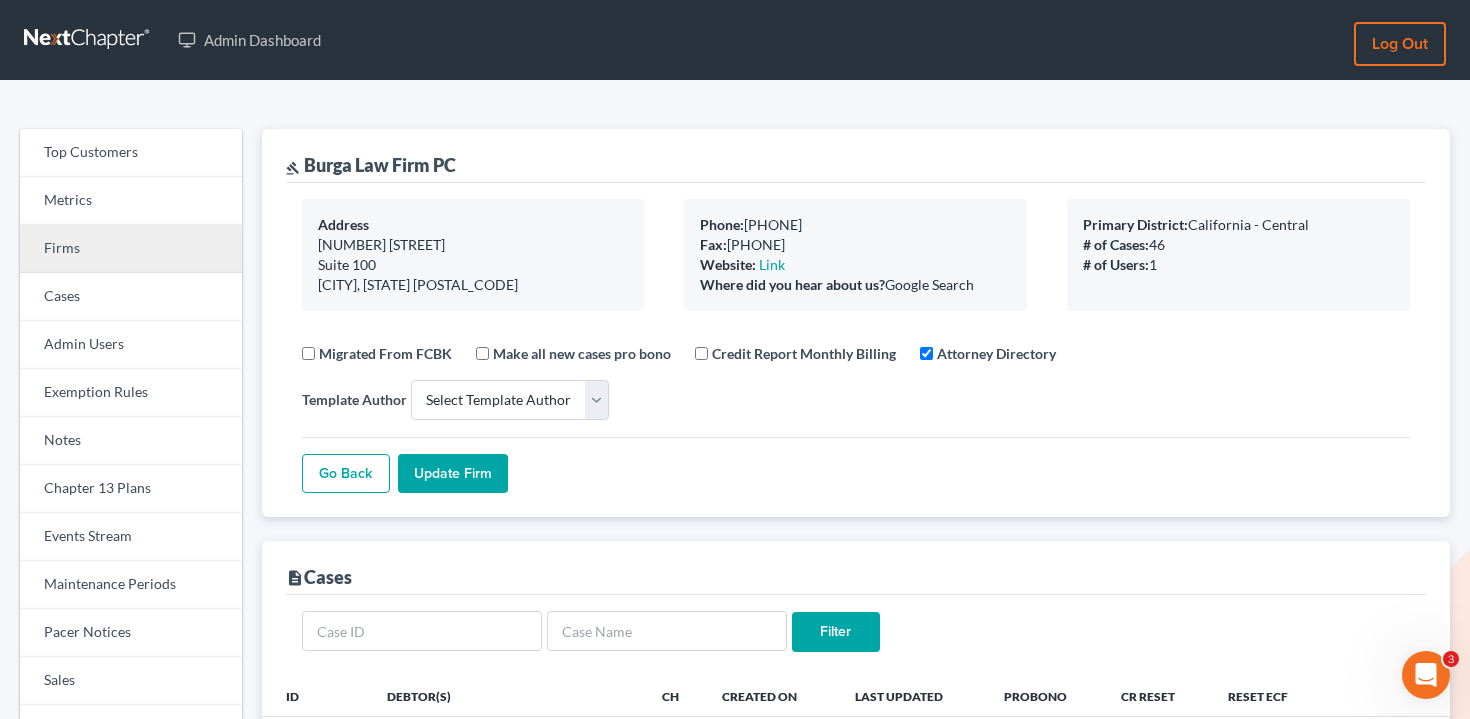 click on "Firms" at bounding box center (131, 249) 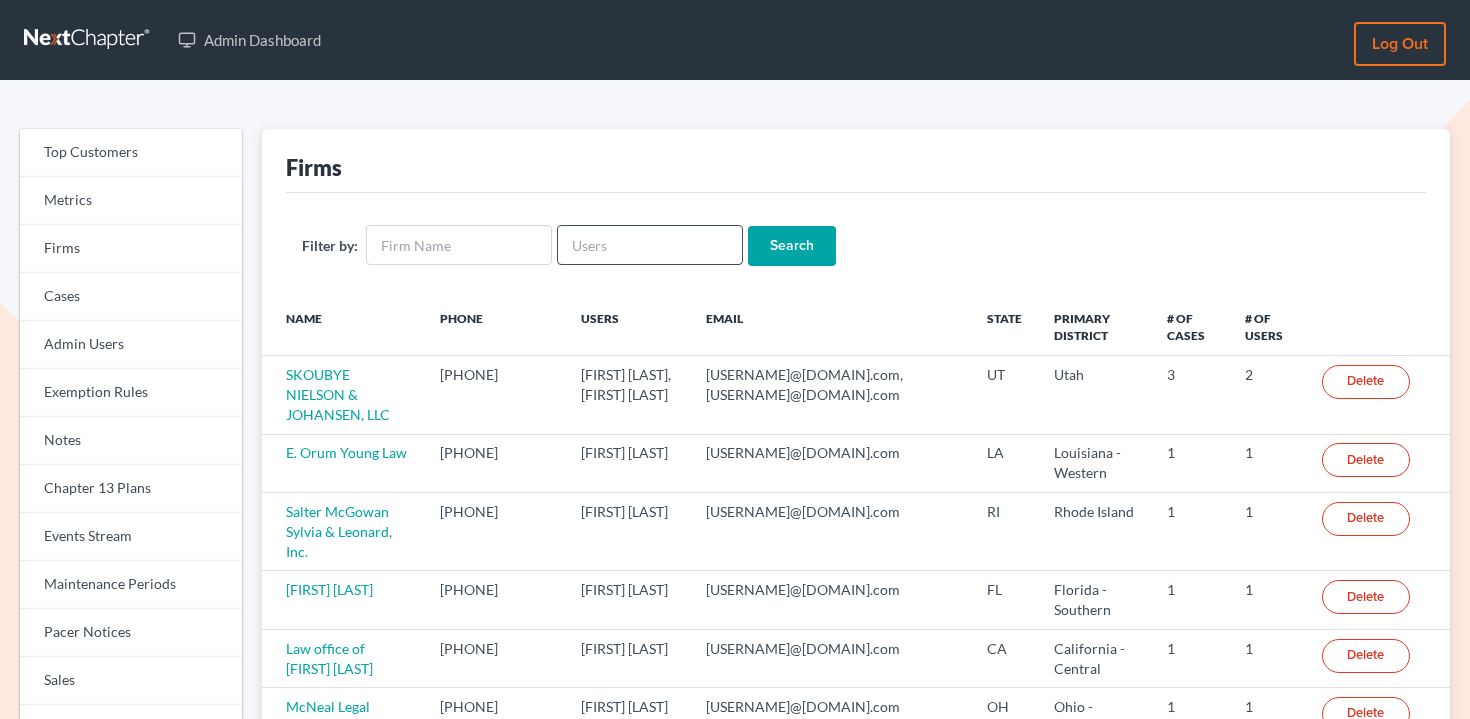 scroll, scrollTop: 0, scrollLeft: 0, axis: both 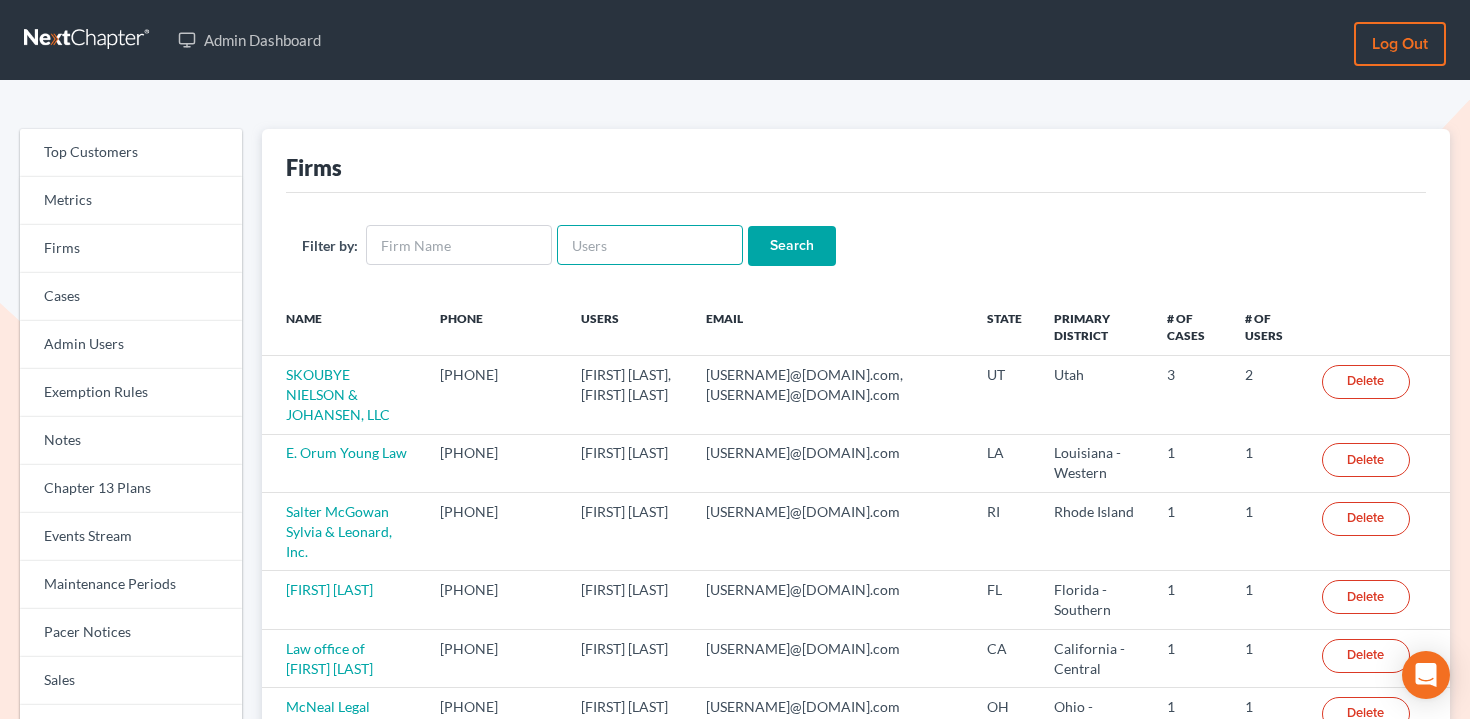 click at bounding box center (650, 245) 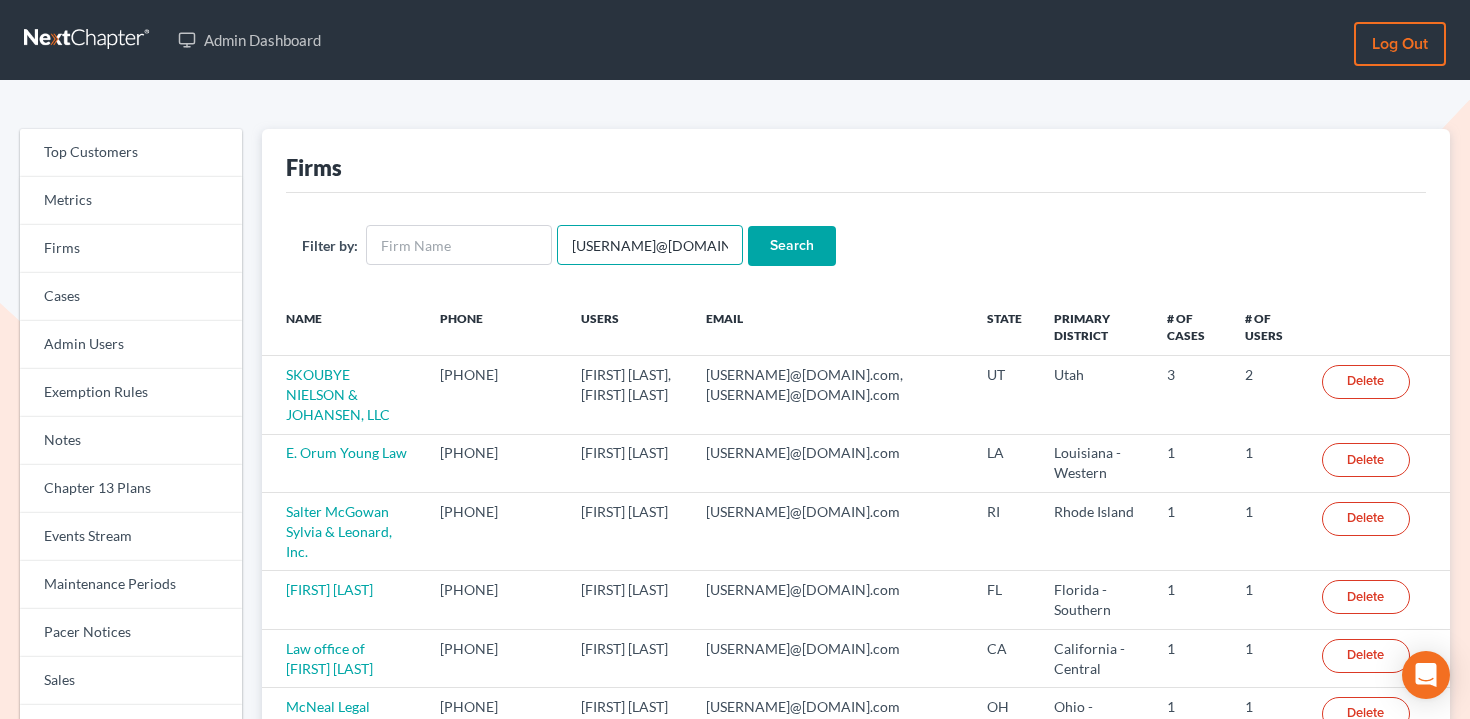 type on "[EMAIL]" 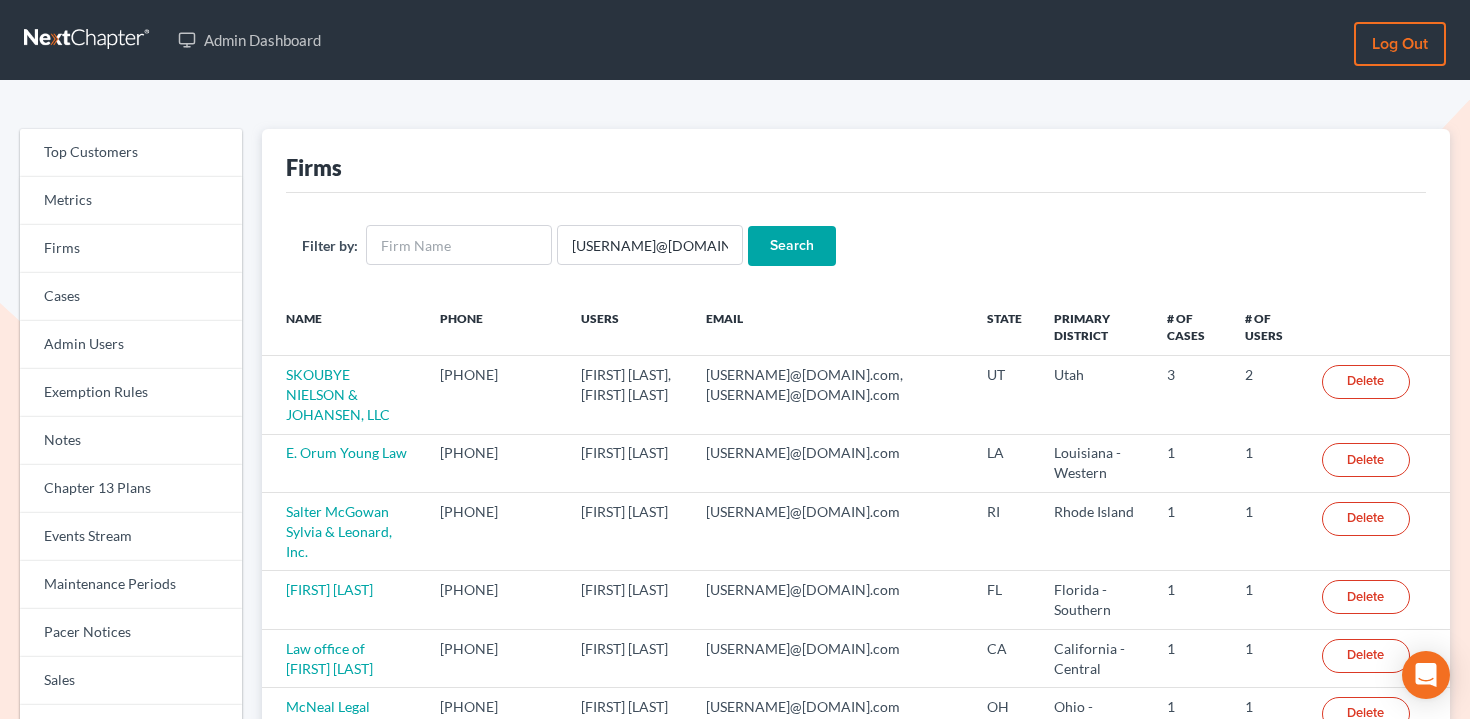 click on "Search" at bounding box center [792, 246] 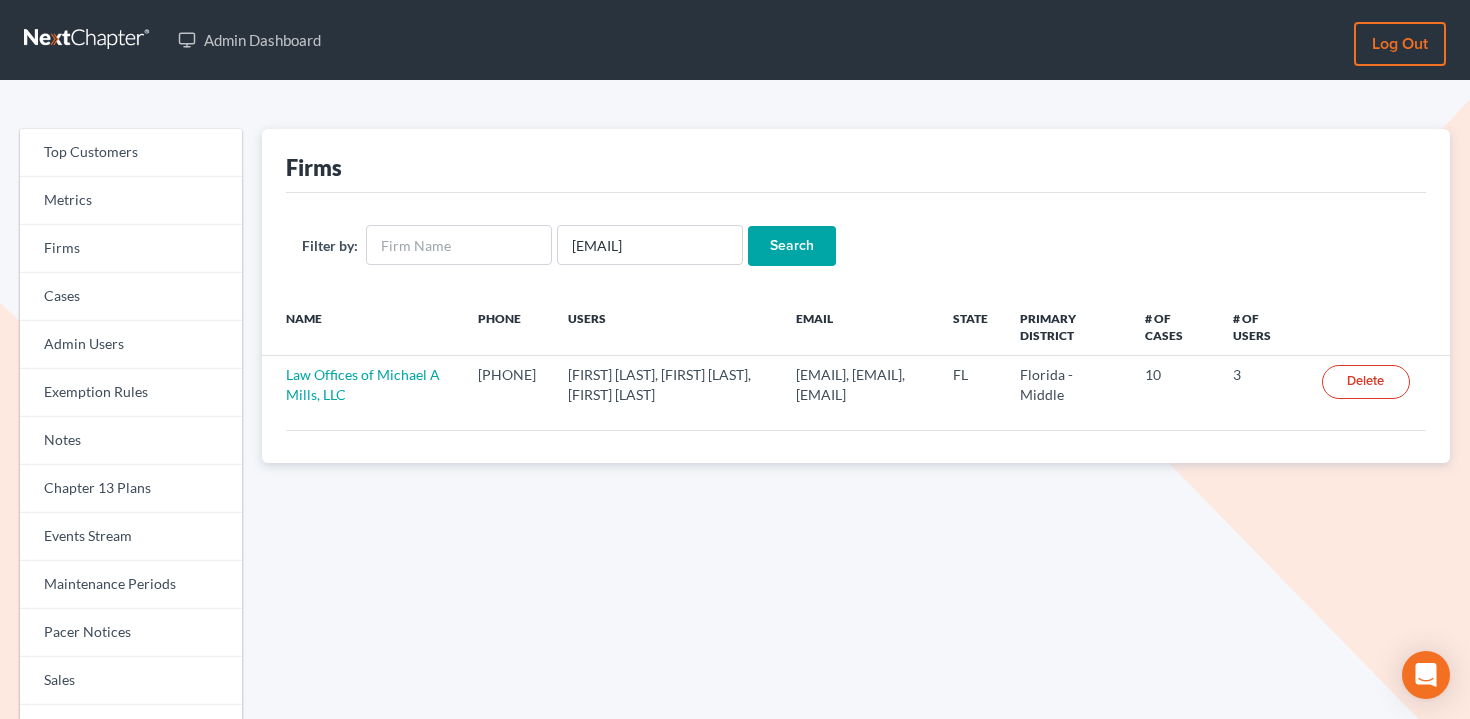 scroll, scrollTop: 0, scrollLeft: 0, axis: both 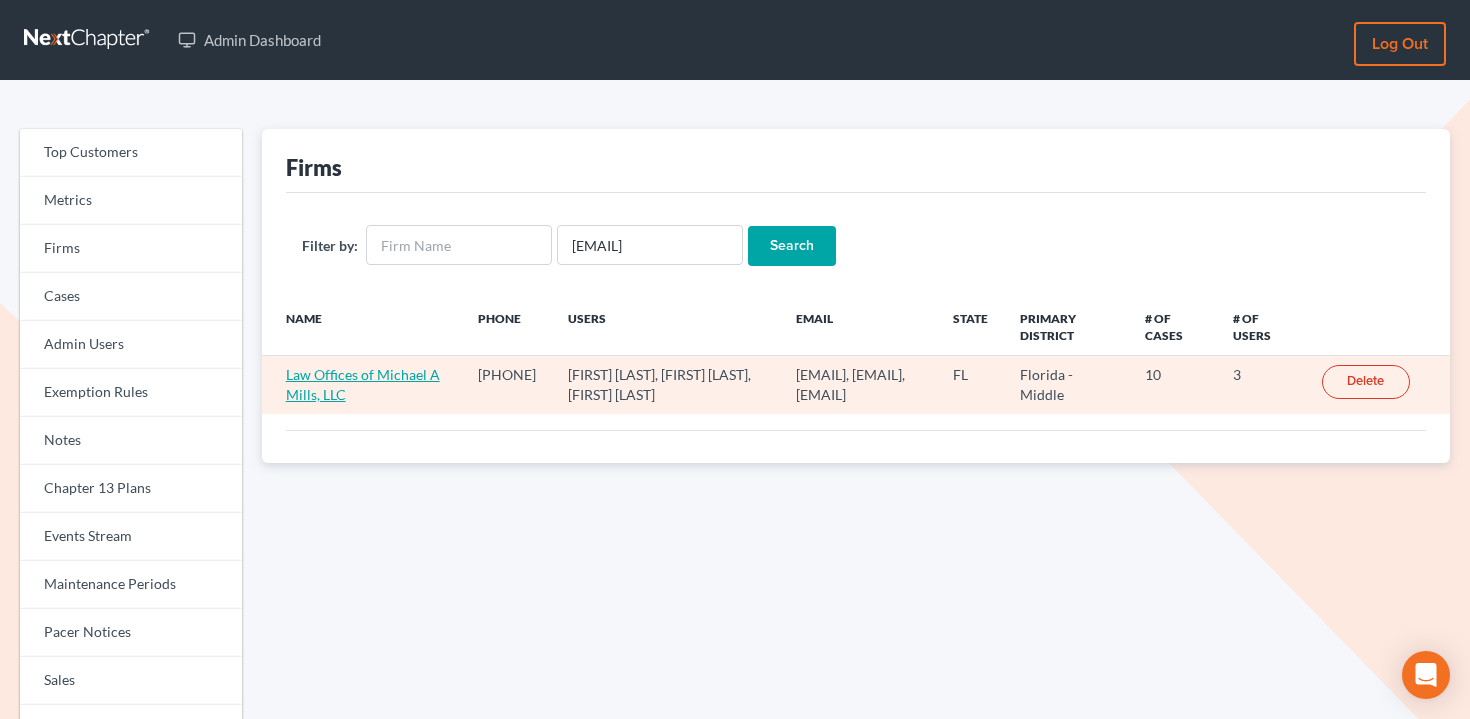 click on "Law Offices of Michael A Mills, LLC" at bounding box center [363, 384] 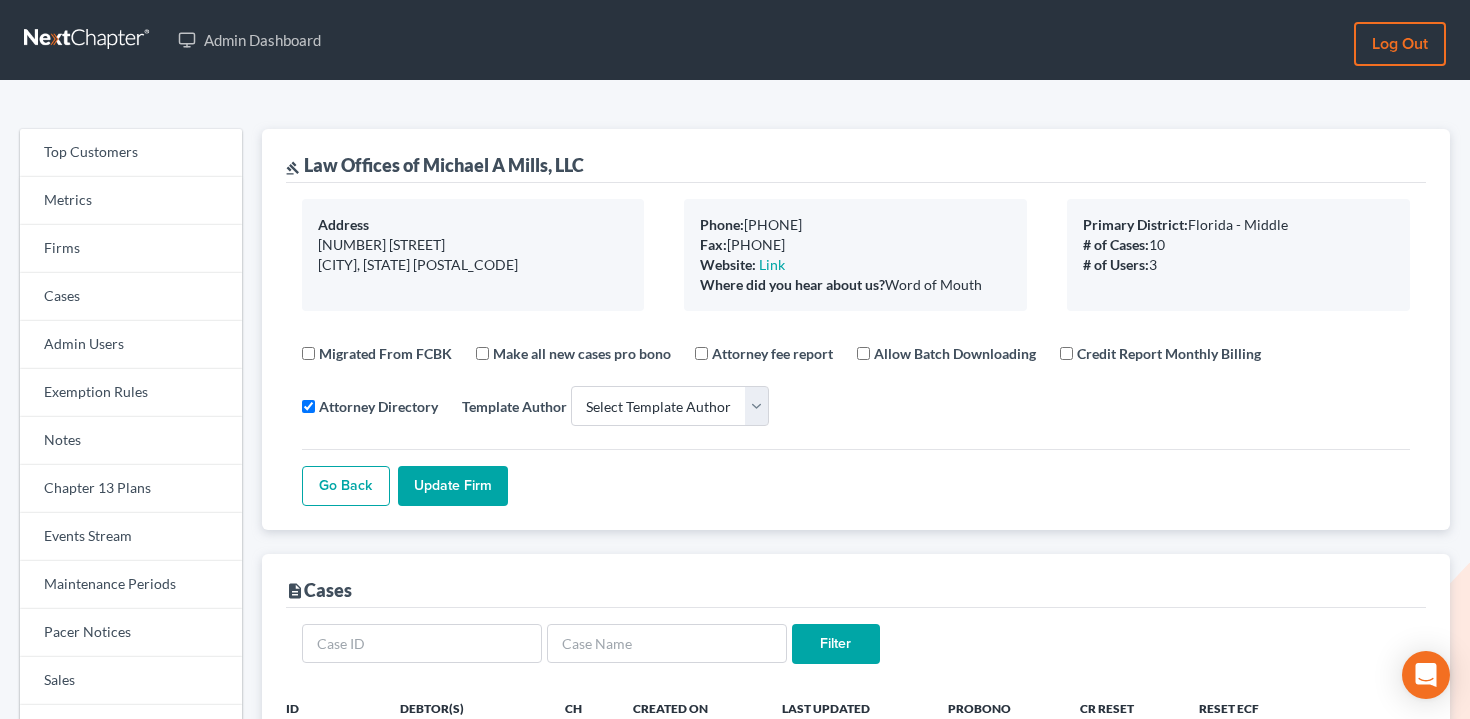 select 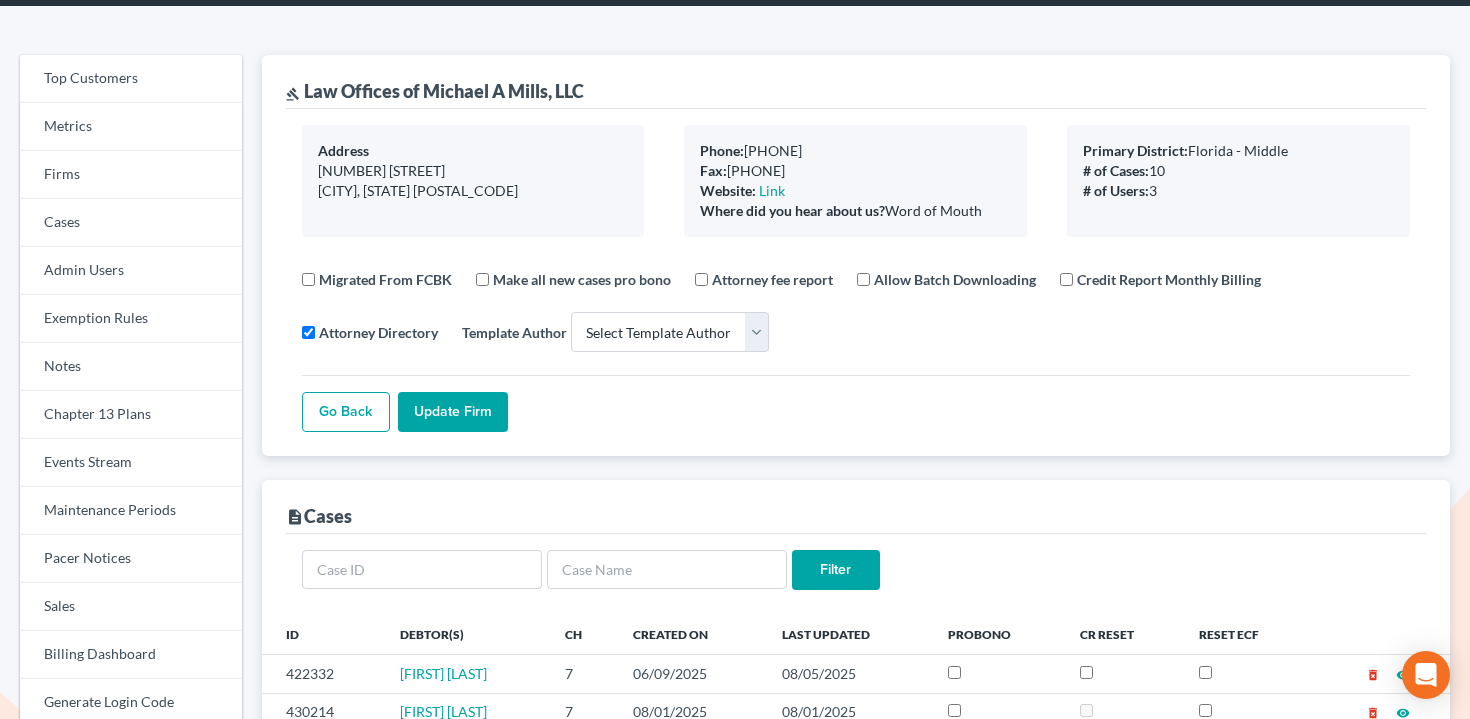 scroll, scrollTop: 209, scrollLeft: 0, axis: vertical 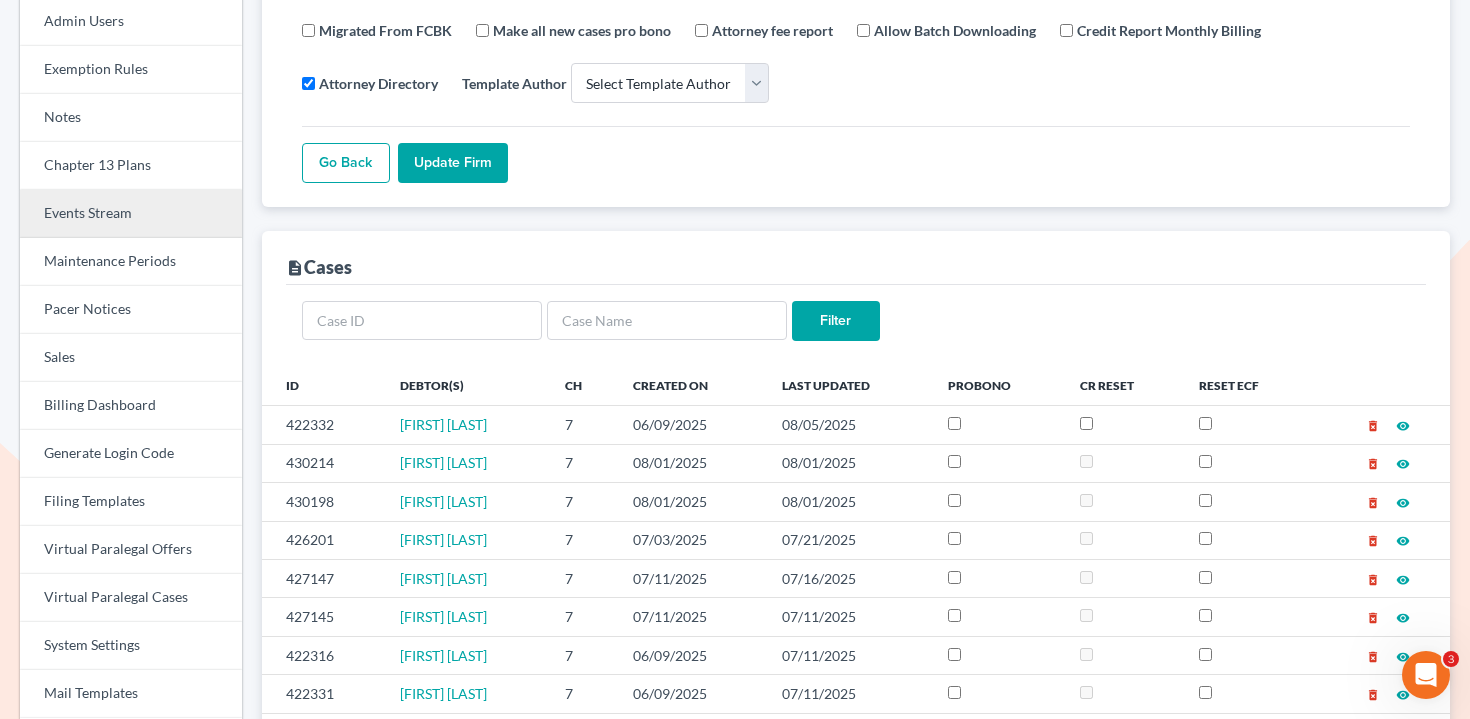 click on "Events Stream" at bounding box center [131, 214] 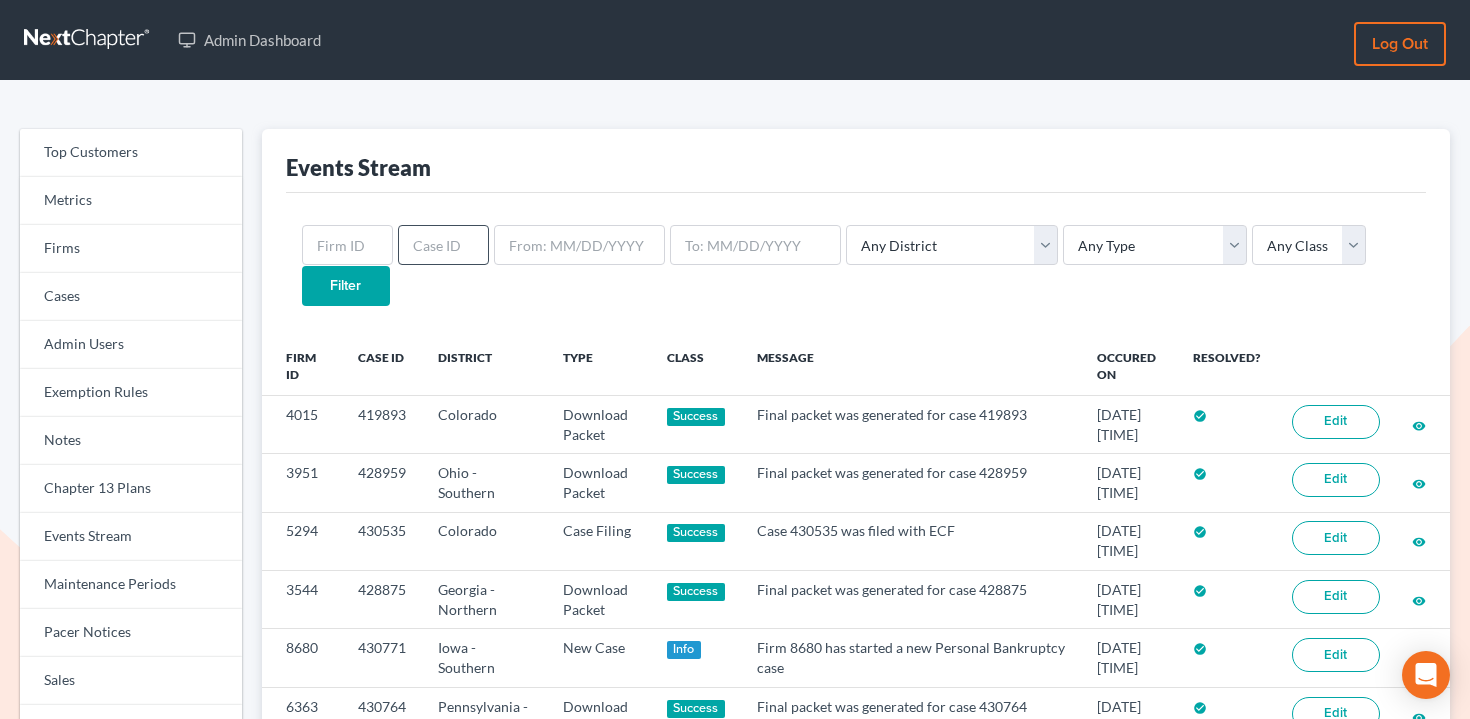 scroll, scrollTop: 0, scrollLeft: 0, axis: both 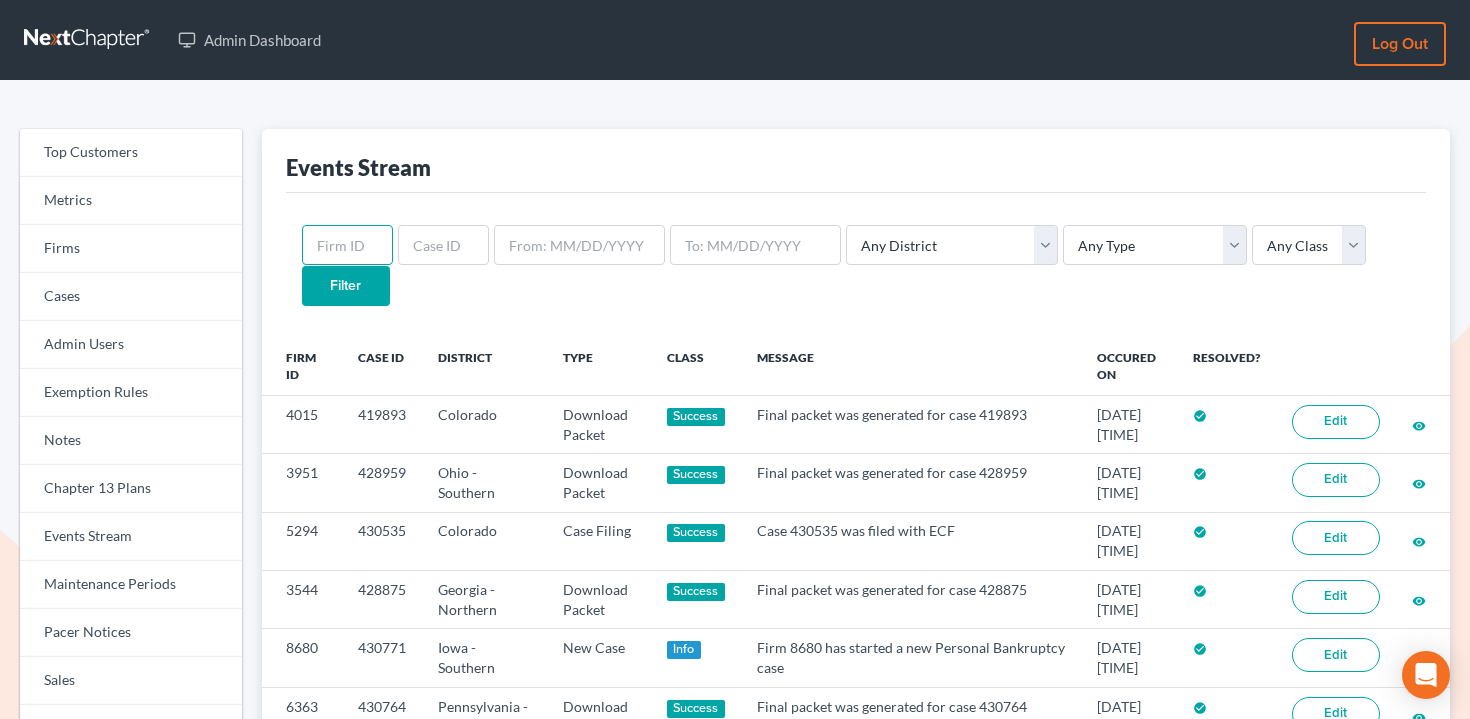 click at bounding box center [347, 245] 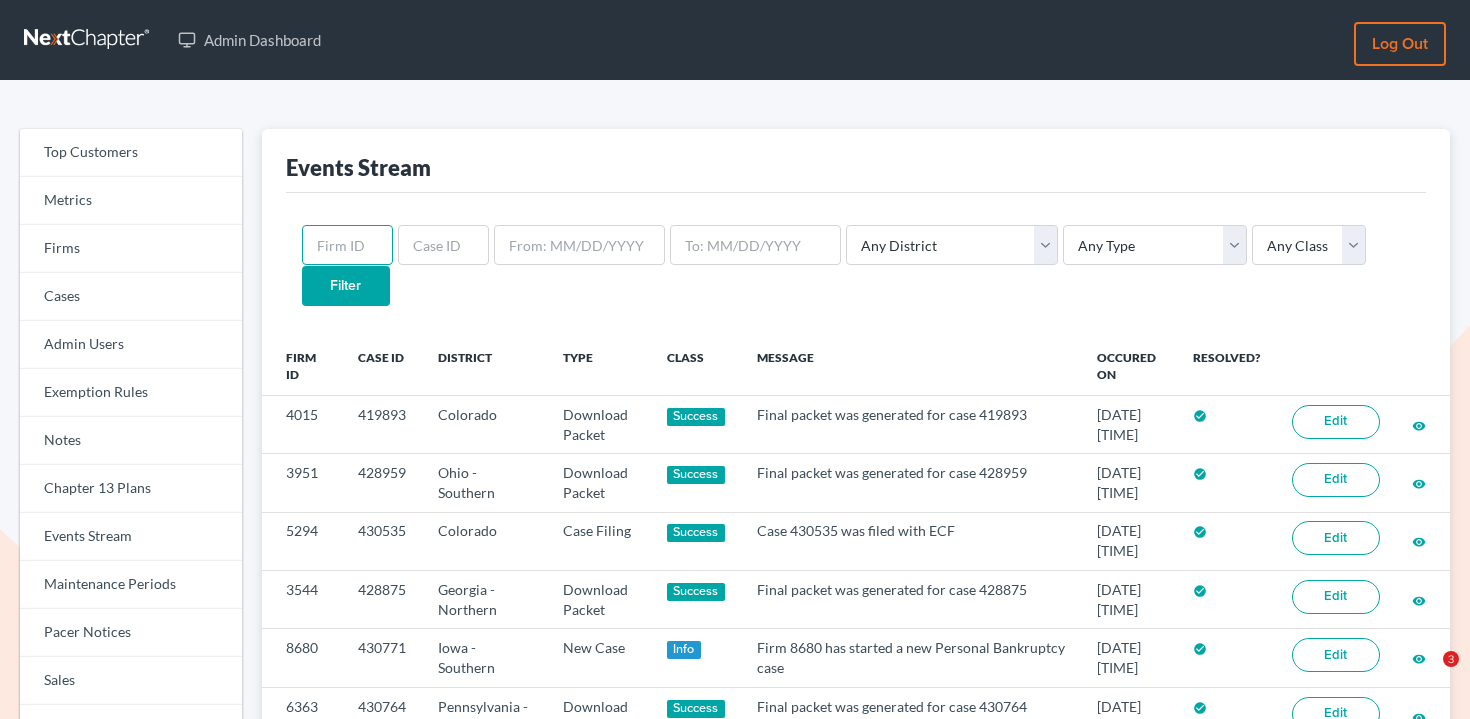 paste on "11748" 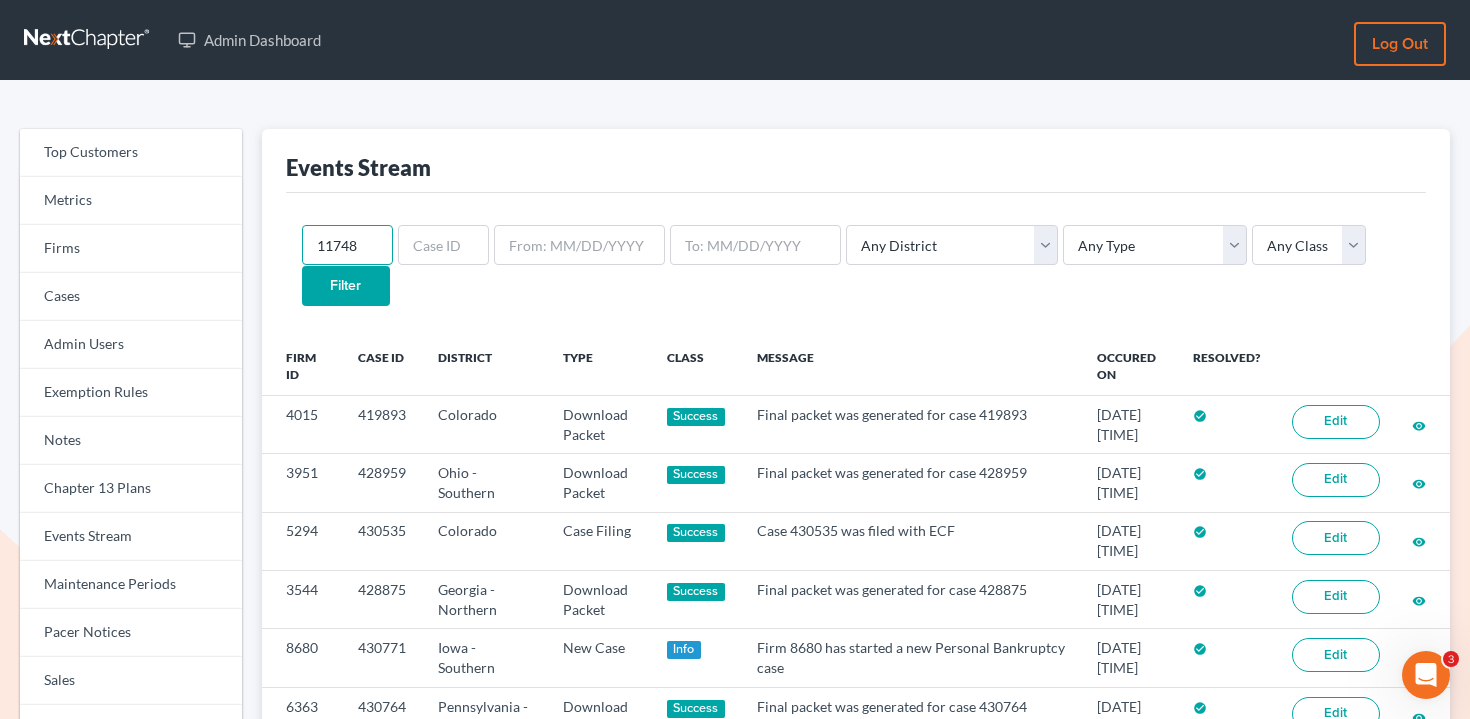scroll, scrollTop: 0, scrollLeft: 0, axis: both 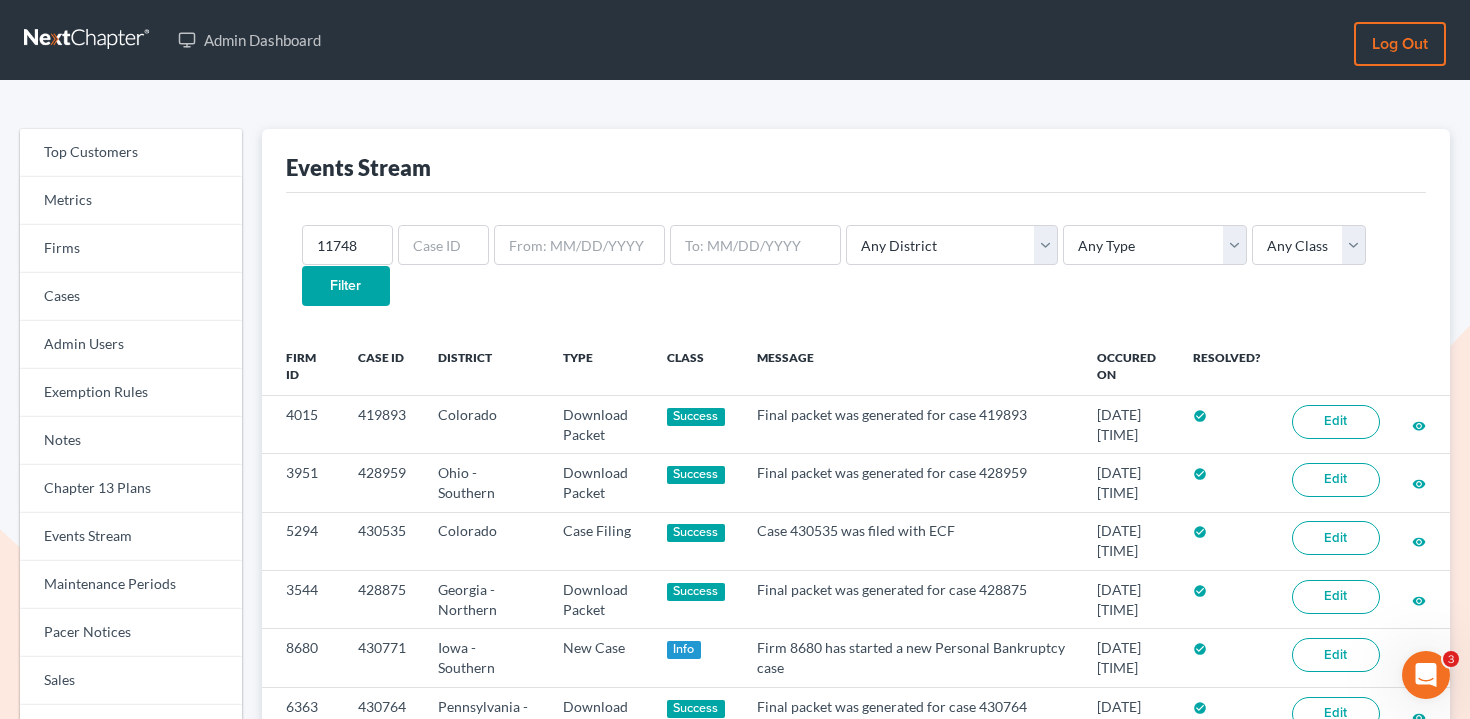 click on "Filter" at bounding box center [346, 286] 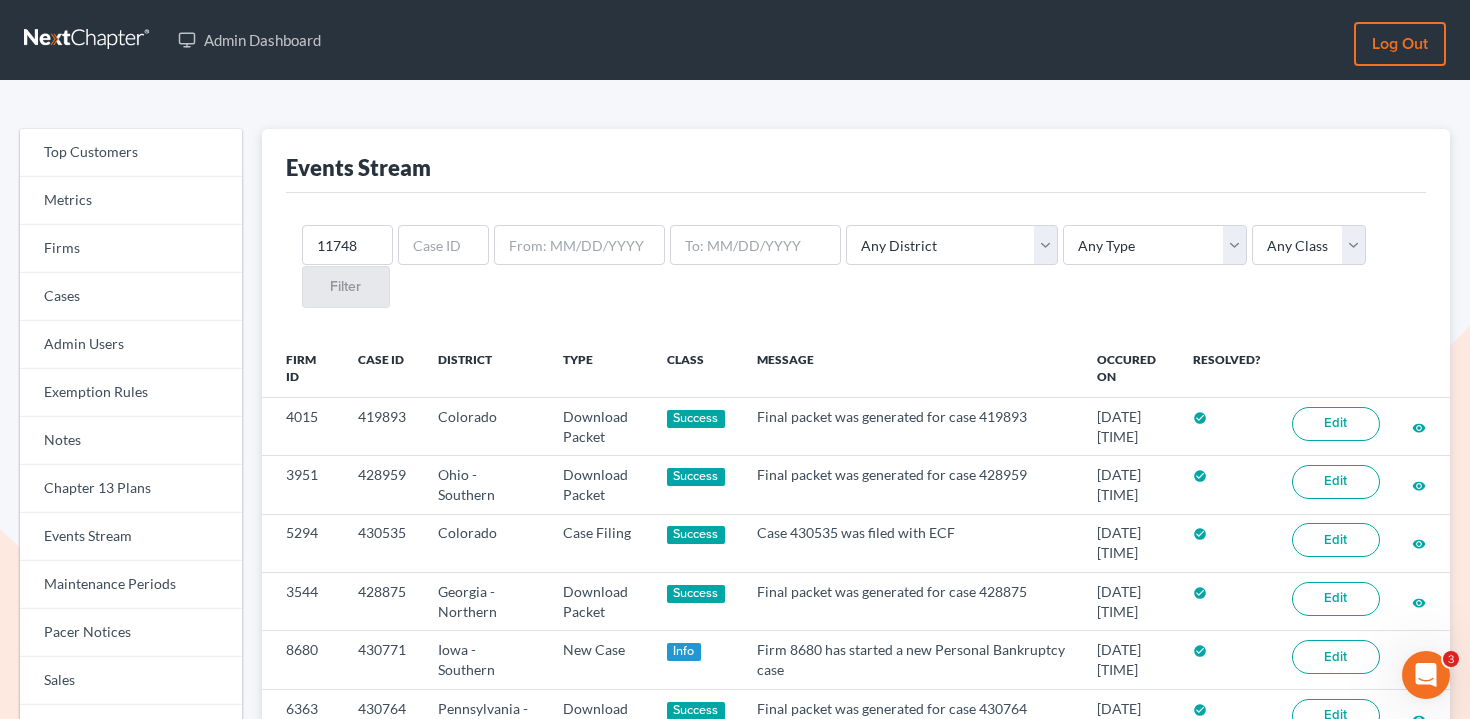 scroll, scrollTop: 16, scrollLeft: 0, axis: vertical 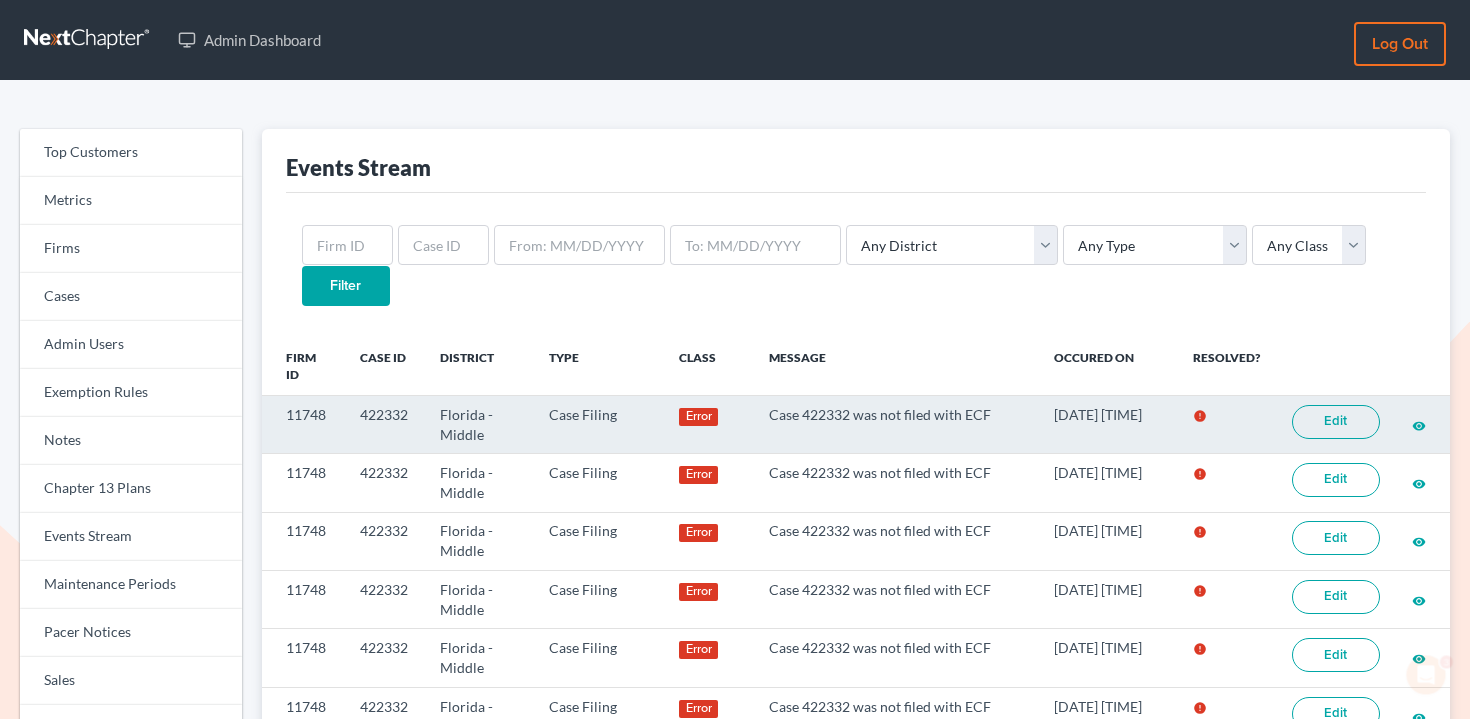 click on "Edit" at bounding box center [1336, 422] 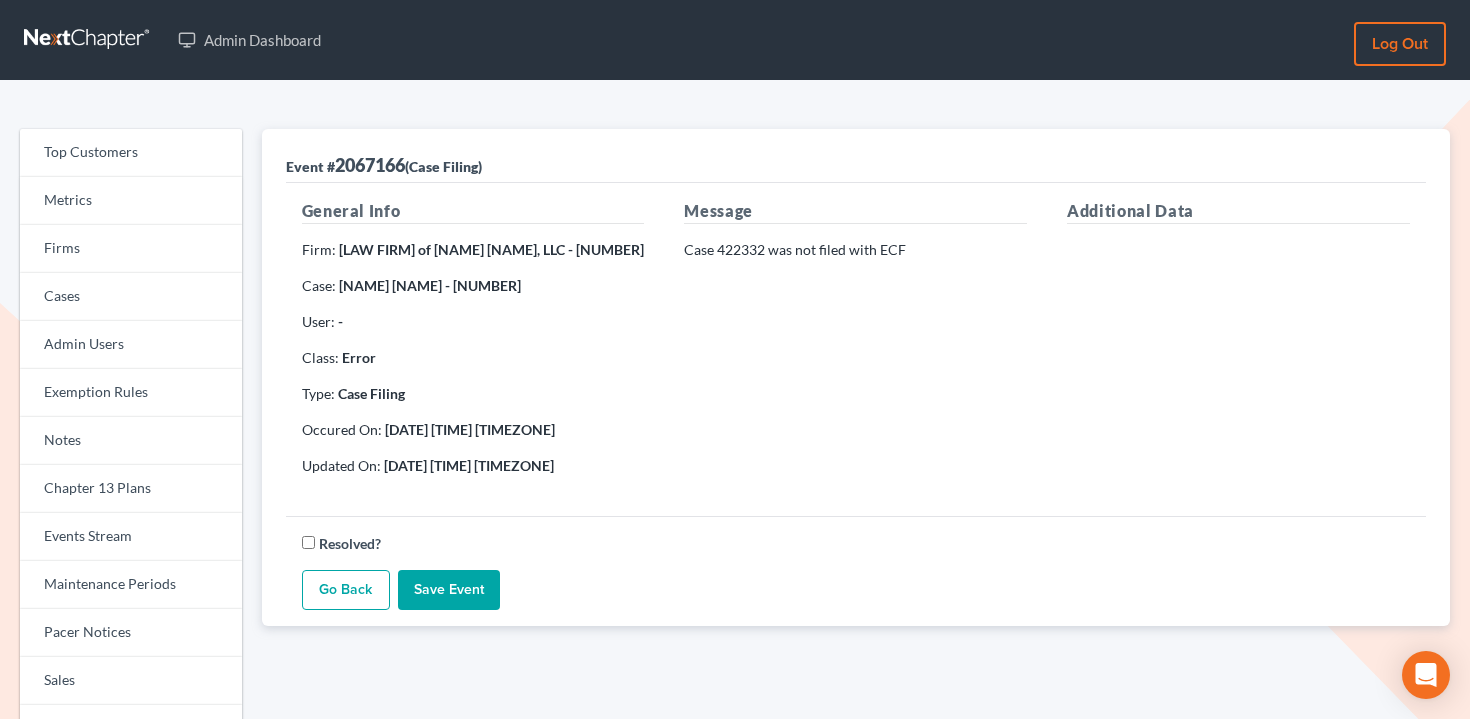 scroll, scrollTop: 0, scrollLeft: 0, axis: both 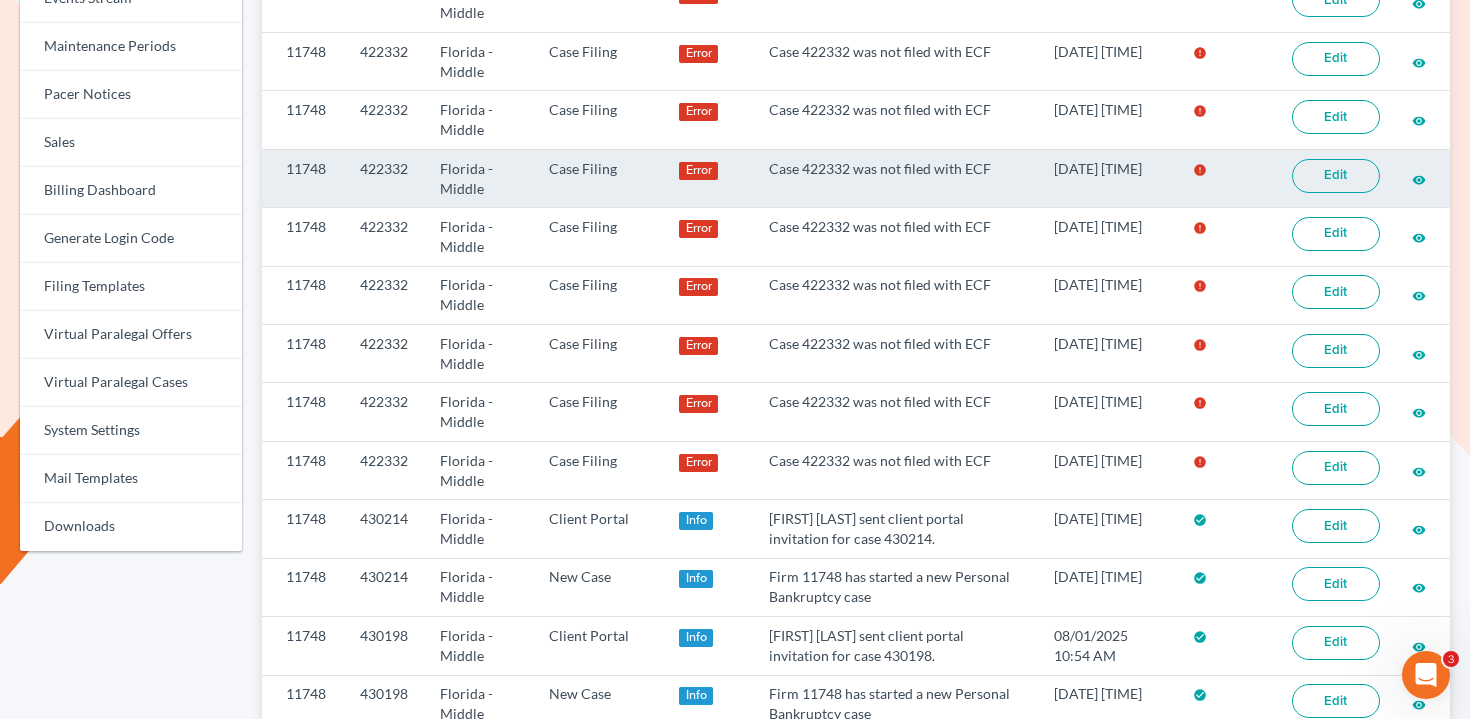 click on "Case 422332 was not filed with ECF" at bounding box center [895, 178] 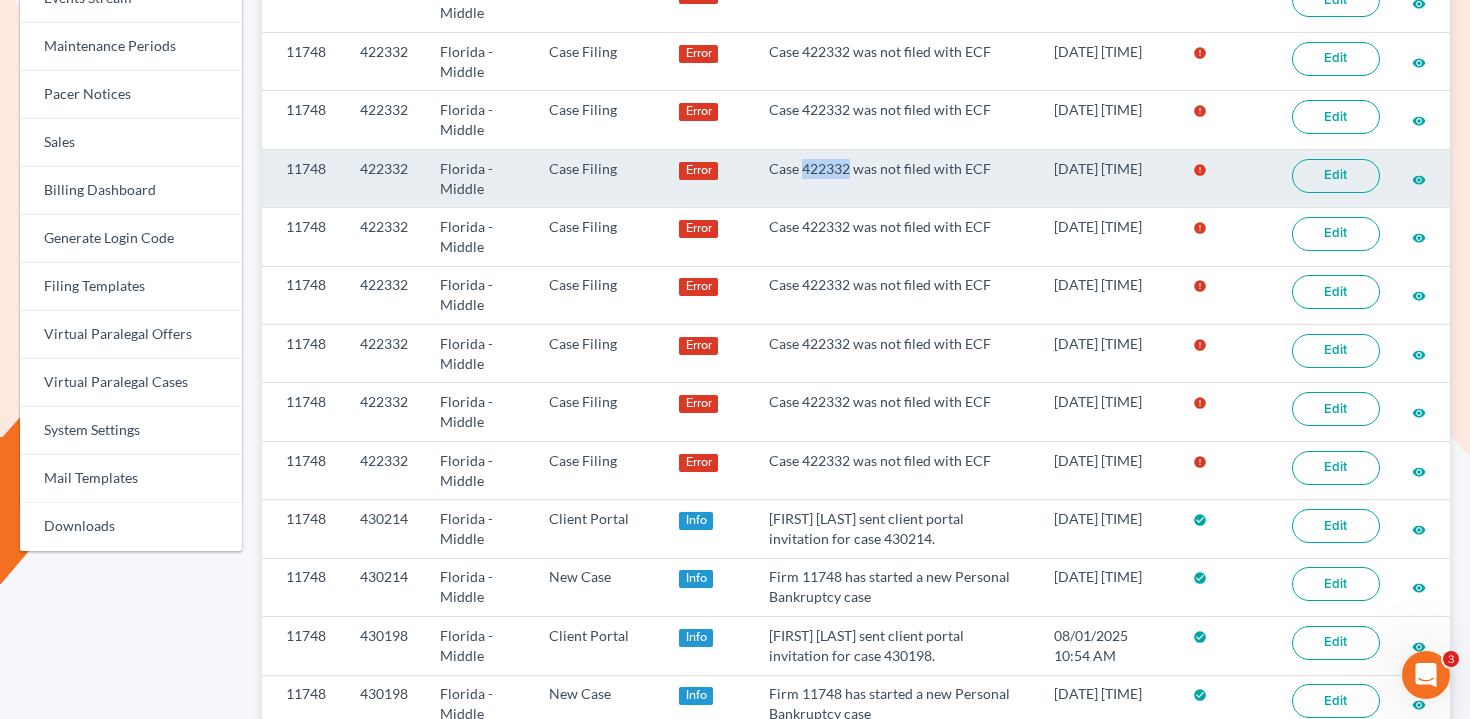 click on "Case 422332 was not filed with ECF" at bounding box center (895, 178) 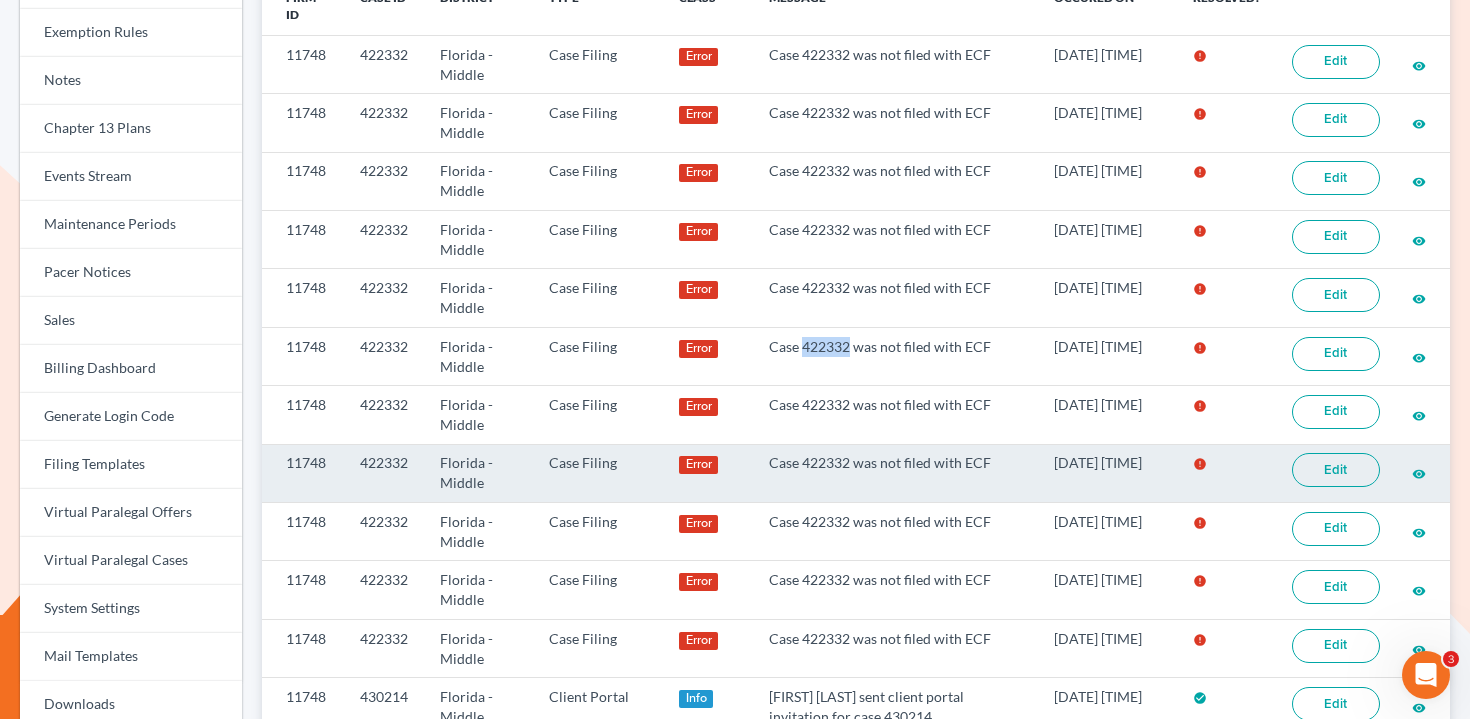 scroll, scrollTop: 0, scrollLeft: 0, axis: both 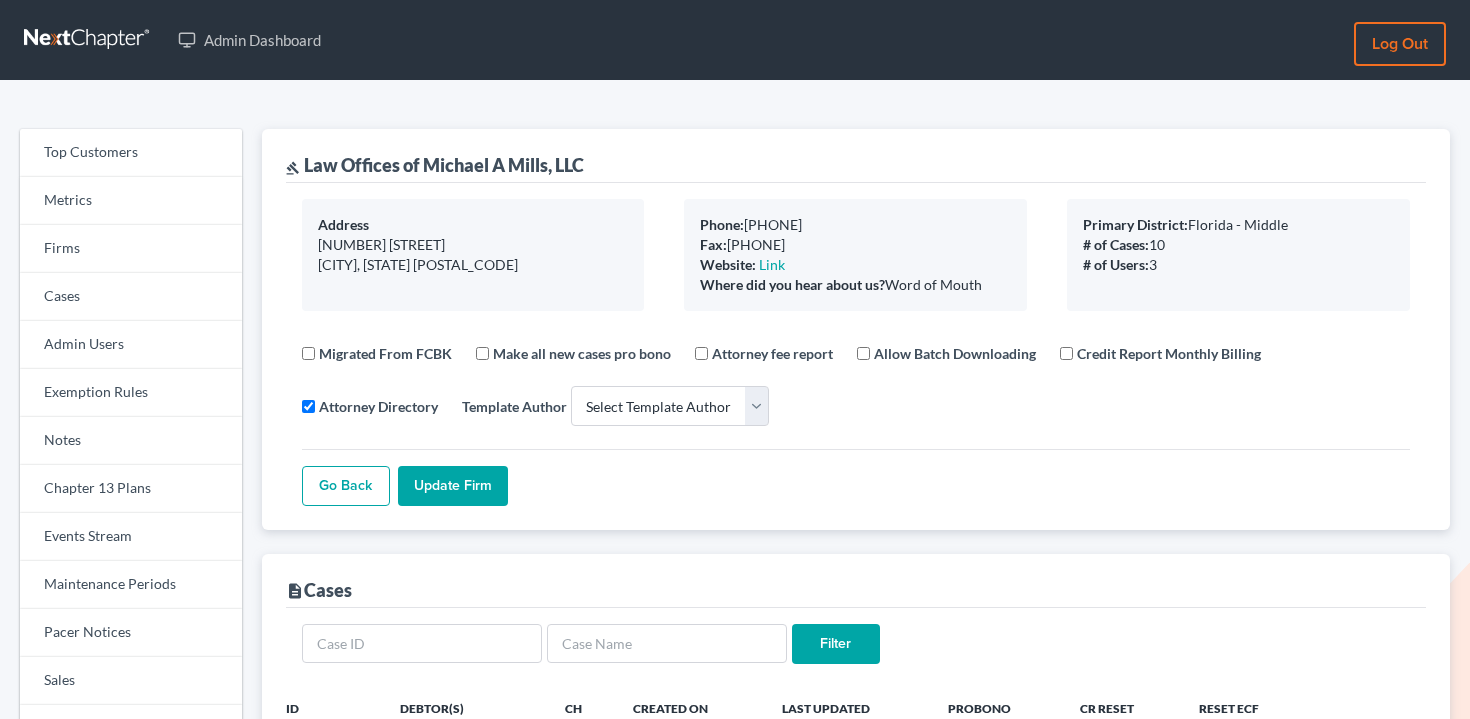 select 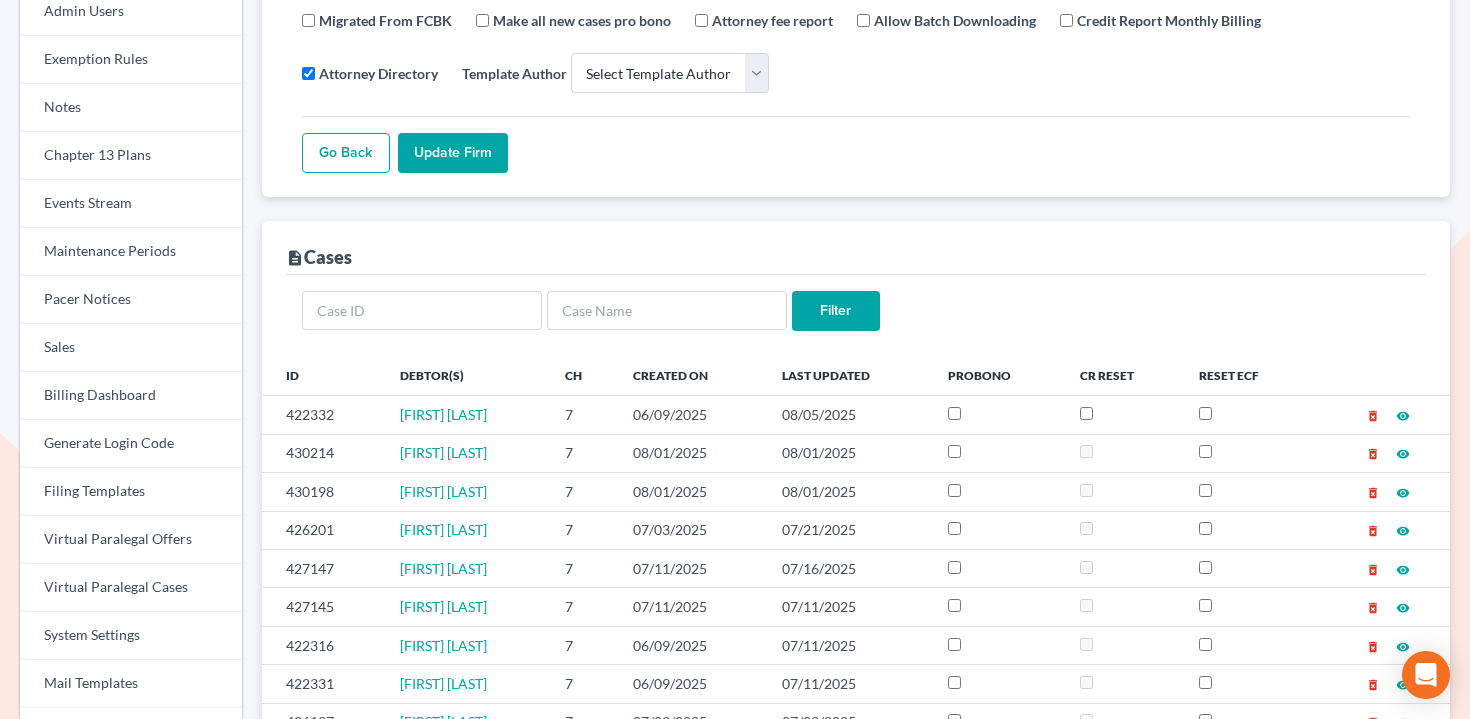 scroll, scrollTop: 323, scrollLeft: 0, axis: vertical 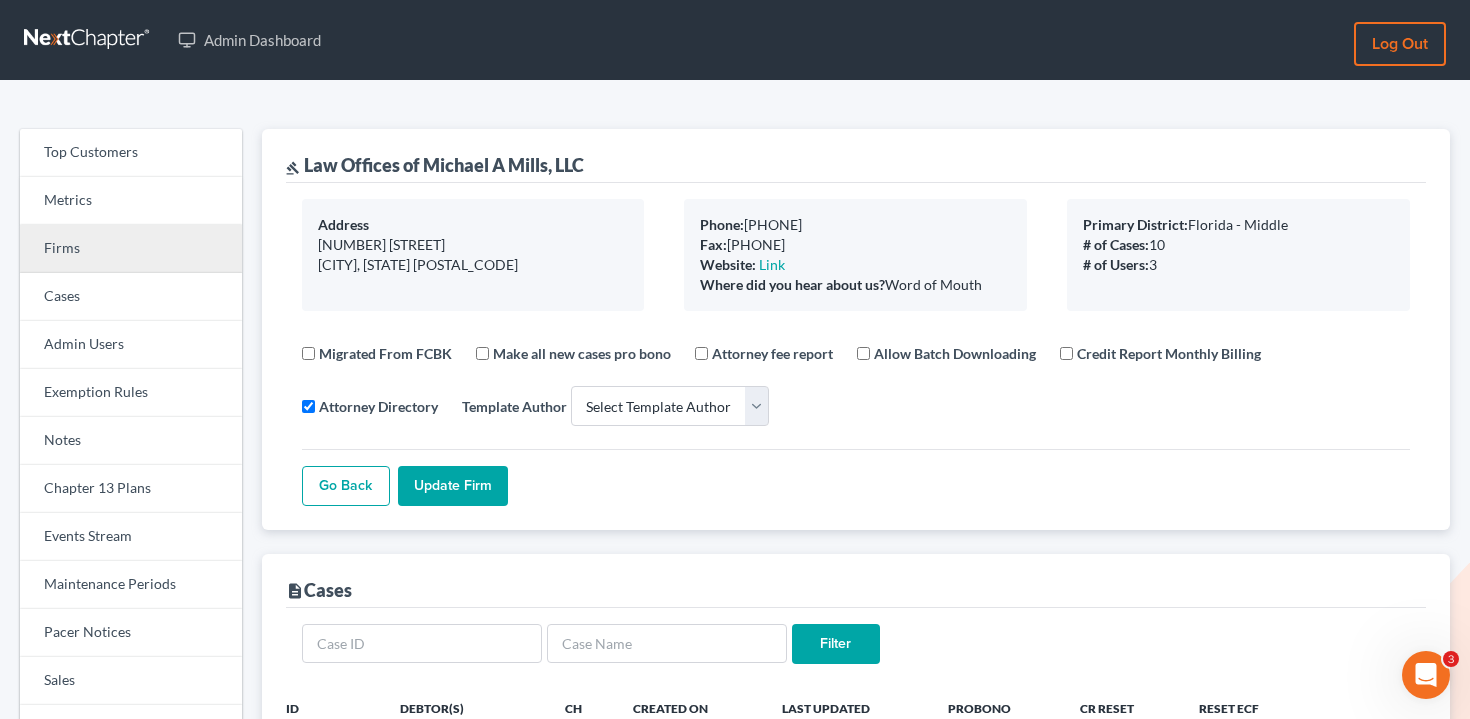 click on "Firms" at bounding box center (131, 249) 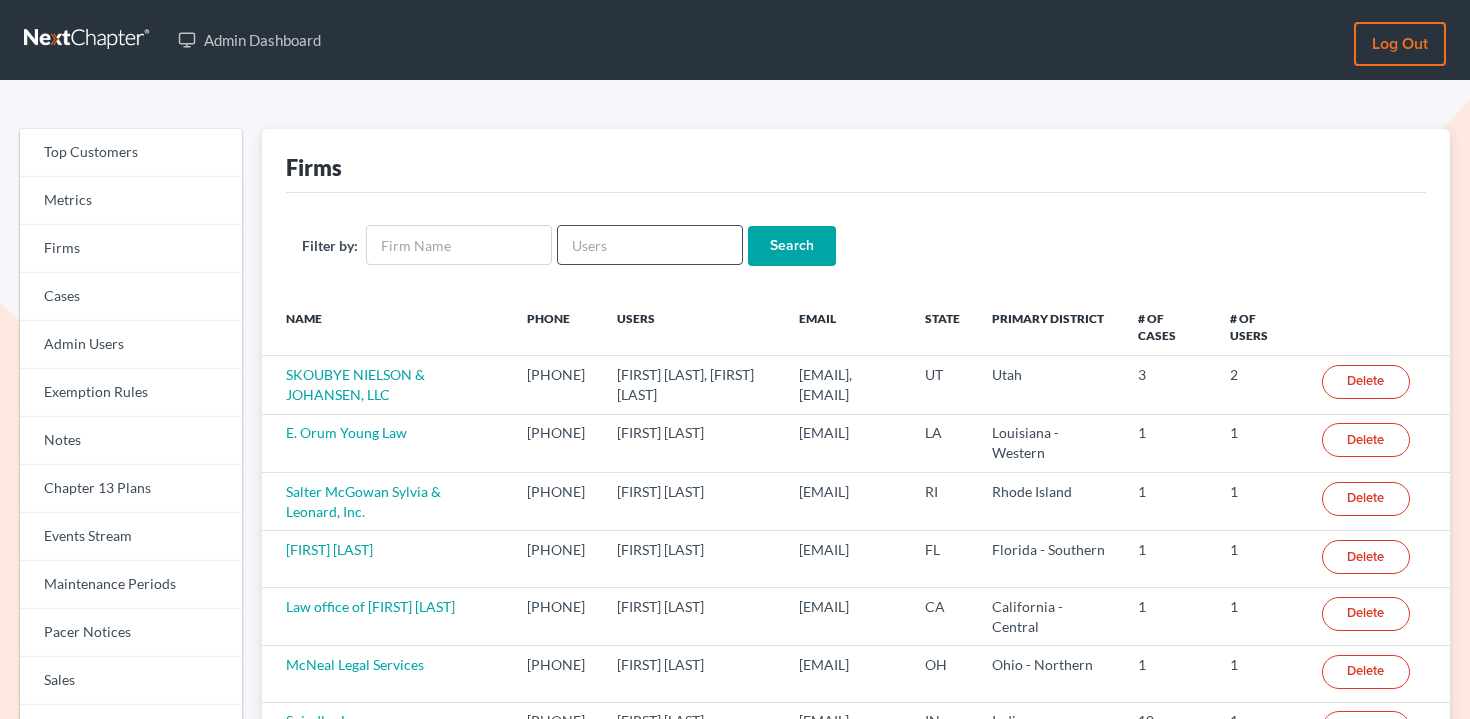 scroll, scrollTop: 0, scrollLeft: 0, axis: both 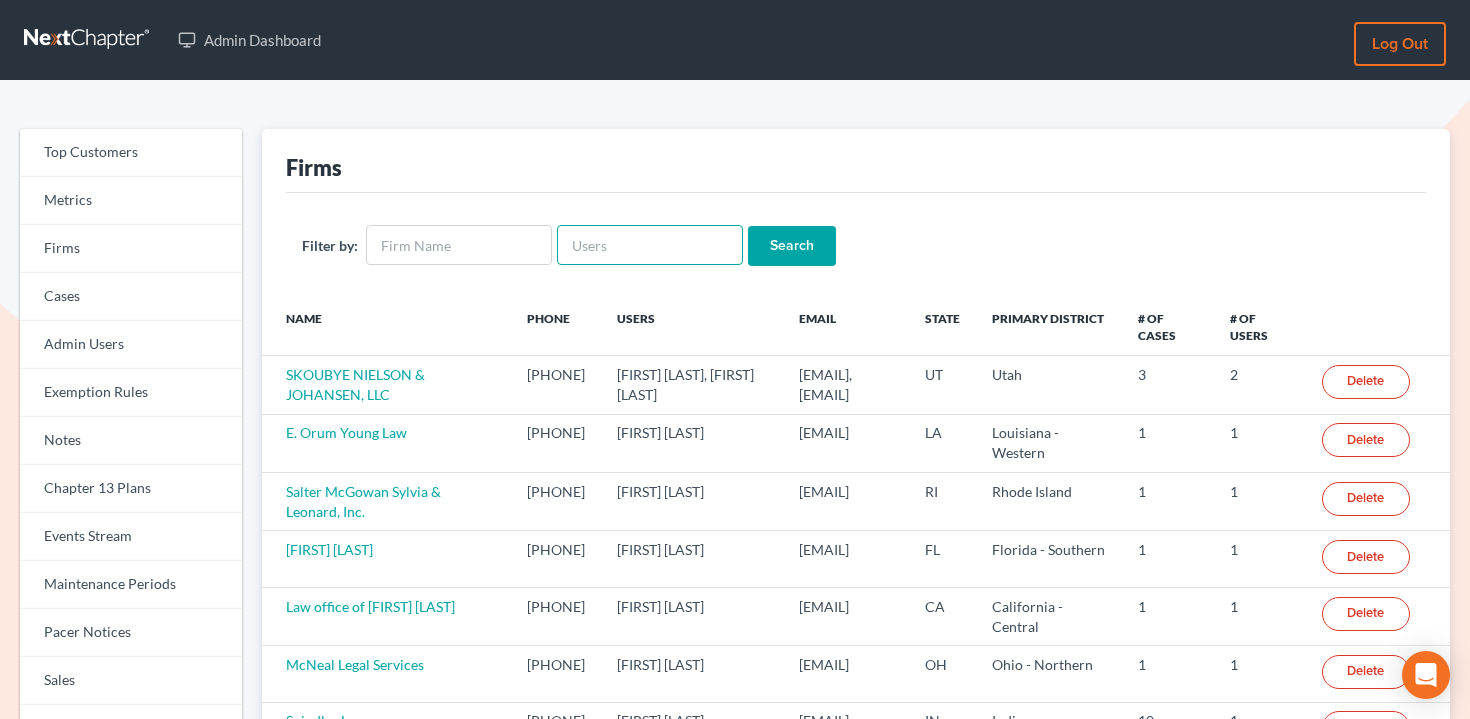 click at bounding box center (650, 245) 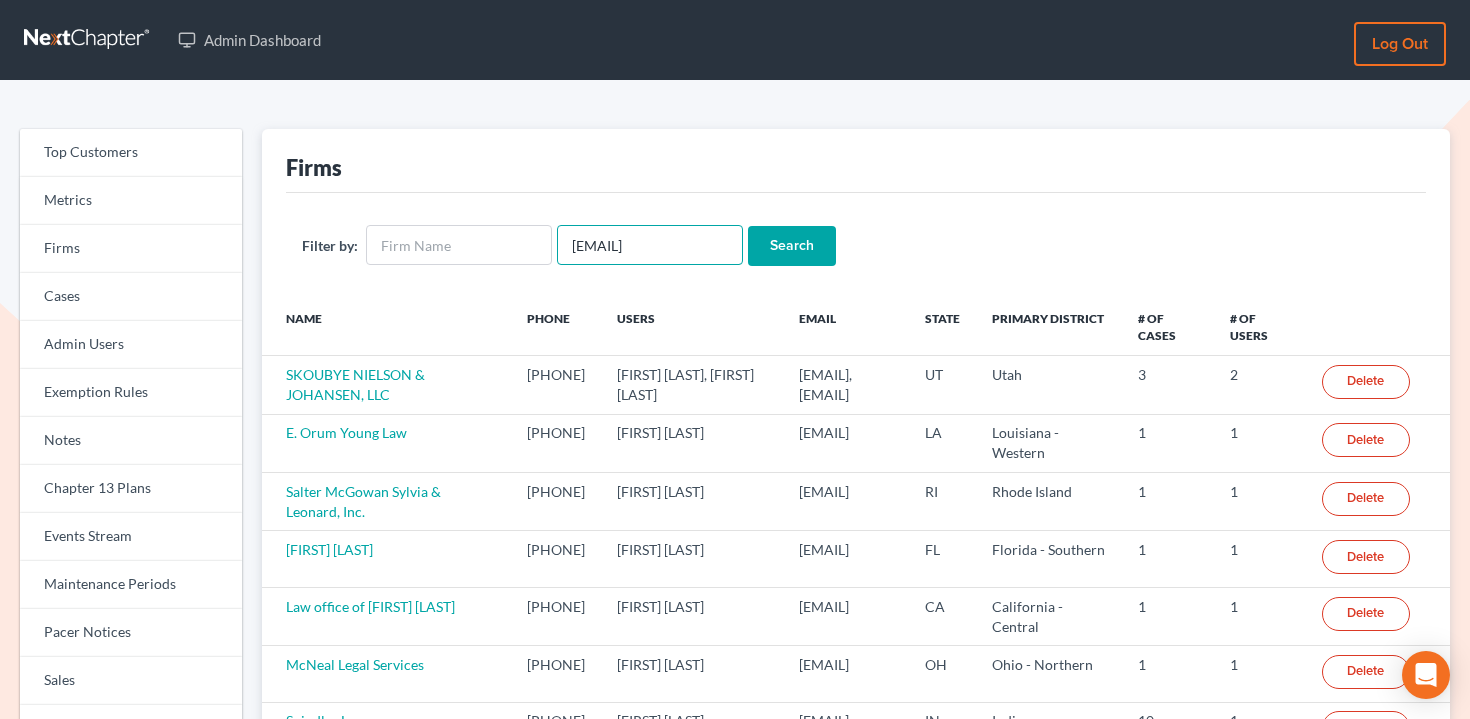 scroll, scrollTop: 0, scrollLeft: 69, axis: horizontal 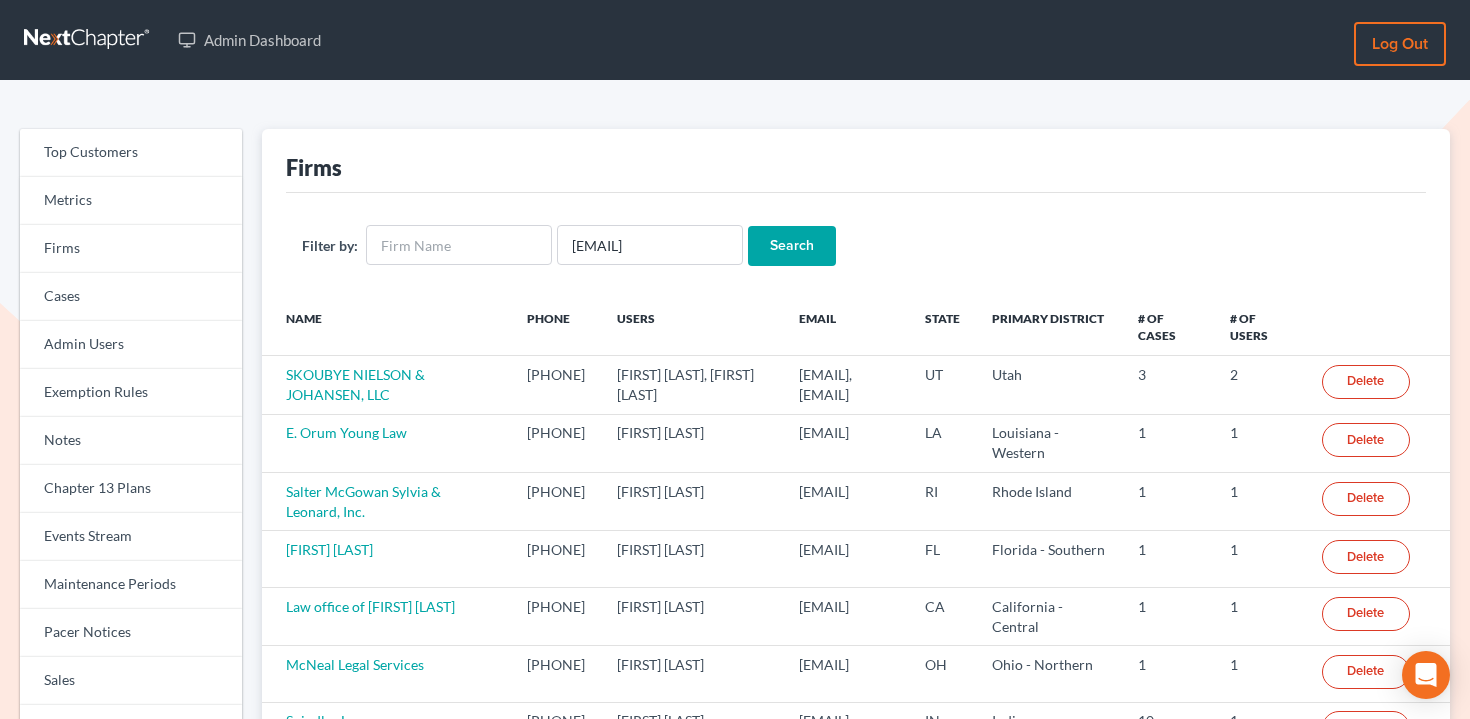 click on "Search" at bounding box center (792, 246) 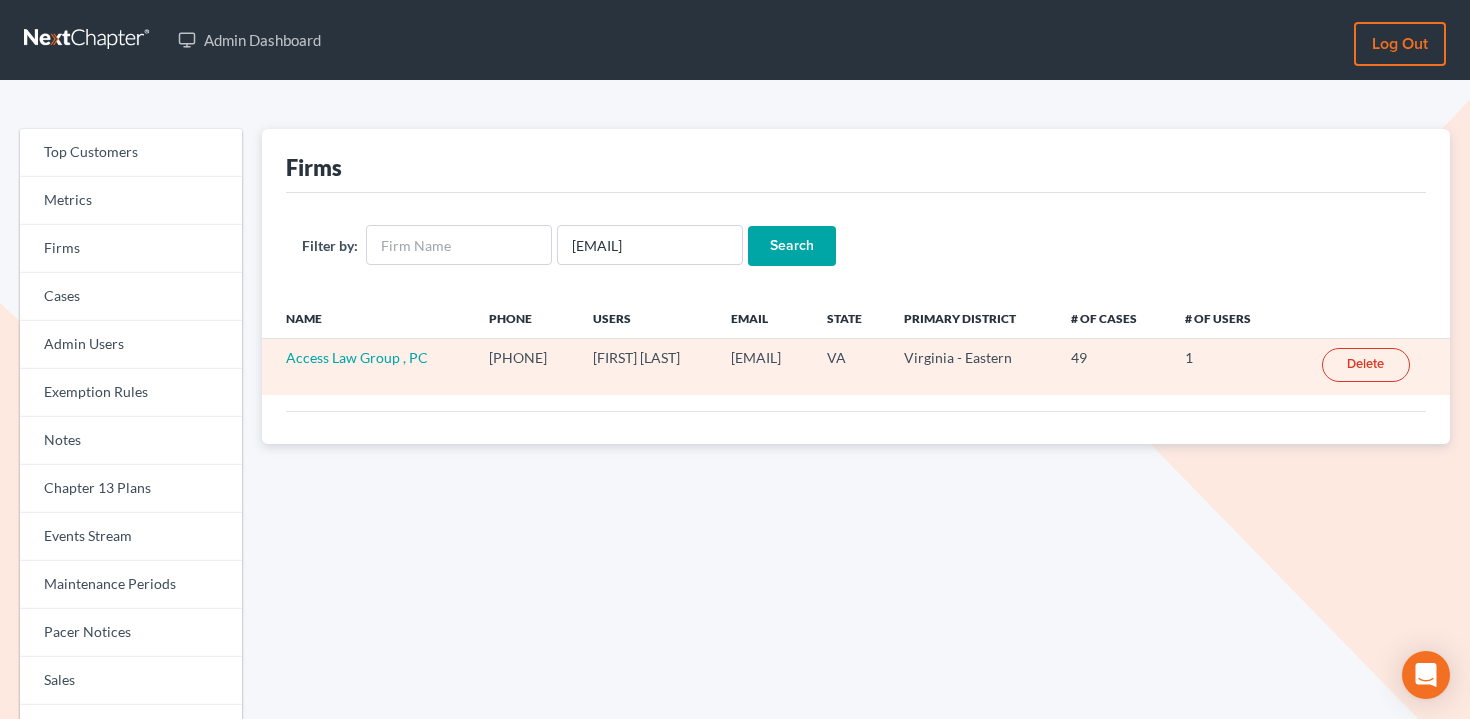 scroll, scrollTop: 0, scrollLeft: 0, axis: both 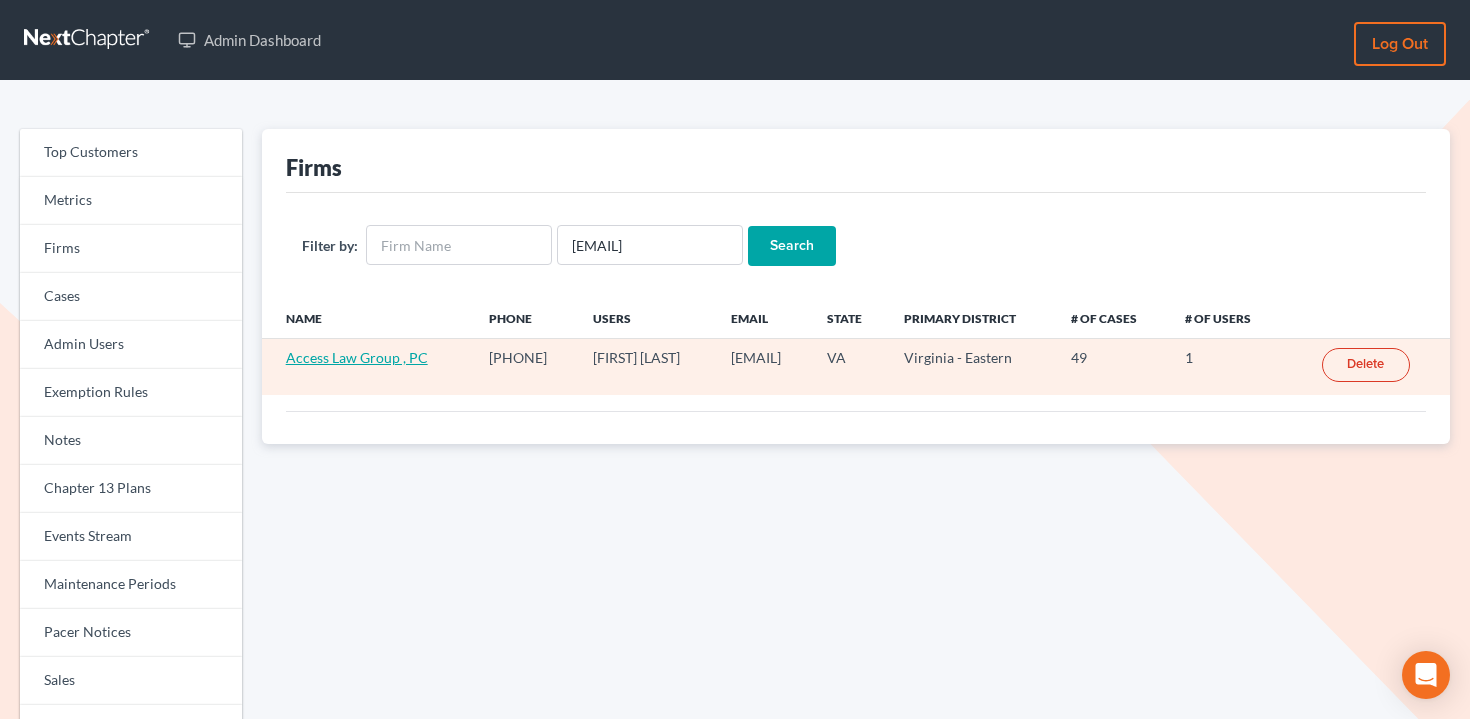 click on "Access Law Group , PC" at bounding box center (357, 357) 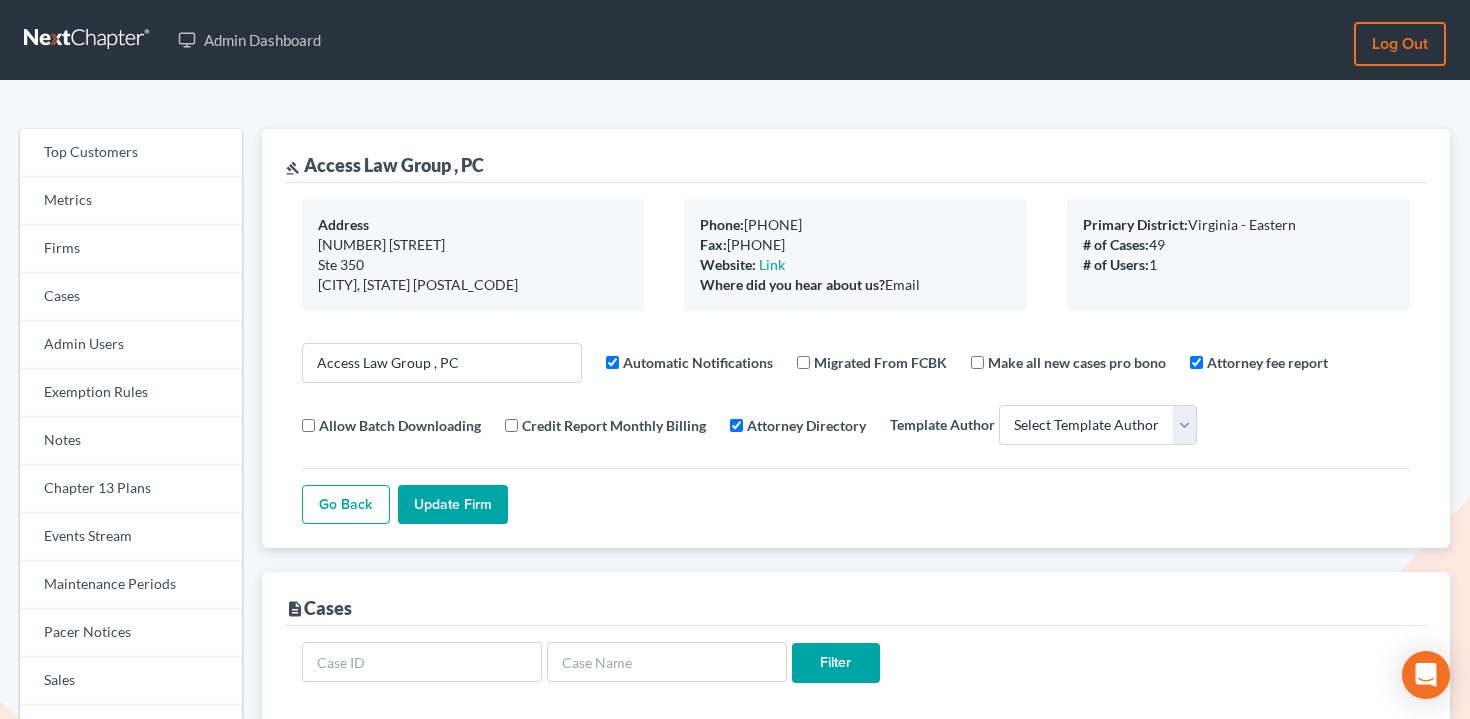 select 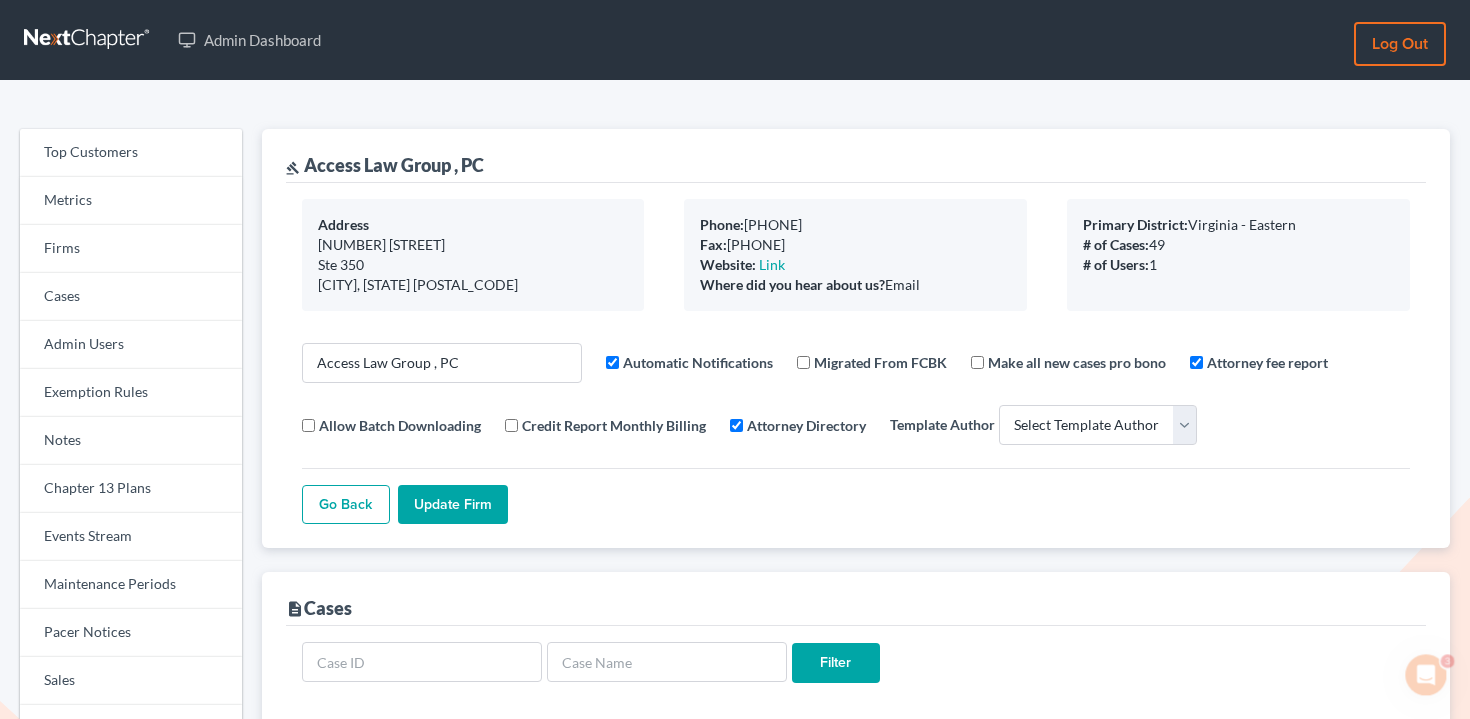 scroll, scrollTop: 0, scrollLeft: 0, axis: both 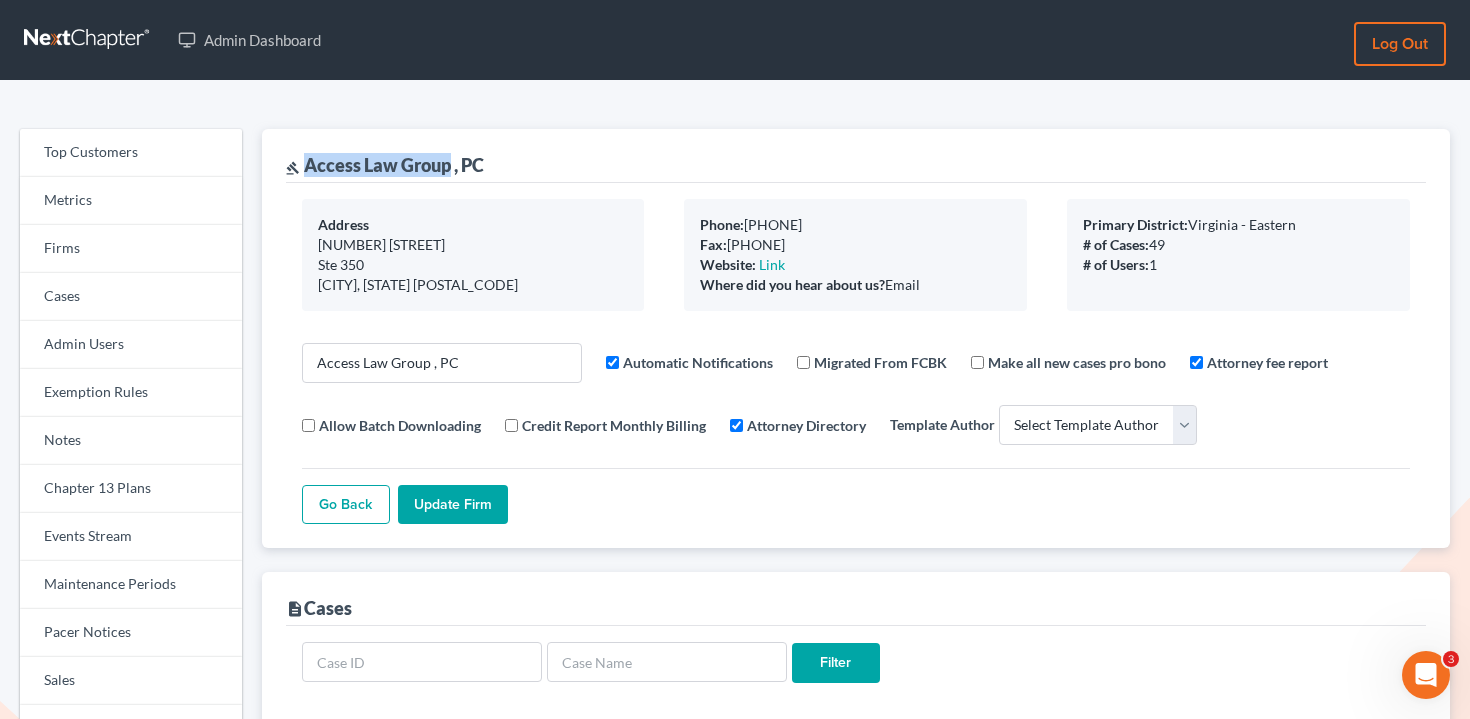 drag, startPoint x: 451, startPoint y: 167, endPoint x: 306, endPoint y: 160, distance: 145.16887 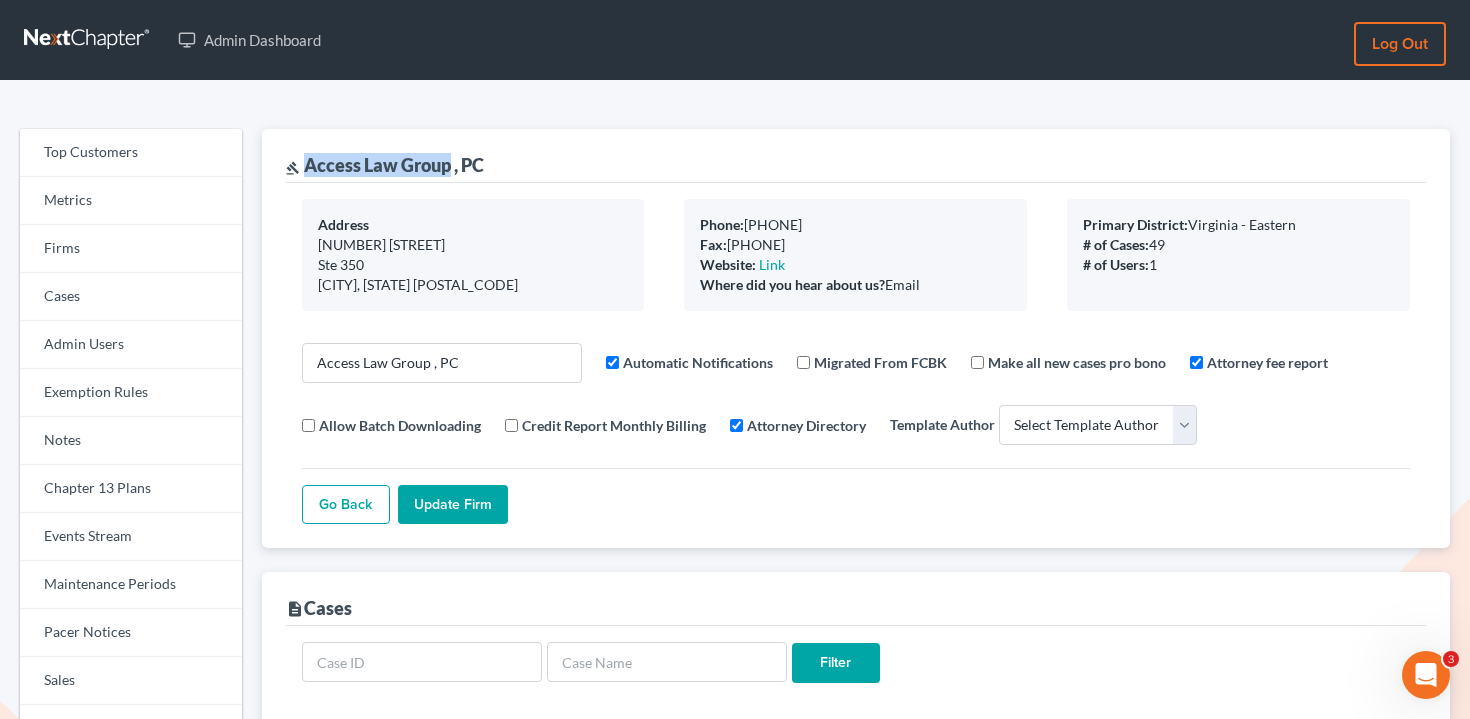copy on "Access Law Group" 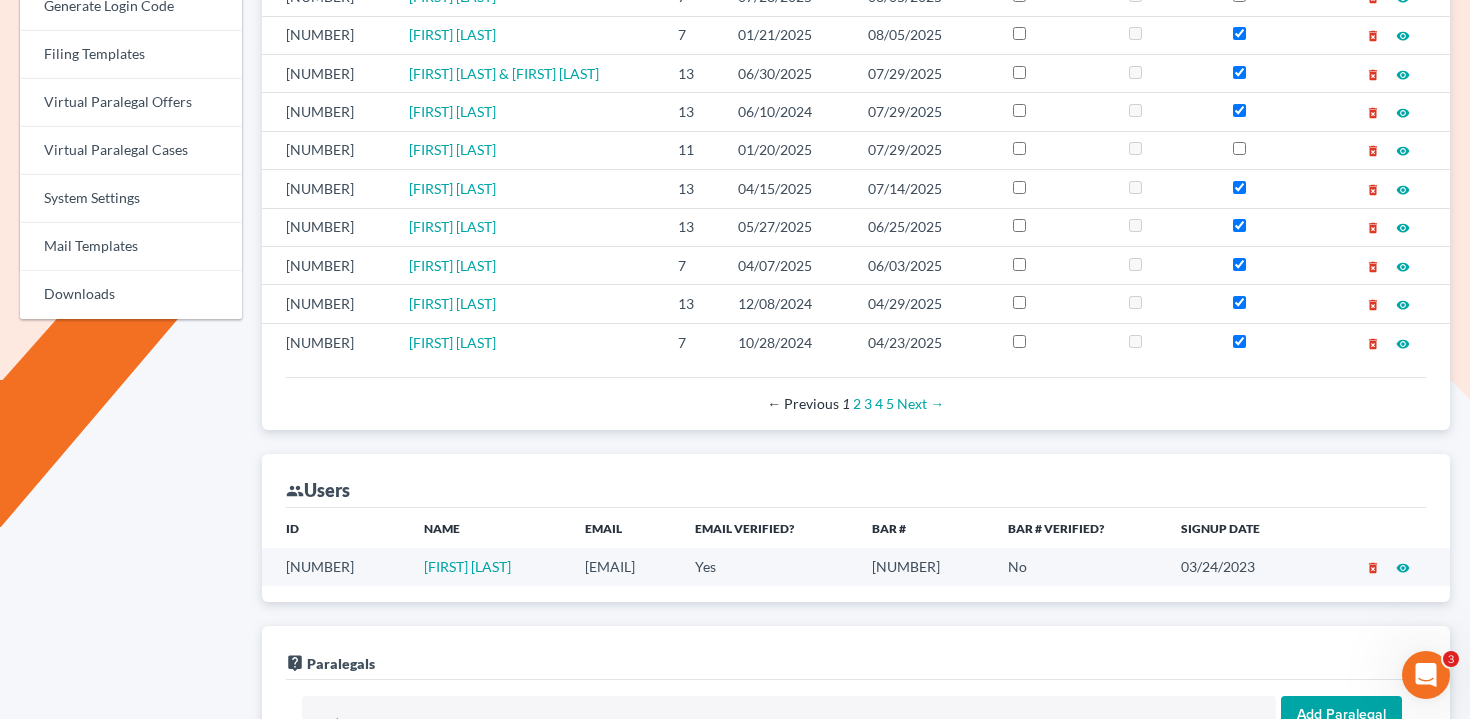 scroll, scrollTop: 771, scrollLeft: 0, axis: vertical 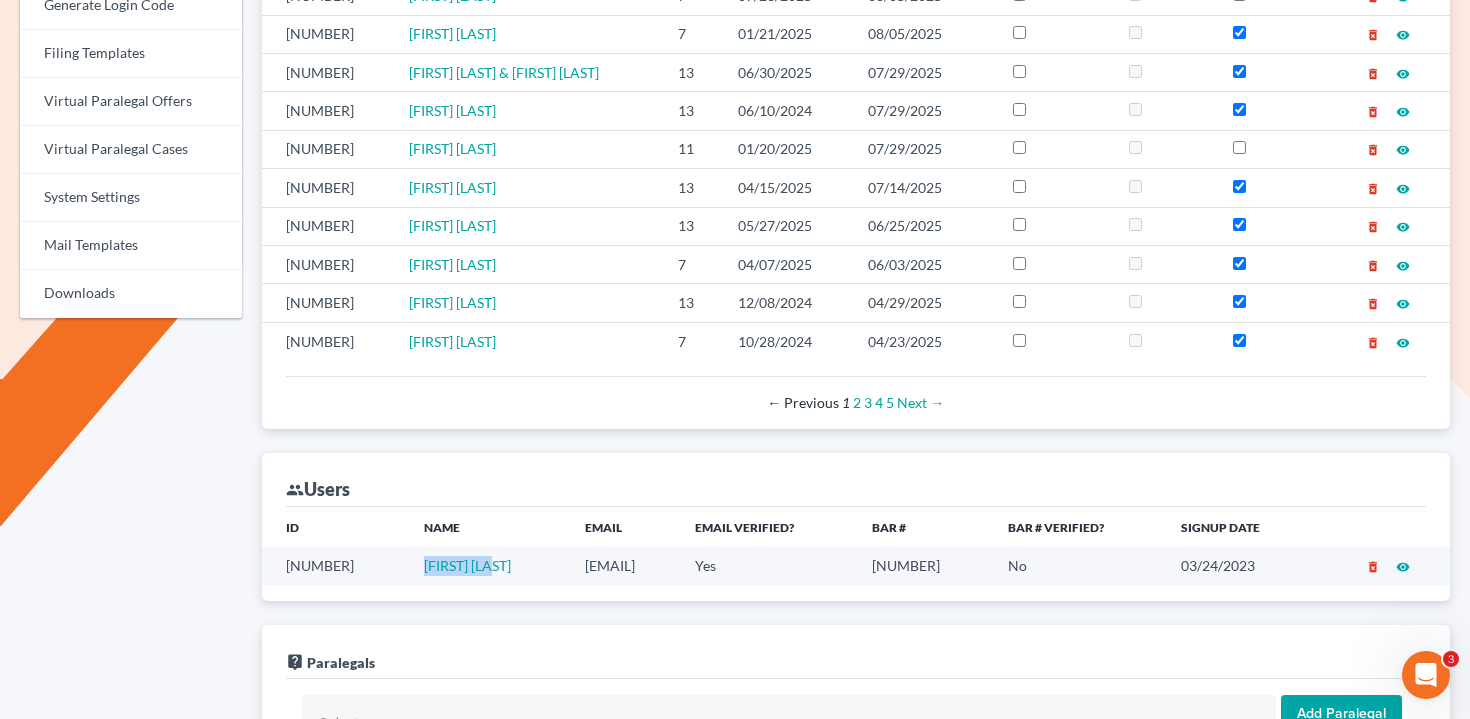 drag, startPoint x: 457, startPoint y: 567, endPoint x: 359, endPoint y: 567, distance: 98 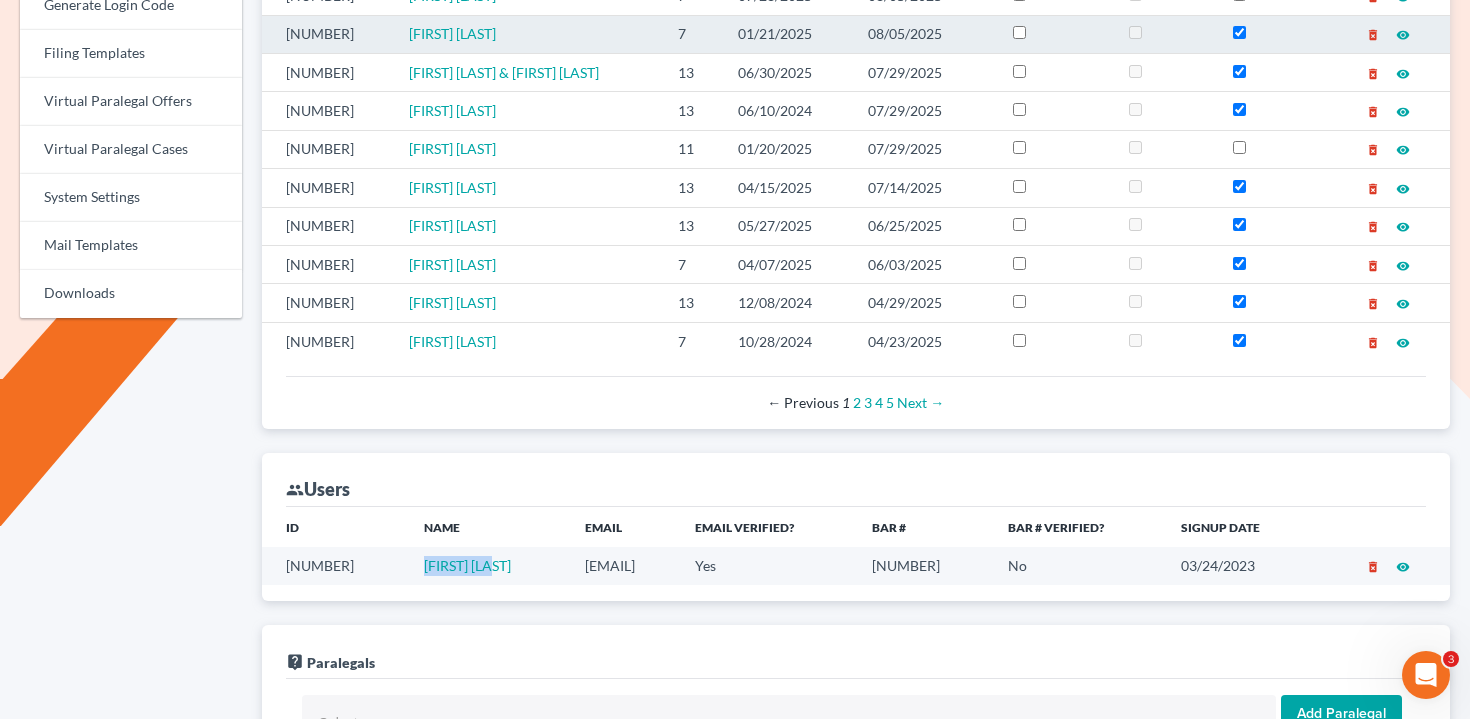 copy on "Wanda Allen" 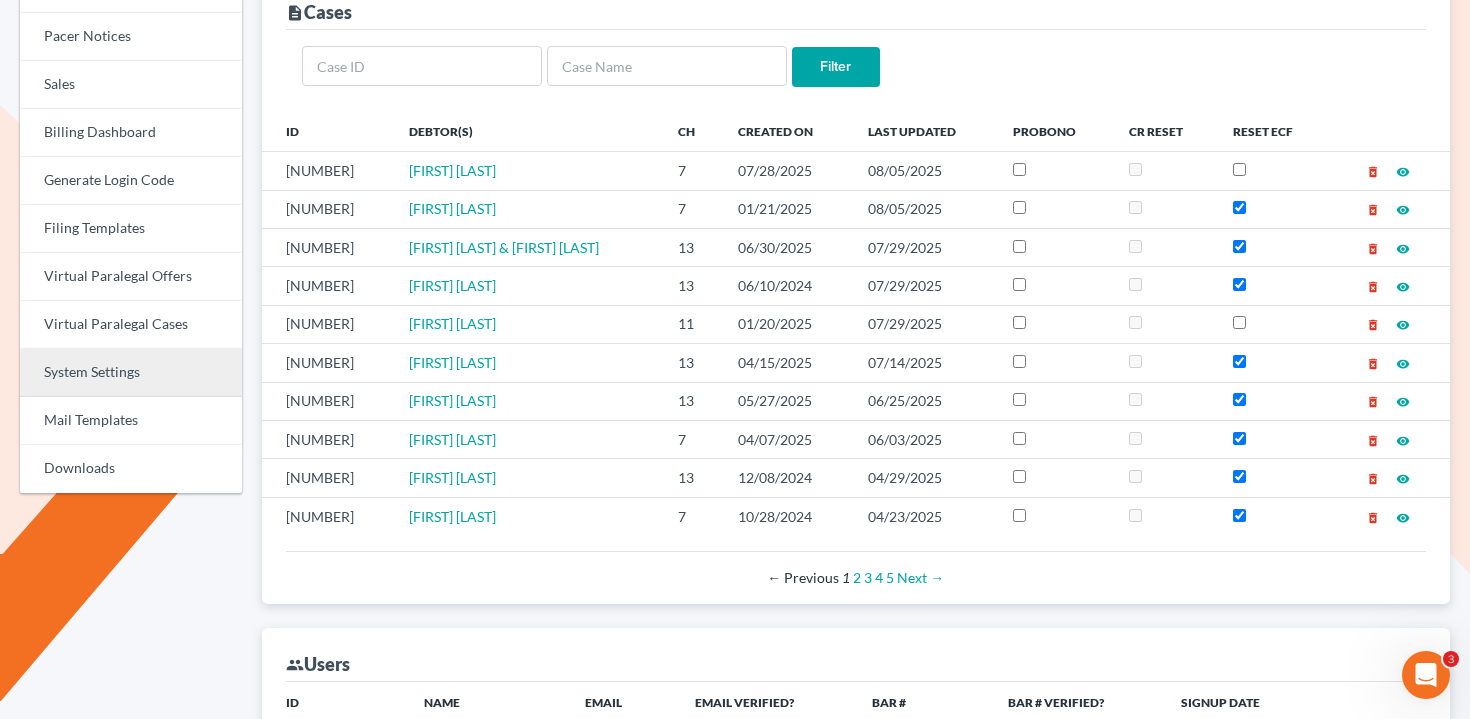 scroll, scrollTop: 399, scrollLeft: 0, axis: vertical 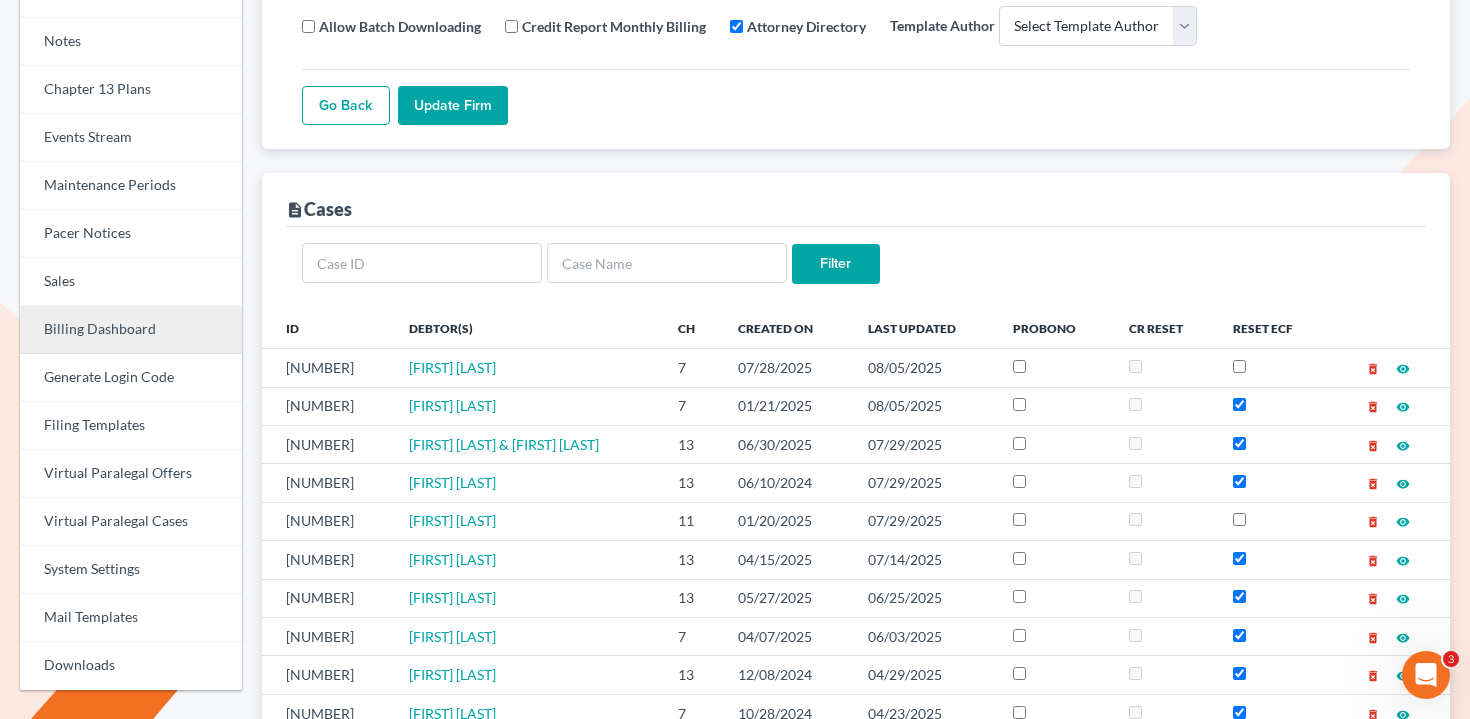 click on "Billing Dashboard" at bounding box center [131, 330] 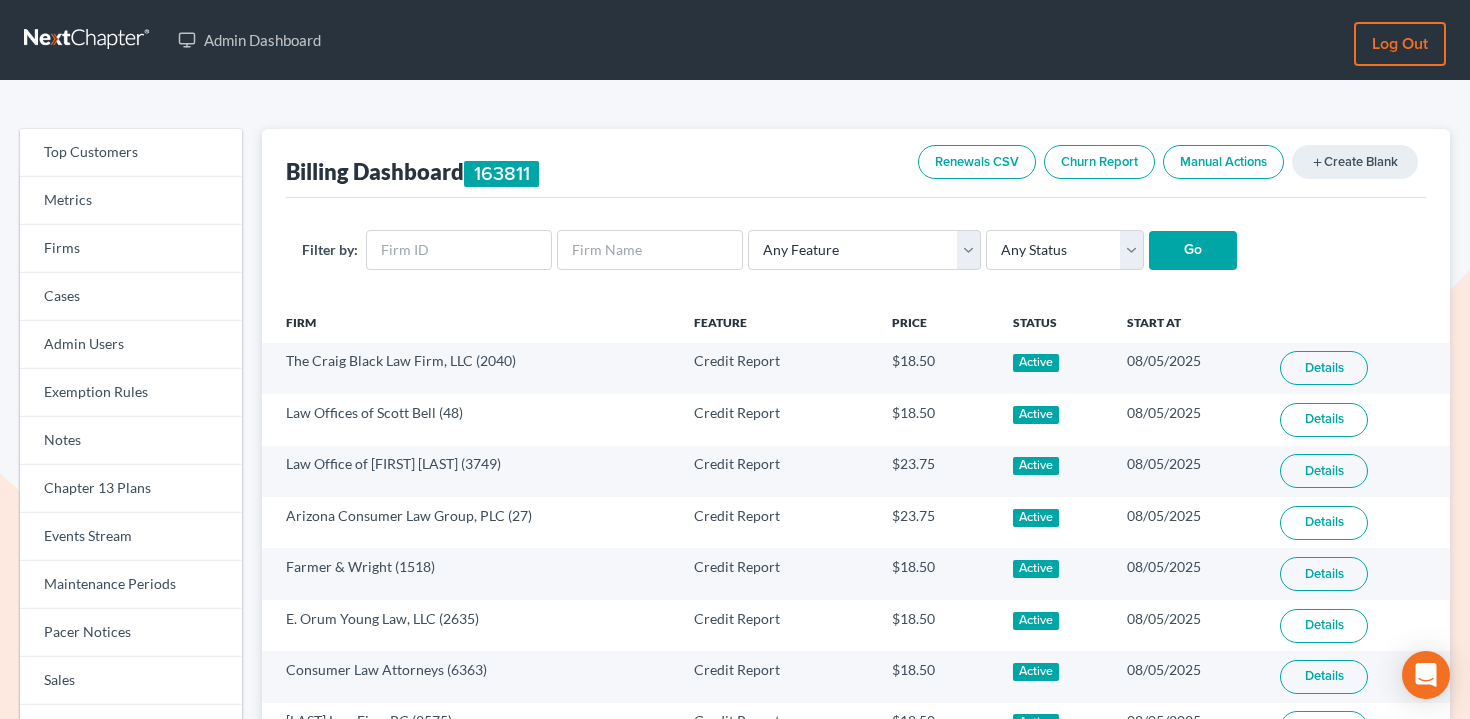 scroll, scrollTop: 0, scrollLeft: 0, axis: both 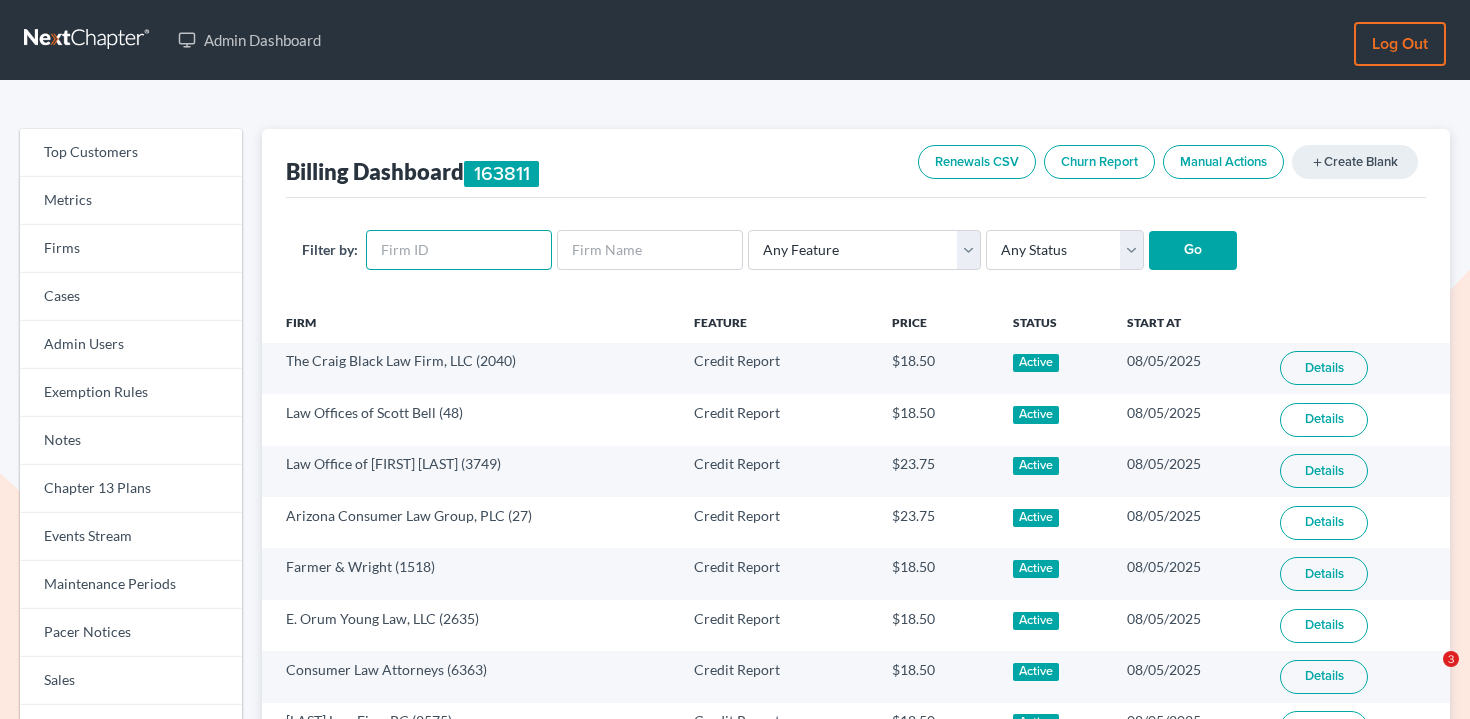 click at bounding box center [459, 250] 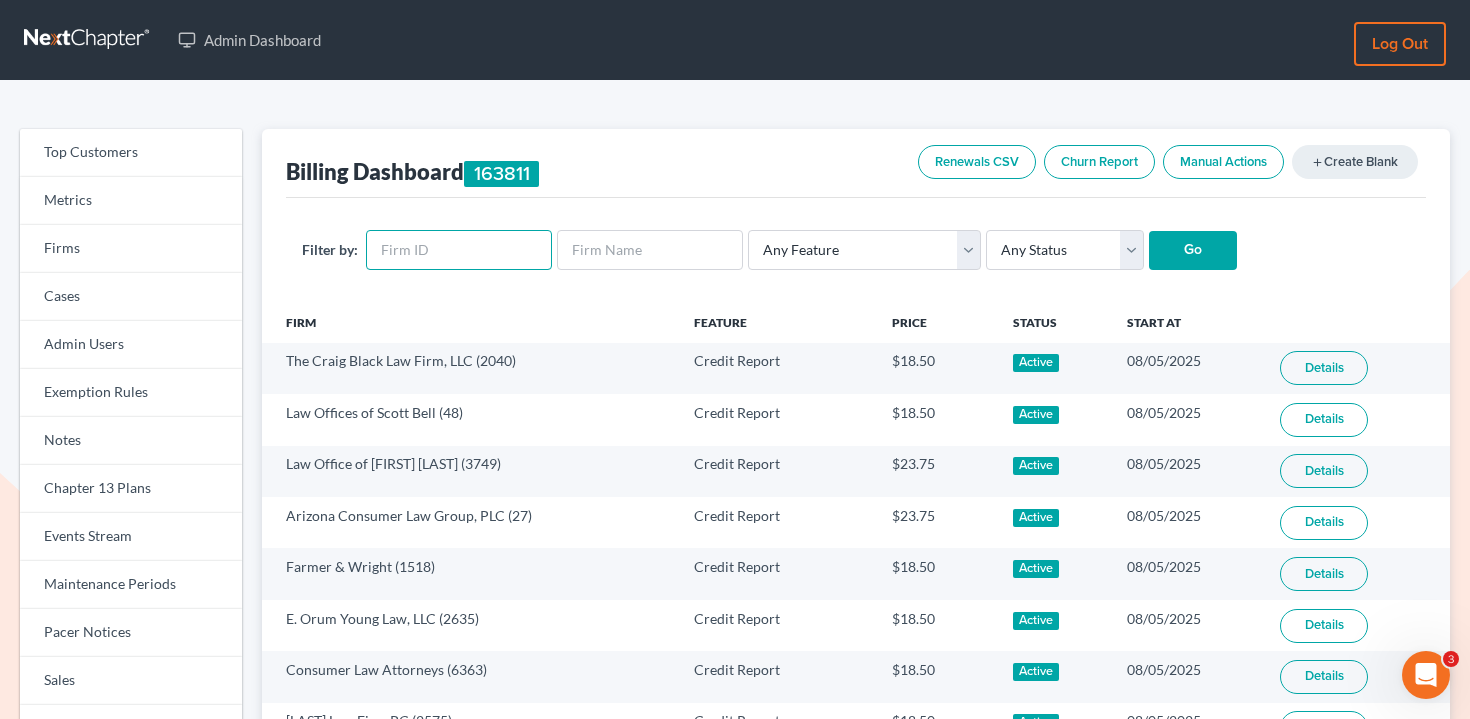 scroll, scrollTop: 0, scrollLeft: 0, axis: both 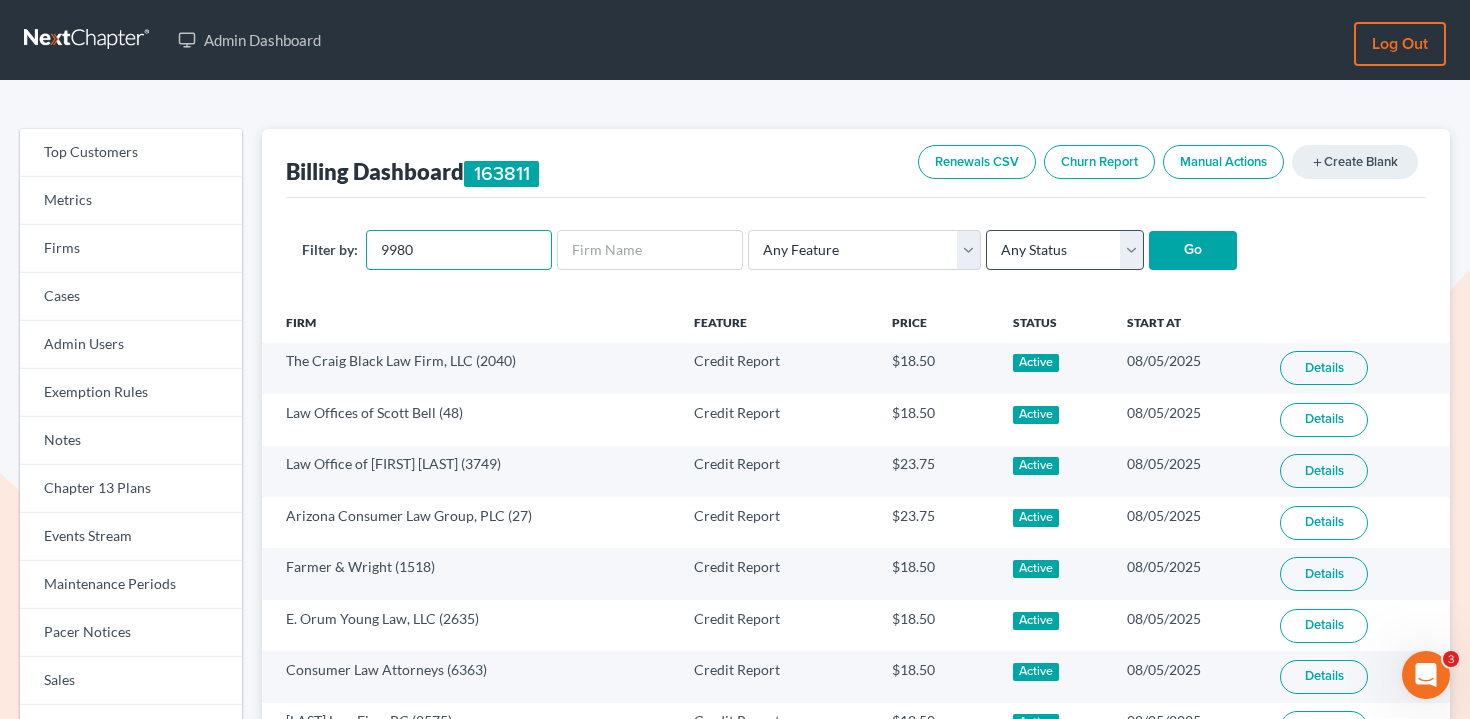 type on "9980" 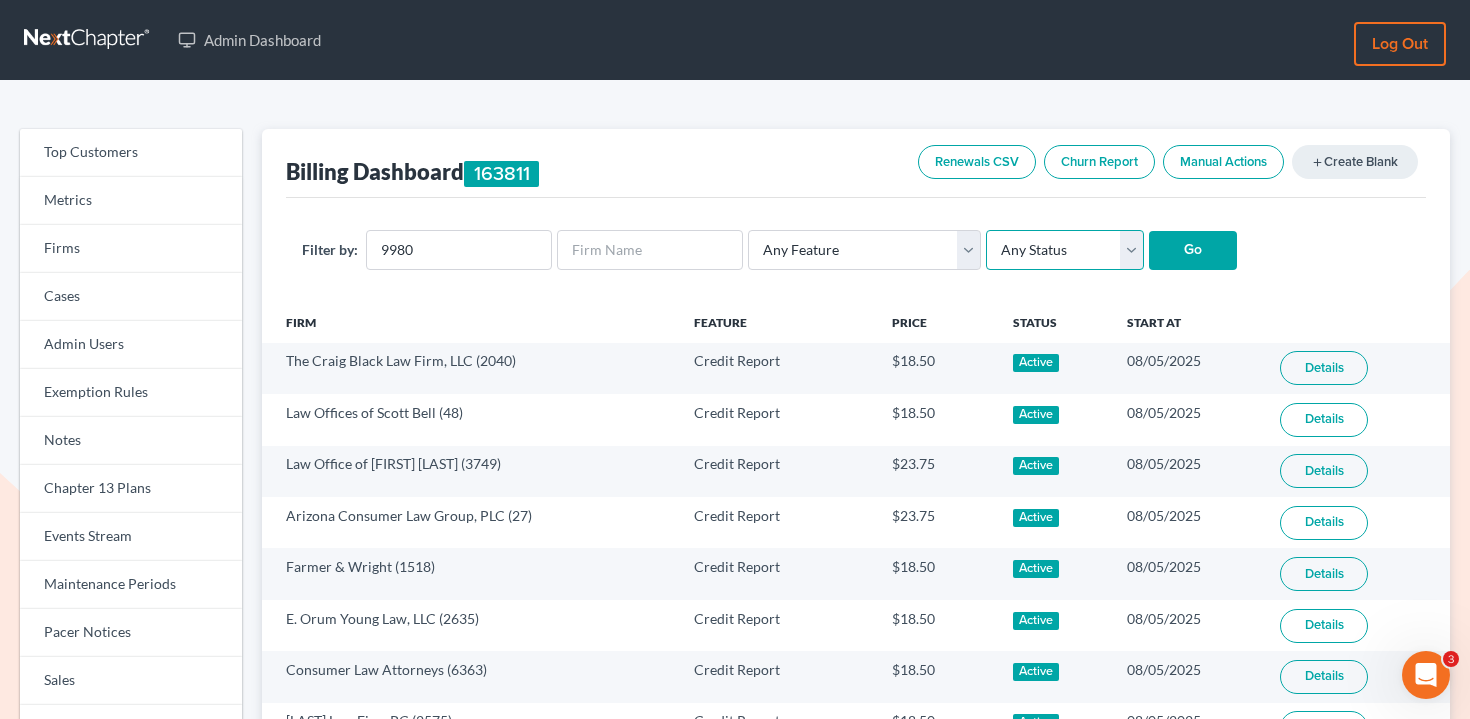 click on "Any Status
Active
Inactive
Pending
Expired
Error
Pending Charges" at bounding box center [1065, 250] 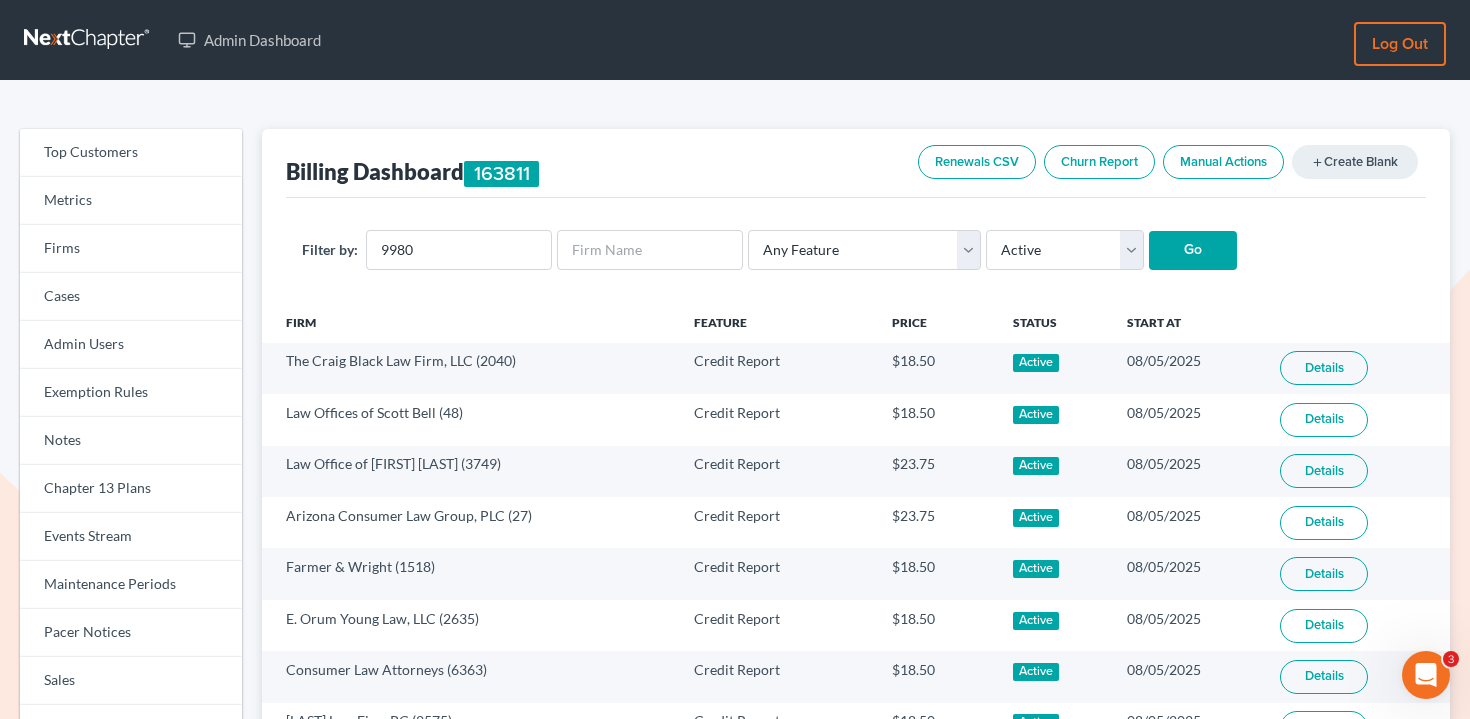 click on "Go" at bounding box center (1193, 251) 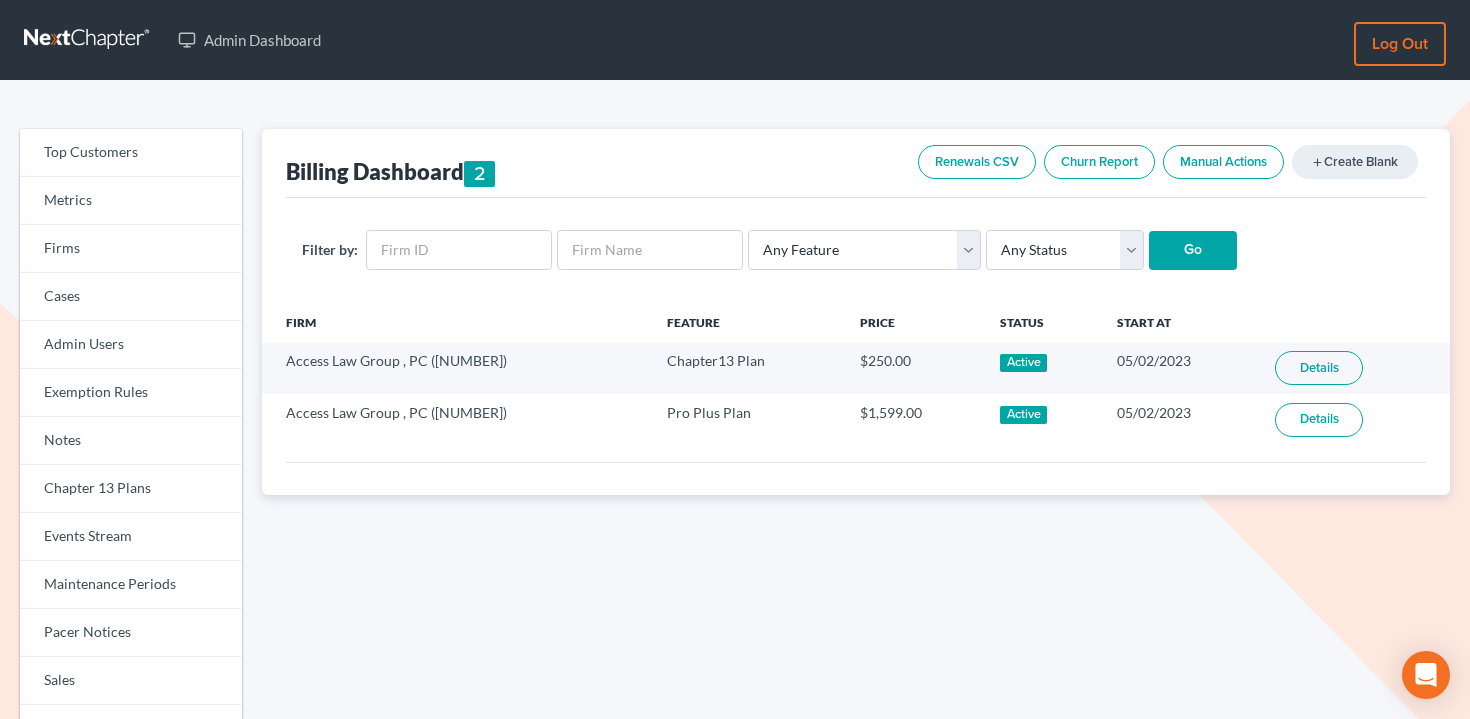 scroll, scrollTop: 0, scrollLeft: 0, axis: both 